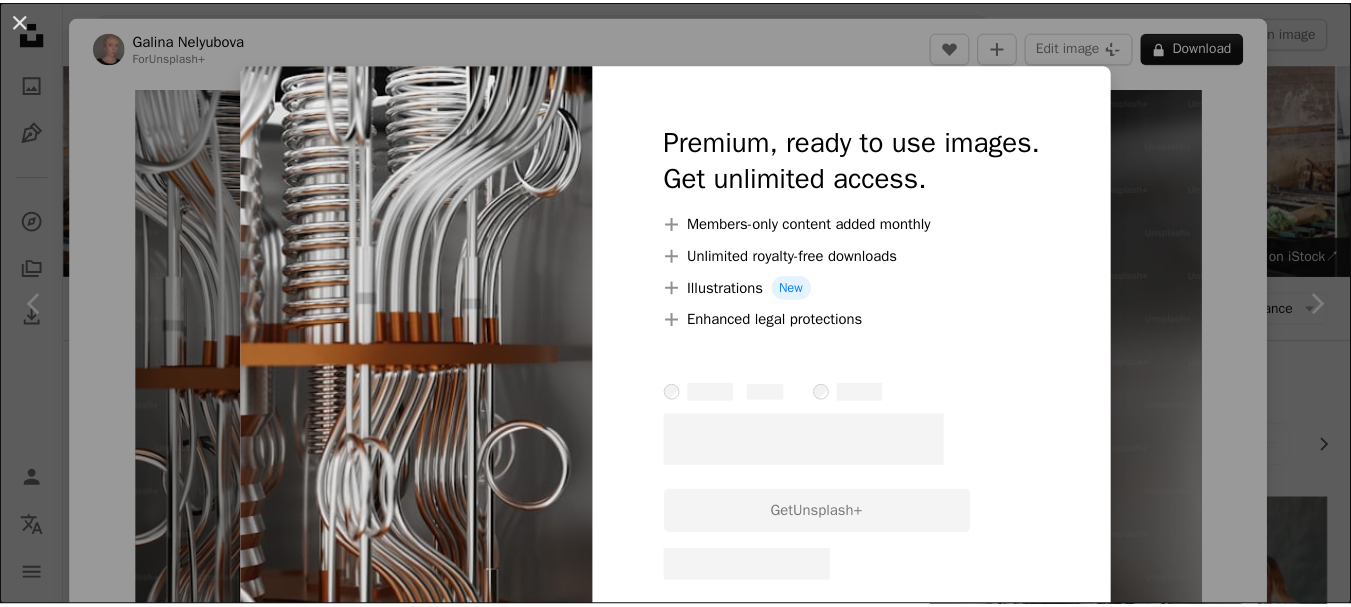scroll, scrollTop: 1593, scrollLeft: 0, axis: vertical 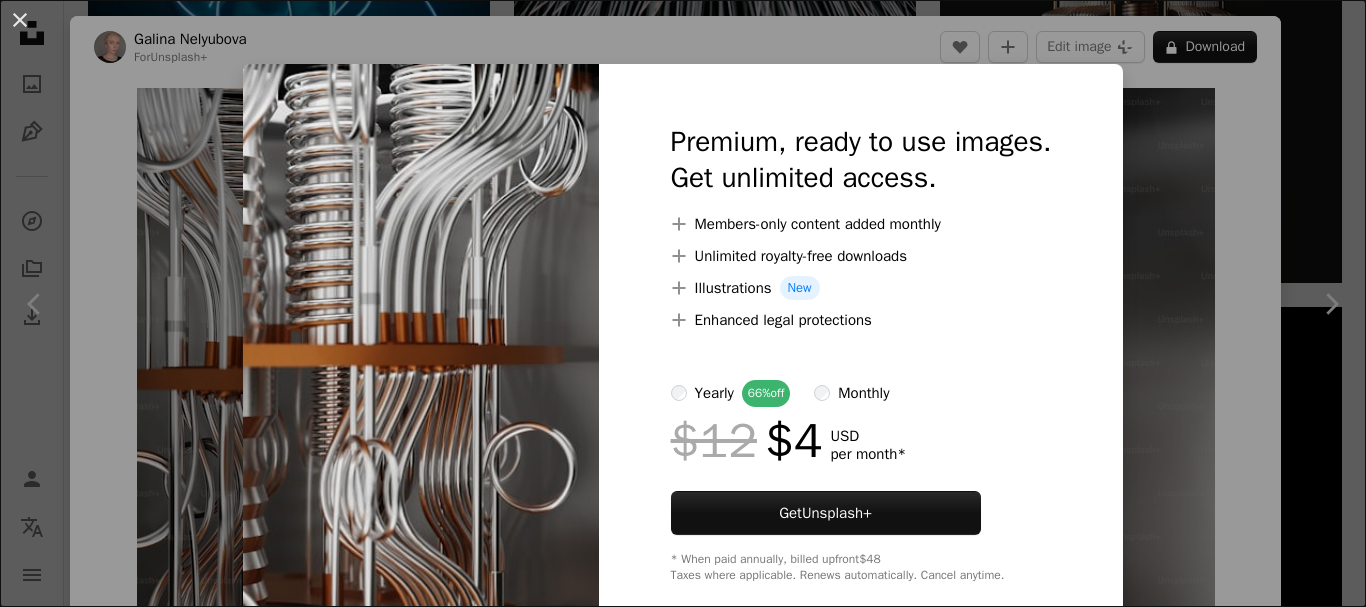 click on "An X shape Premium, ready to use images. Get unlimited access. A plus sign Members-only content added monthly A plus sign Unlimited royalty-free downloads A plus sign Illustrations  New A plus sign Enhanced legal protections yearly 66%  off monthly $12   $4 USD per month * Get  Unsplash+ * When paid annually, billed upfront  $48 Taxes where applicable. Renews automatically. Cancel anytime." at bounding box center (683, 303) 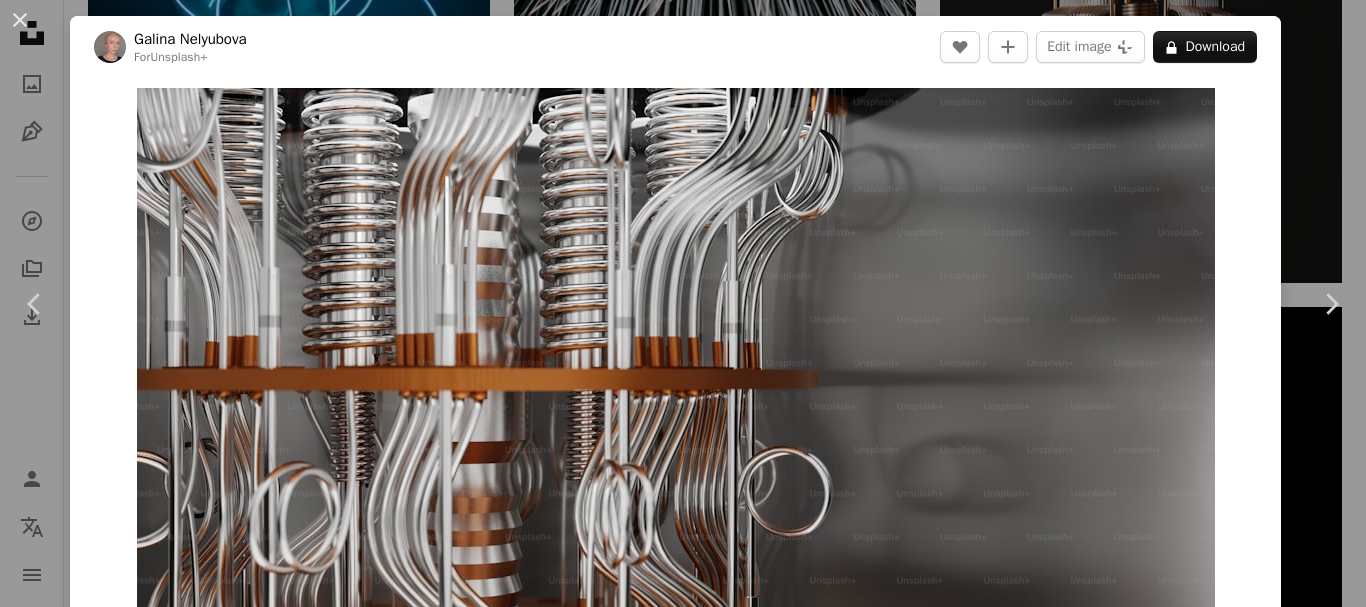 click on "An X shape Chevron left Chevron right [FIRST] [LAST] For  Unsplash+ A heart A plus sign Edit image   Plus sign for Unsplash+ A lock   Download Zoom in A forward-right arrow Share More Actions a creative illustration on Quantum computing theme Calendar outlined Published on  July 20, 2023 Safety Licensed under the  Unsplash+ License wallpaper background technology computer 3d render digital image render quantum quantum computing quantum computer computing 3d illustration Free pictures From this series Chevron right Plus sign for Unsplash+ Plus sign for Unsplash+ Plus sign for Unsplash+ Plus sign for Unsplash+ Plus sign for Unsplash+ Plus sign for Unsplash+ Plus sign for Unsplash+ Plus sign for Unsplash+ Plus sign for Unsplash+ Plus sign for Unsplash+ Related images Plus sign for Unsplash+ A heart A plus sign [FIRST] [LAST] For  Unsplash+ A lock   Download Plus sign for Unsplash+ A heart A plus sign [FIRST] [LAST] For  Unsplash+ A lock   Download Plus sign for Unsplash+ A heart A plus sign For  Unsplash+" at bounding box center [683, 303] 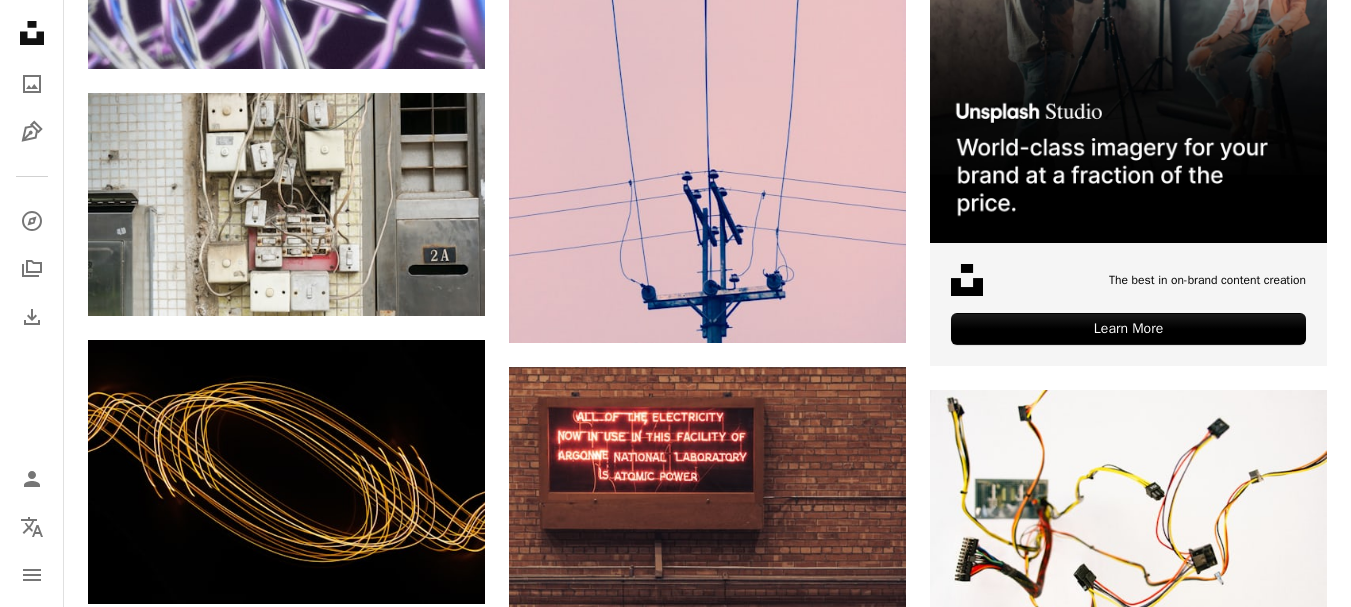 scroll, scrollTop: 547, scrollLeft: 0, axis: vertical 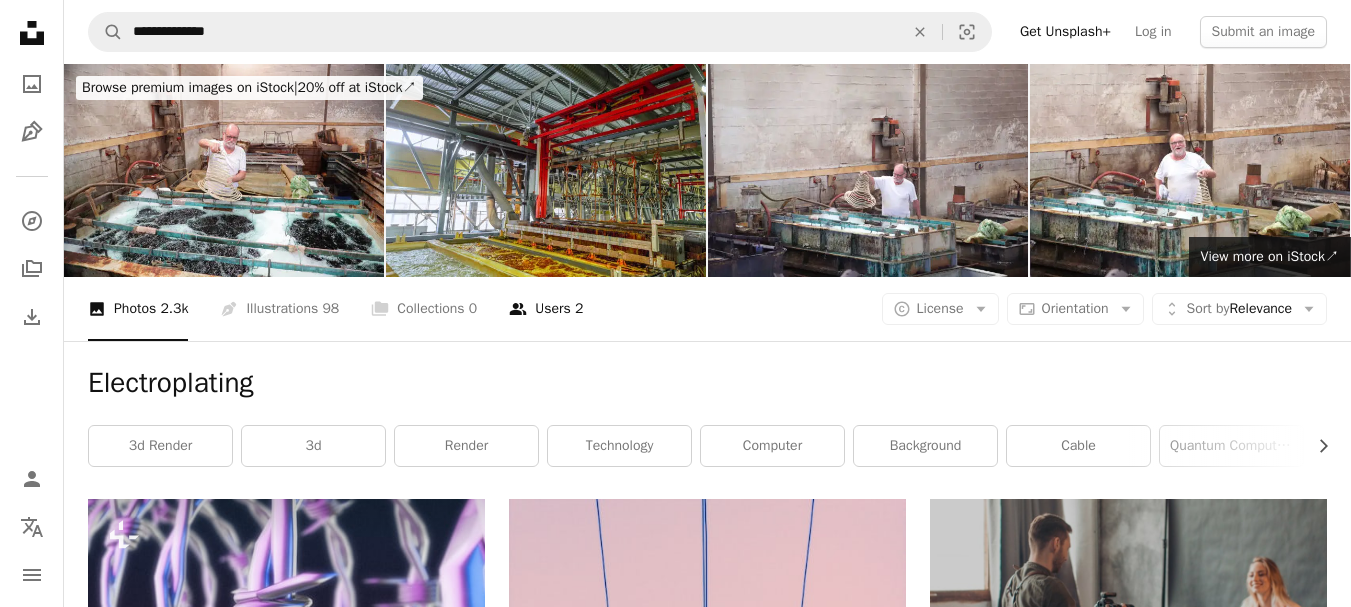 click on "A group of people Users   2" at bounding box center (546, 309) 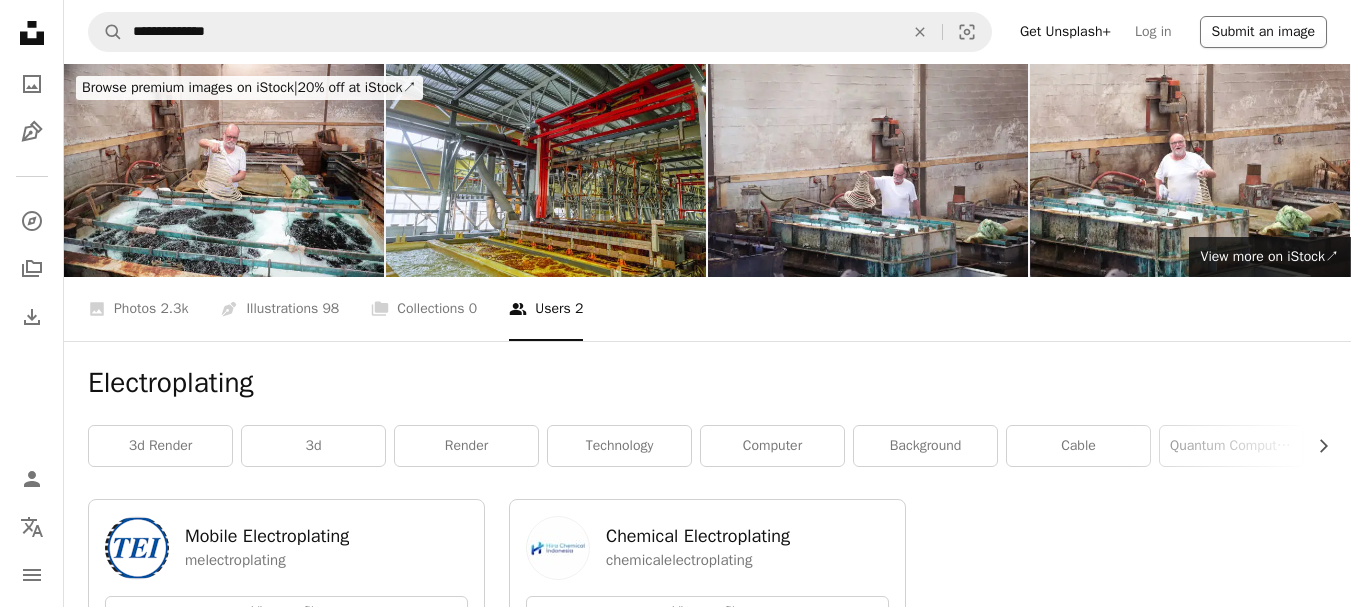 click on "Submit an image" at bounding box center (1263, 32) 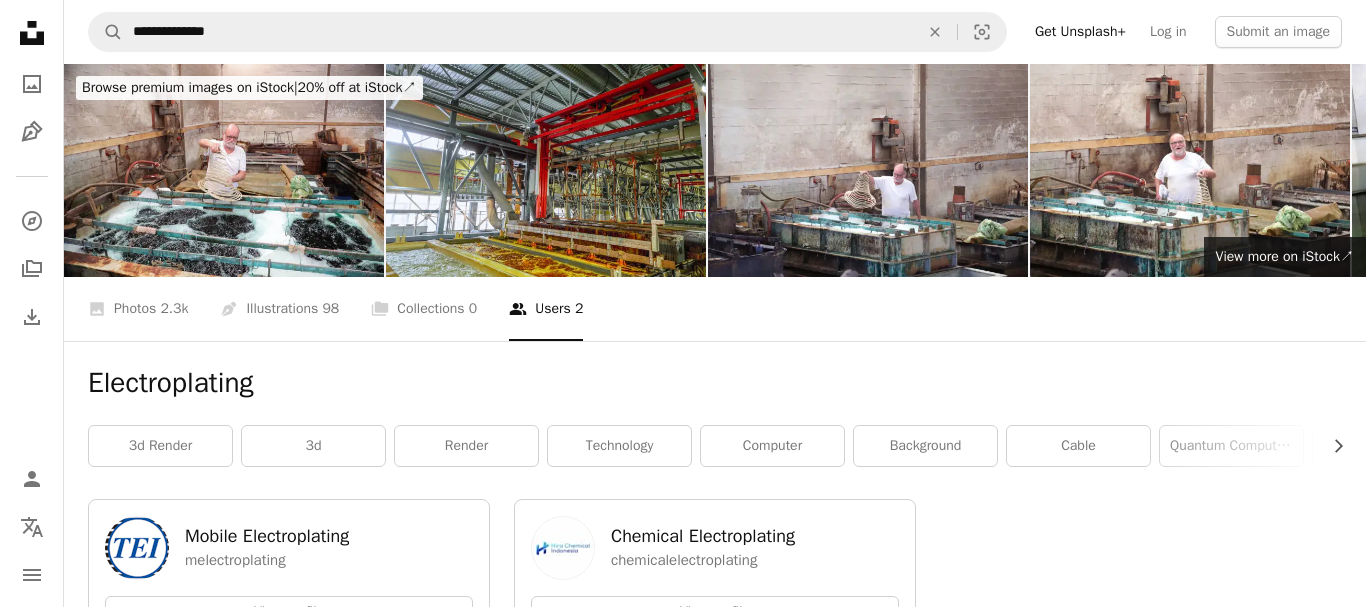 click on "An X shape Join Unsplash Already have an account?  Login First name Last name Email Username  (only letters, numbers and underscores) Password  (min. 8 char) Join By joining, you agree to the  Terms  and  Privacy Policy ." at bounding box center (683, 1179) 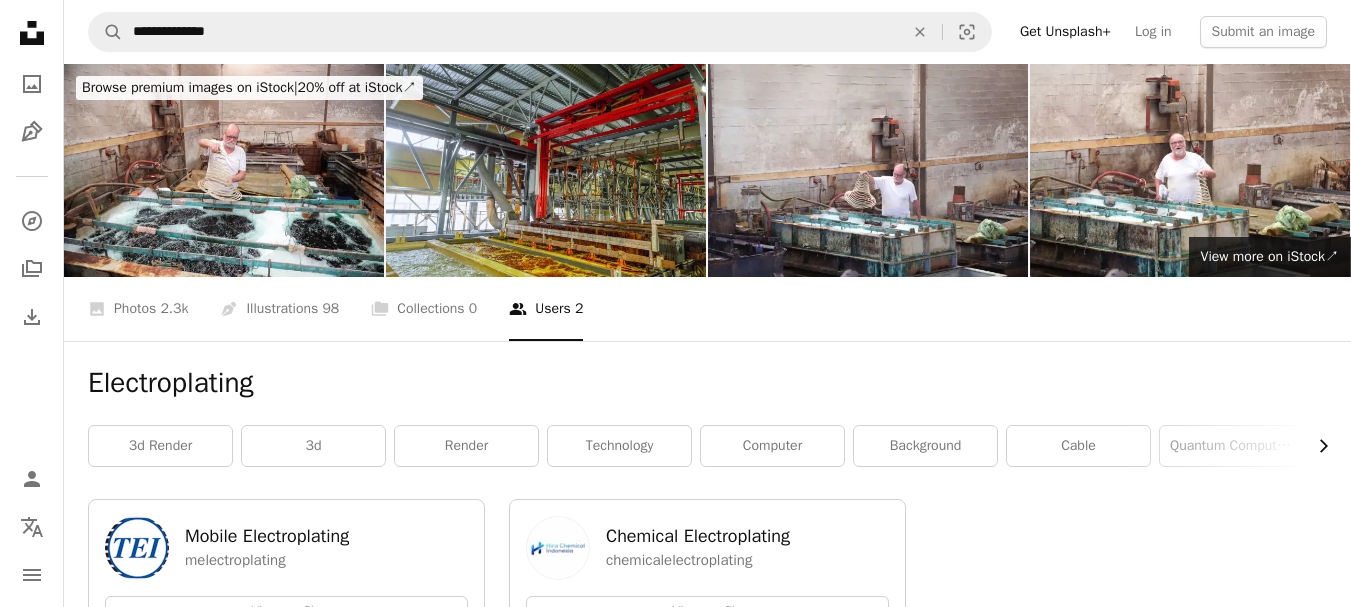click on "Chevron right" 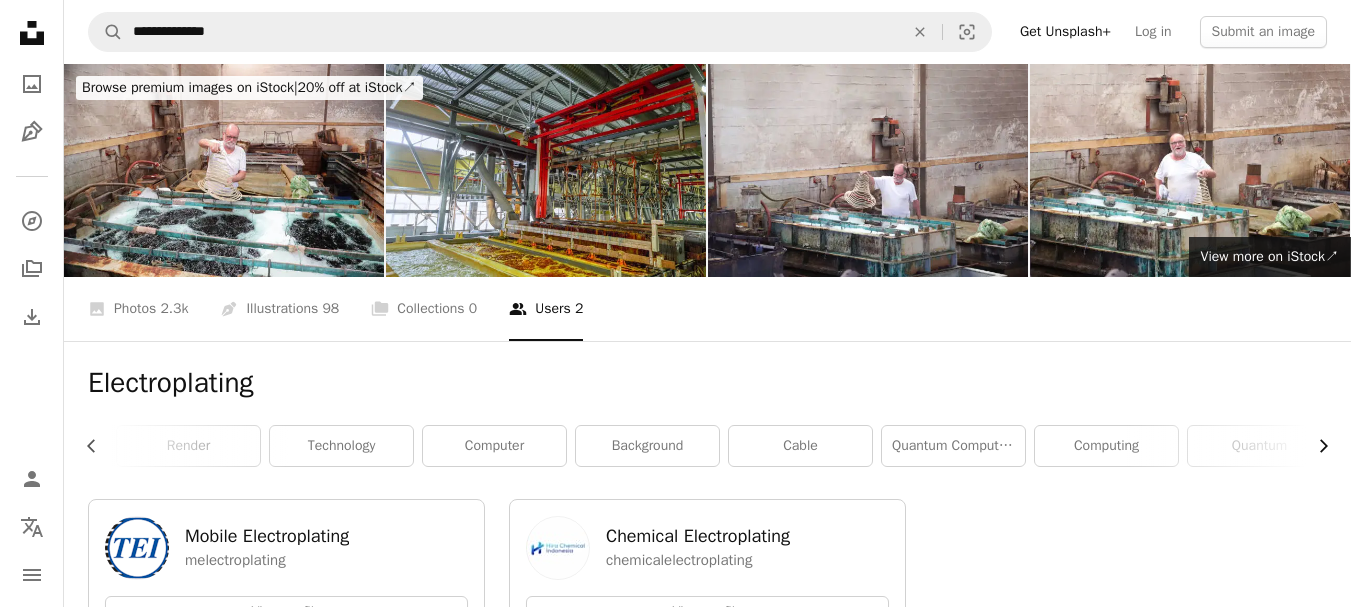 scroll, scrollTop: 0, scrollLeft: 300, axis: horizontal 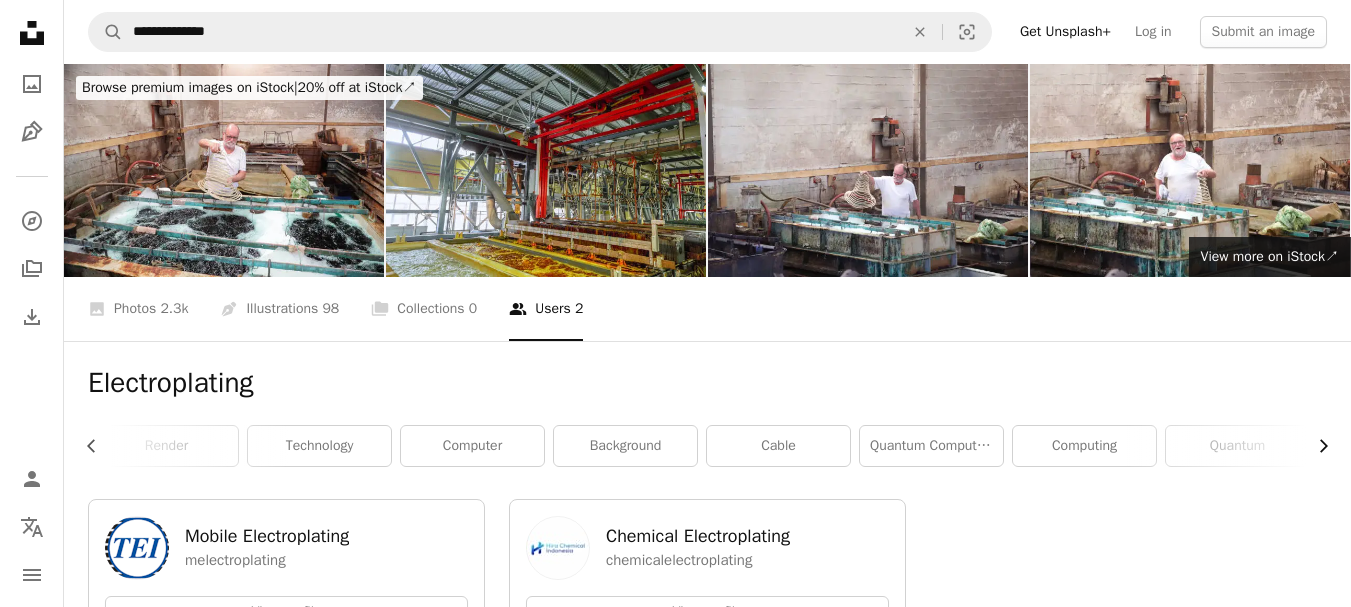 click on "Chevron right" 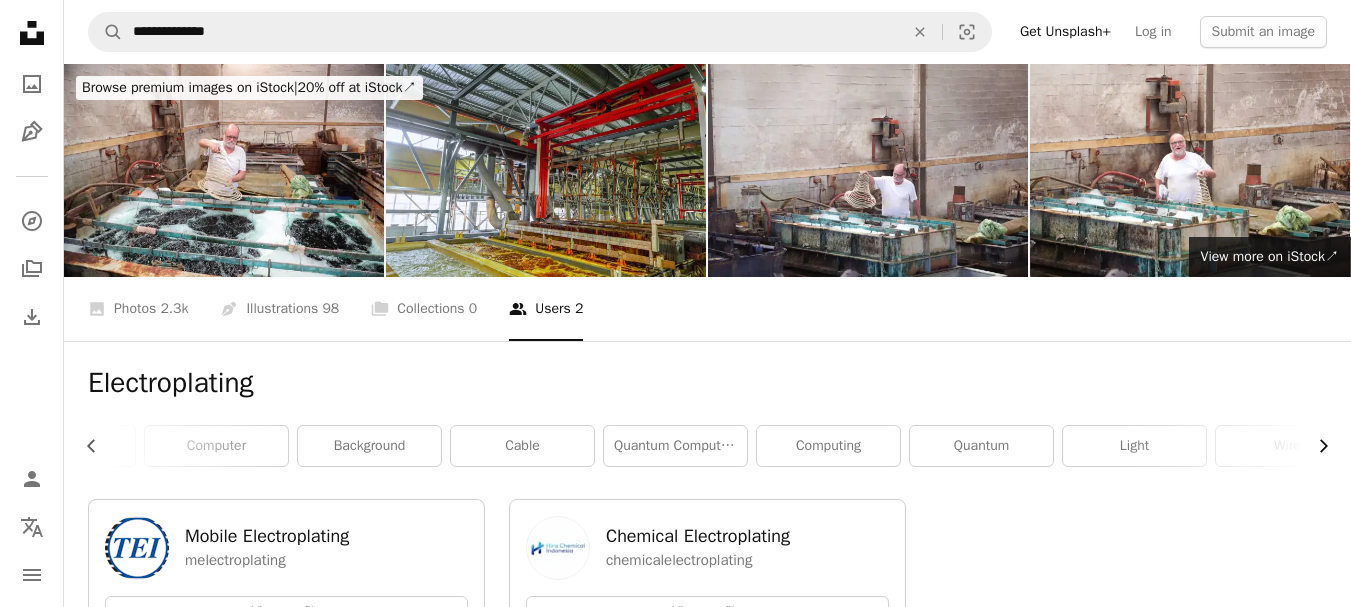 scroll, scrollTop: 0, scrollLeft: 589, axis: horizontal 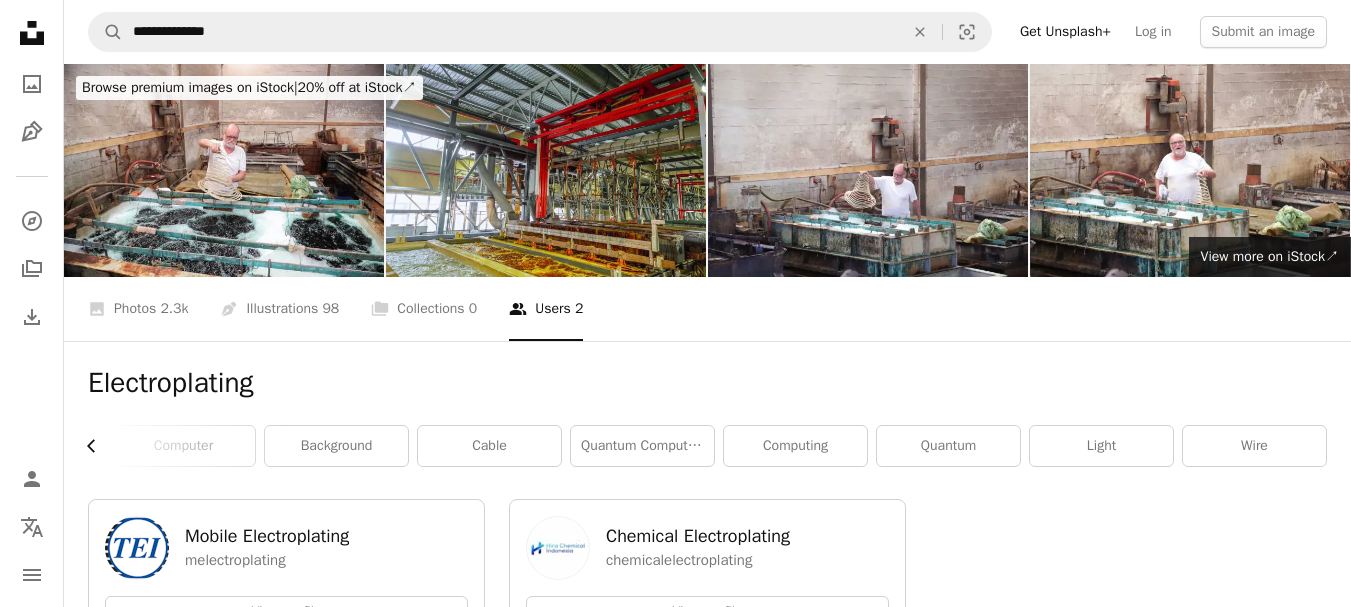 click on "Chevron left" 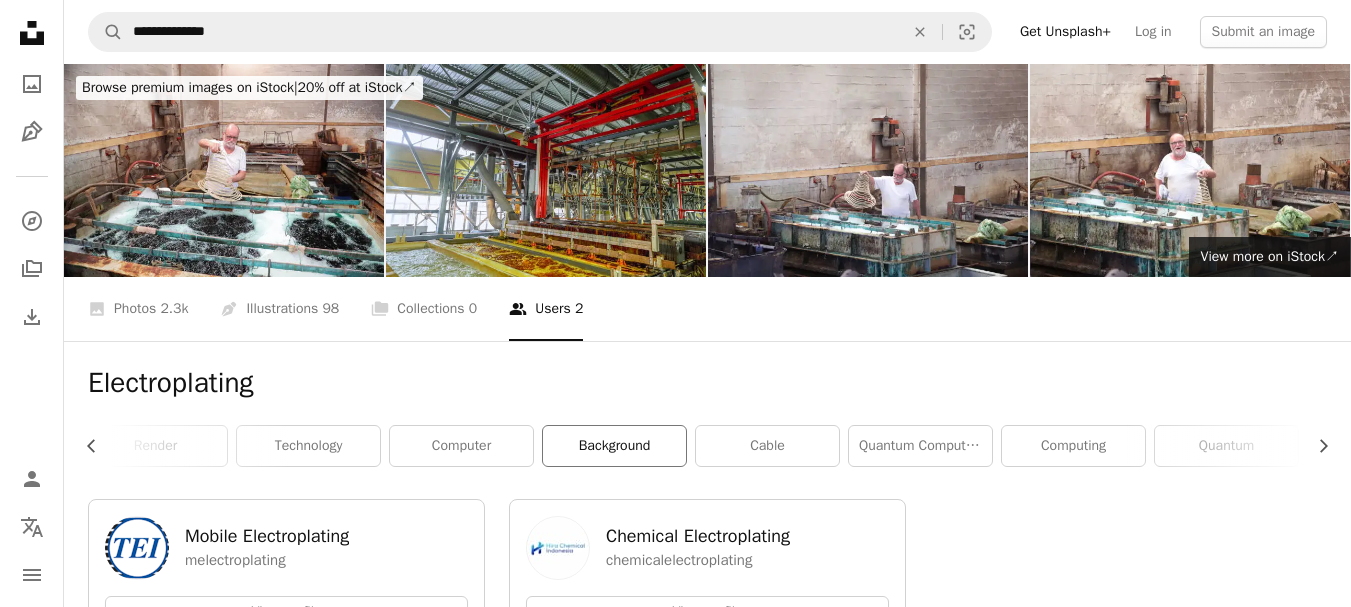scroll, scrollTop: 0, scrollLeft: 289, axis: horizontal 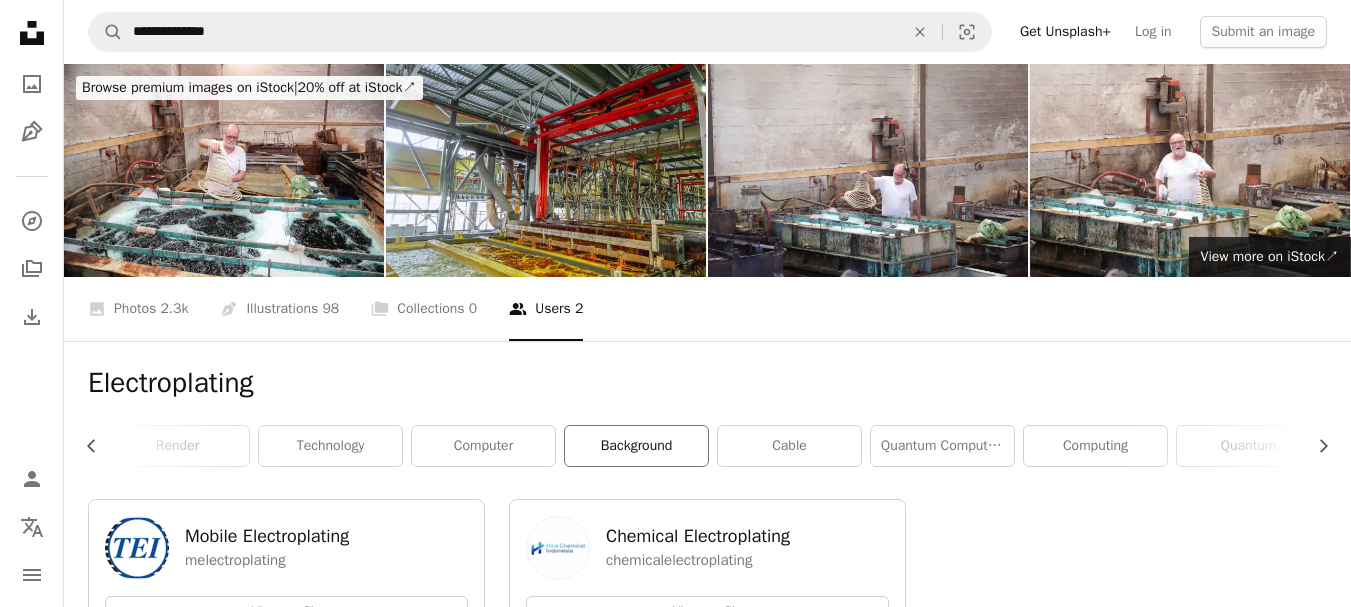 click on "background" at bounding box center [636, 446] 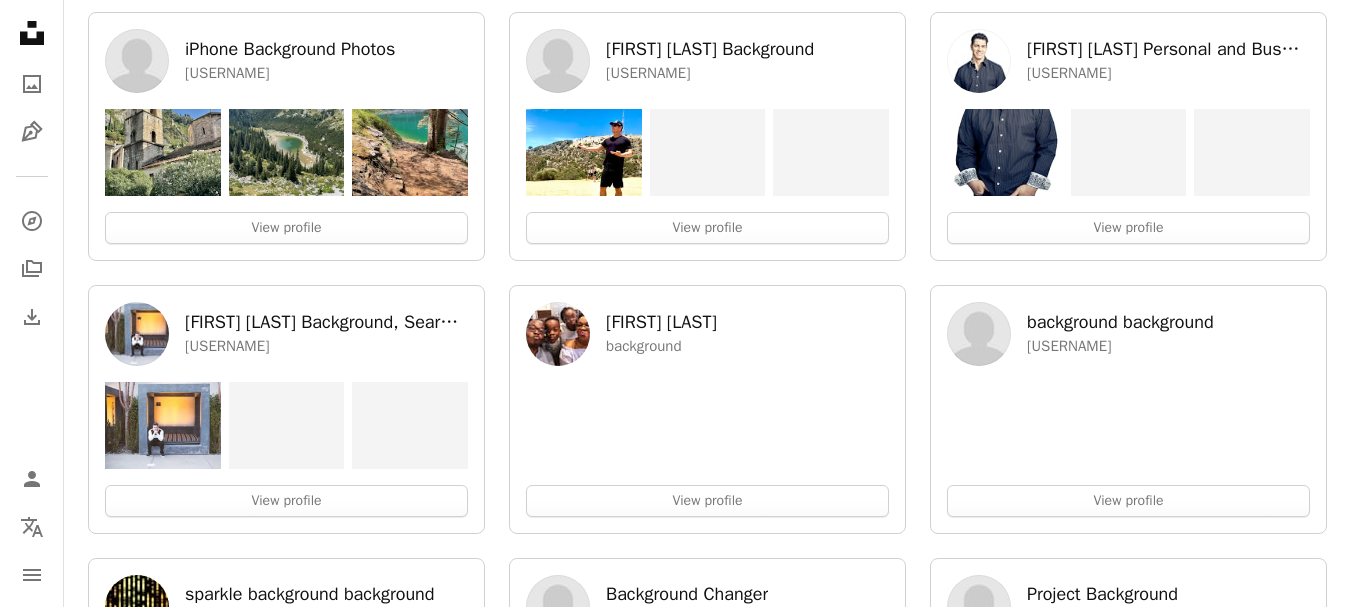 scroll, scrollTop: 0, scrollLeft: 0, axis: both 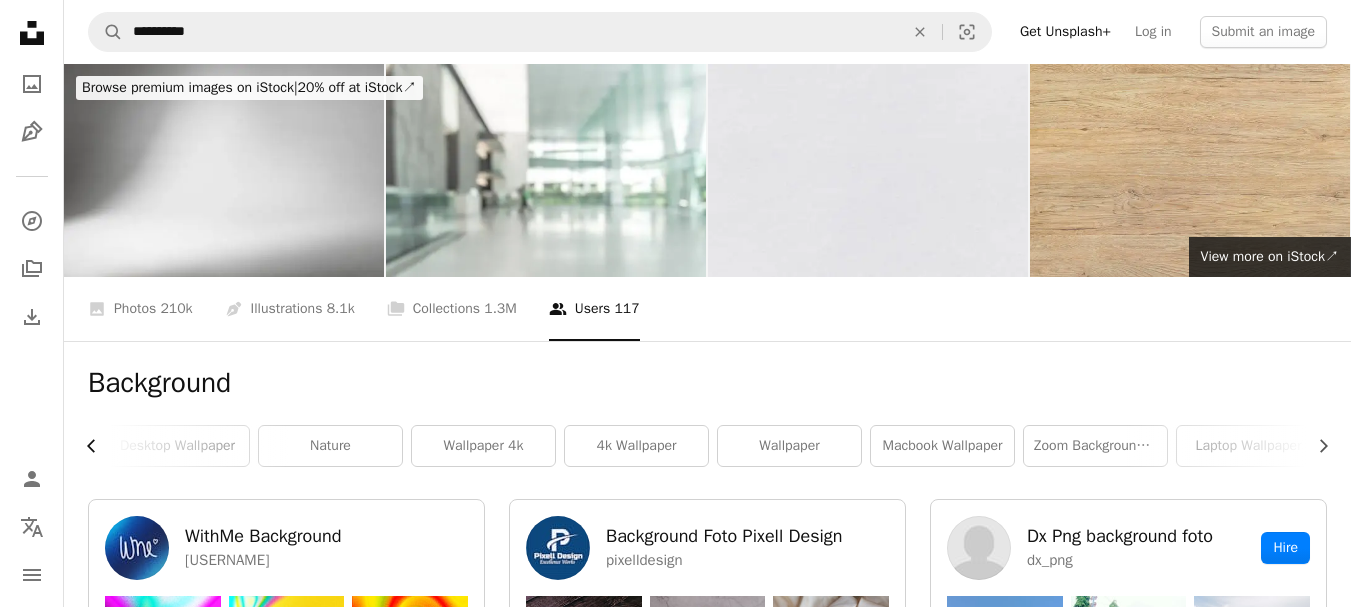 click on "Chevron left" 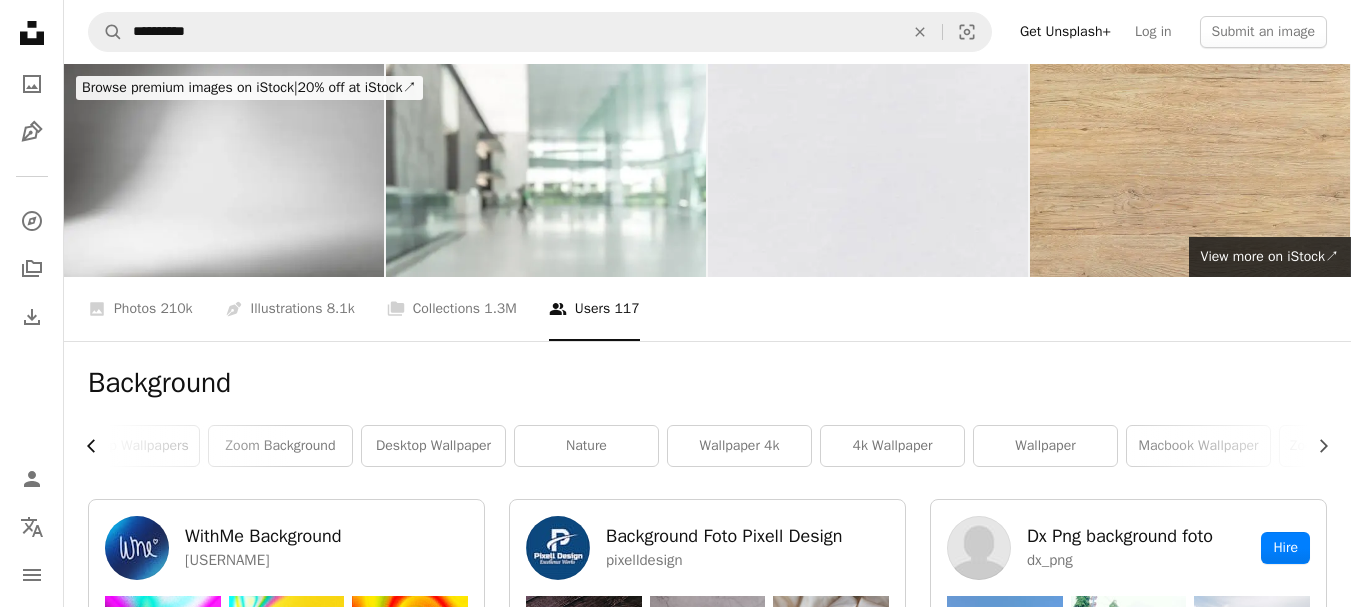 scroll, scrollTop: 0, scrollLeft: 0, axis: both 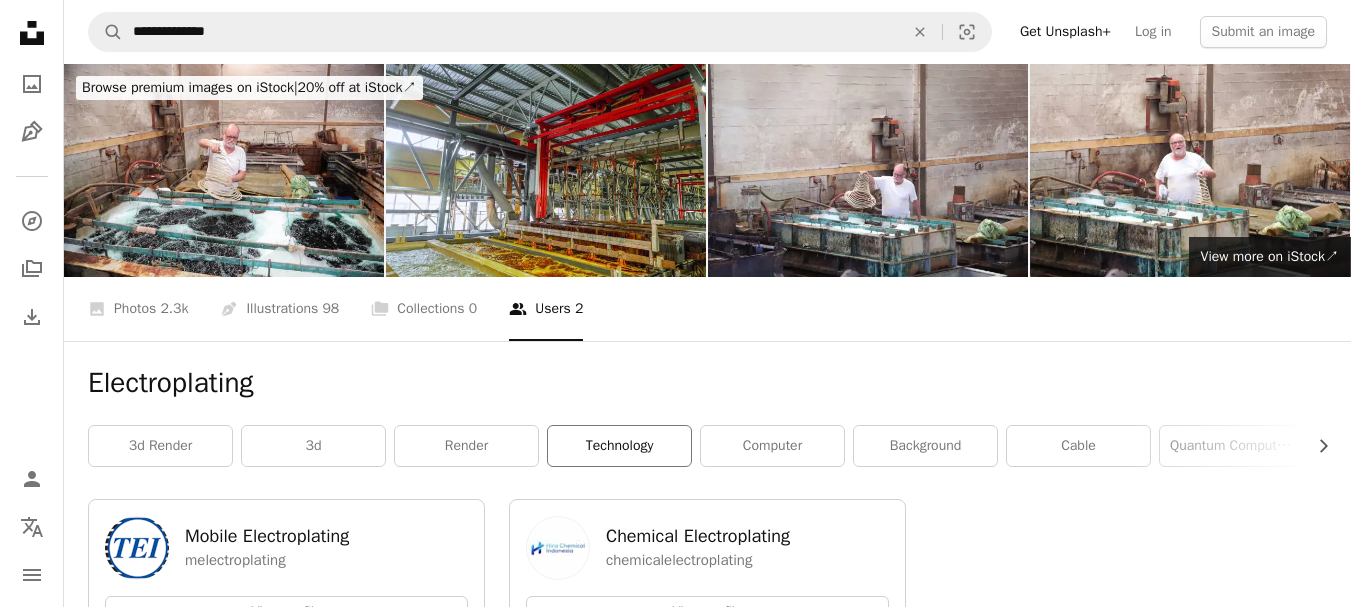 click on "technology" at bounding box center [619, 446] 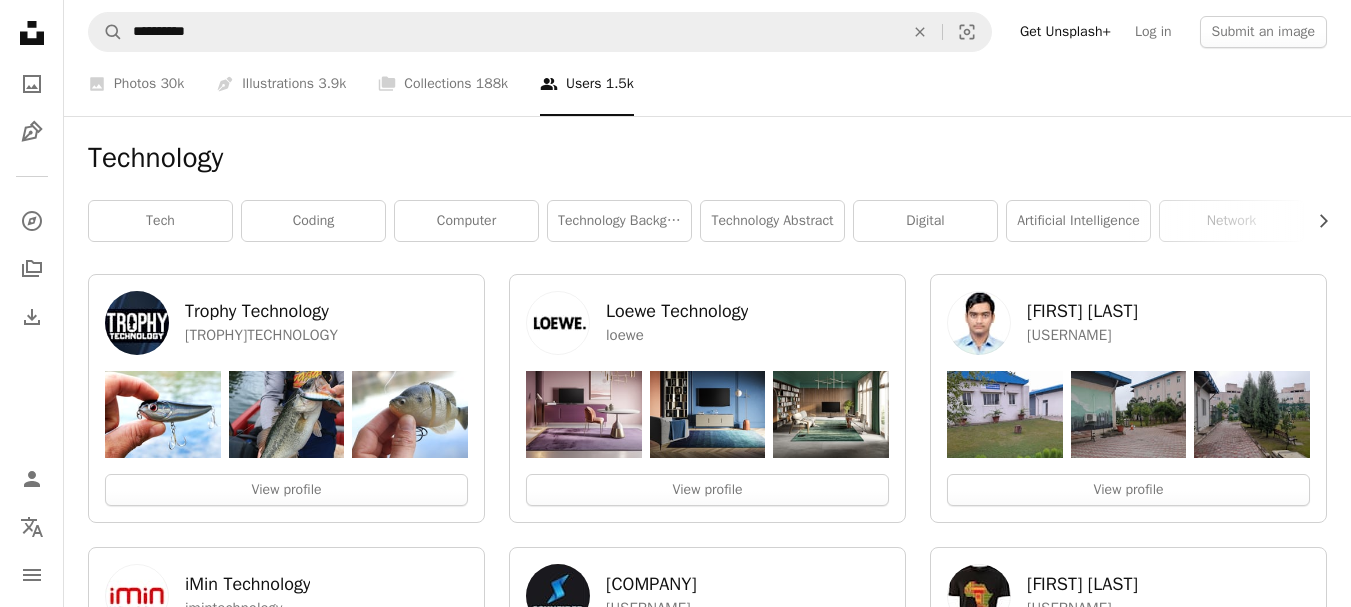 scroll, scrollTop: 531, scrollLeft: 0, axis: vertical 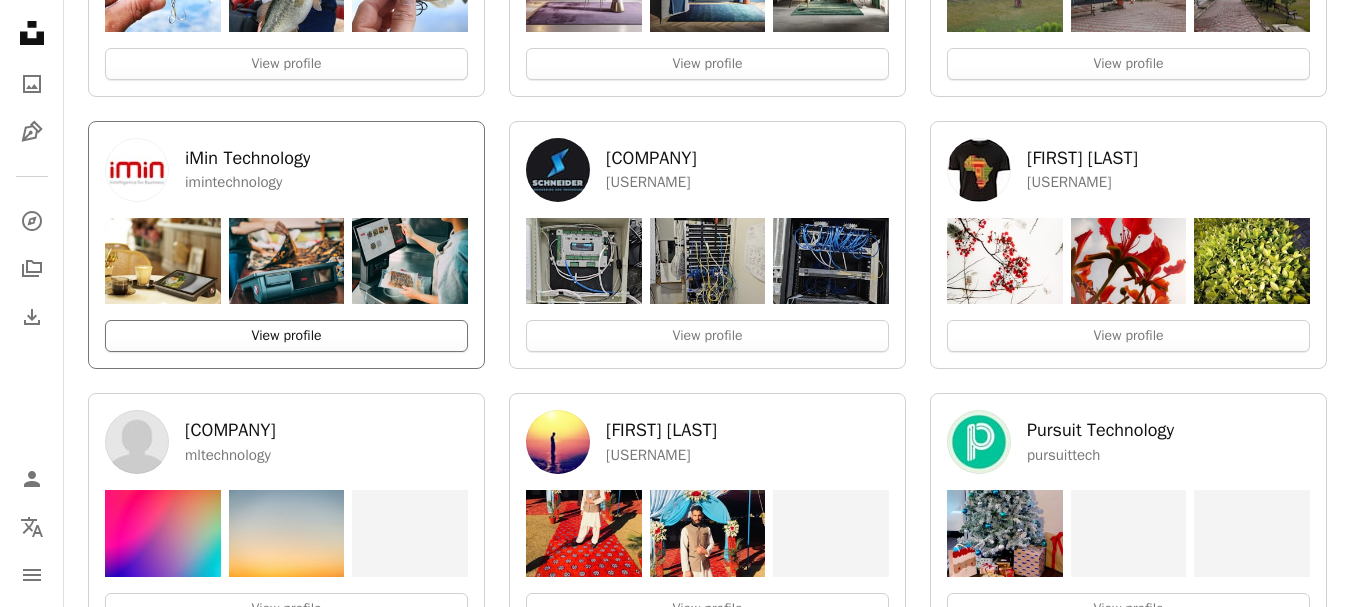 click on "View profile" at bounding box center (286, 336) 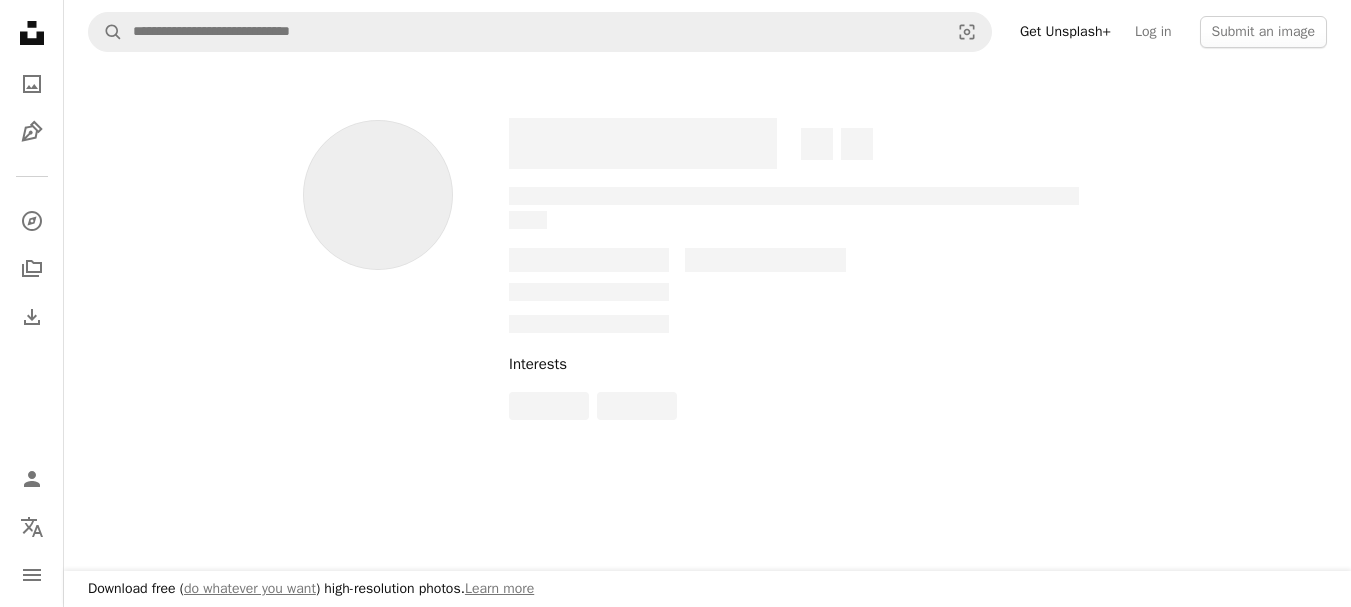 scroll, scrollTop: 0, scrollLeft: 0, axis: both 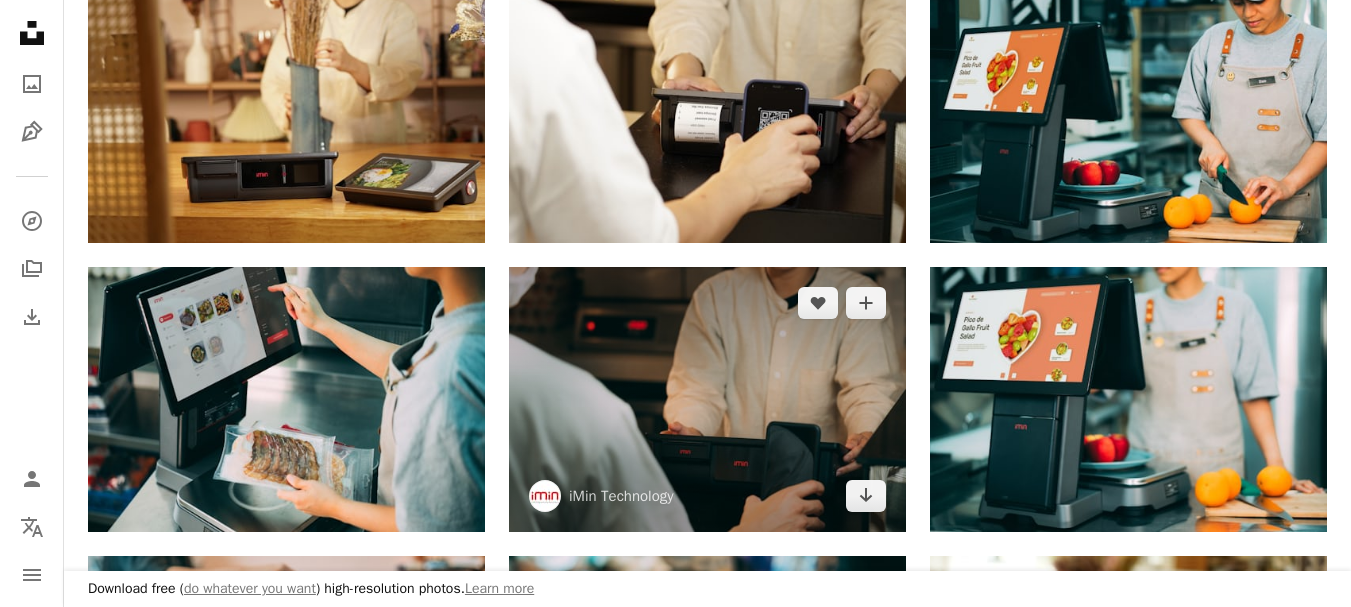 click at bounding box center (707, 399) 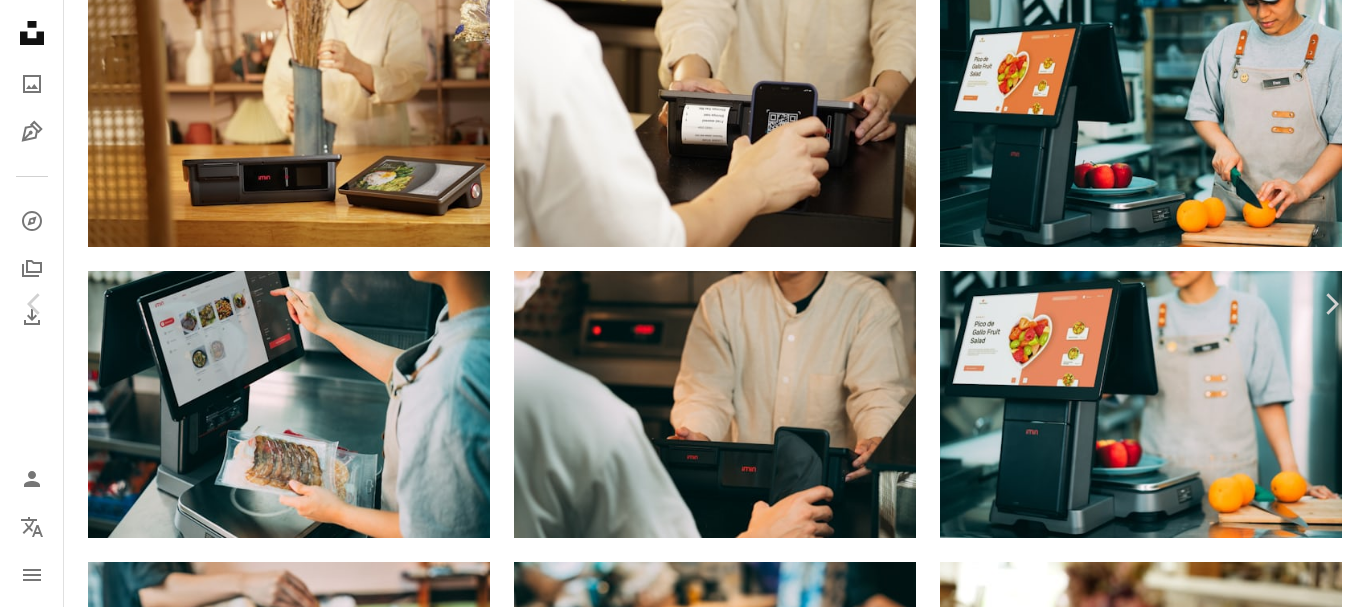 click on "Download free" at bounding box center (1167, 1452) 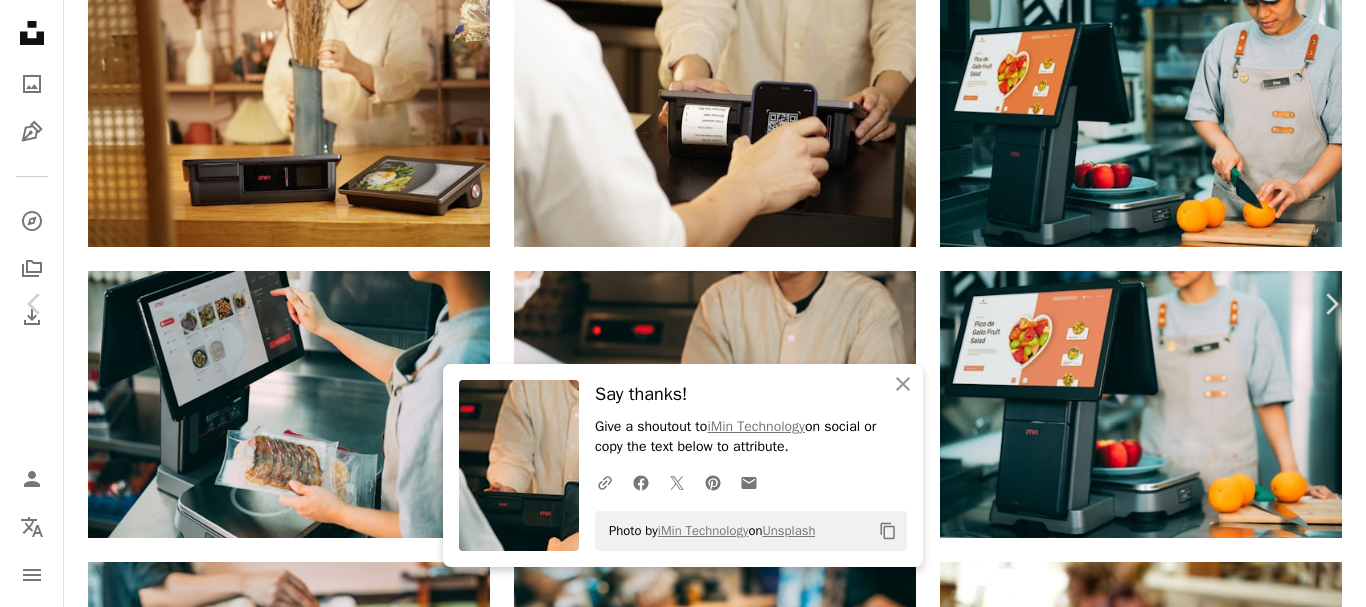 drag, startPoint x: 1263, startPoint y: 88, endPoint x: 1279, endPoint y: 91, distance: 16.27882 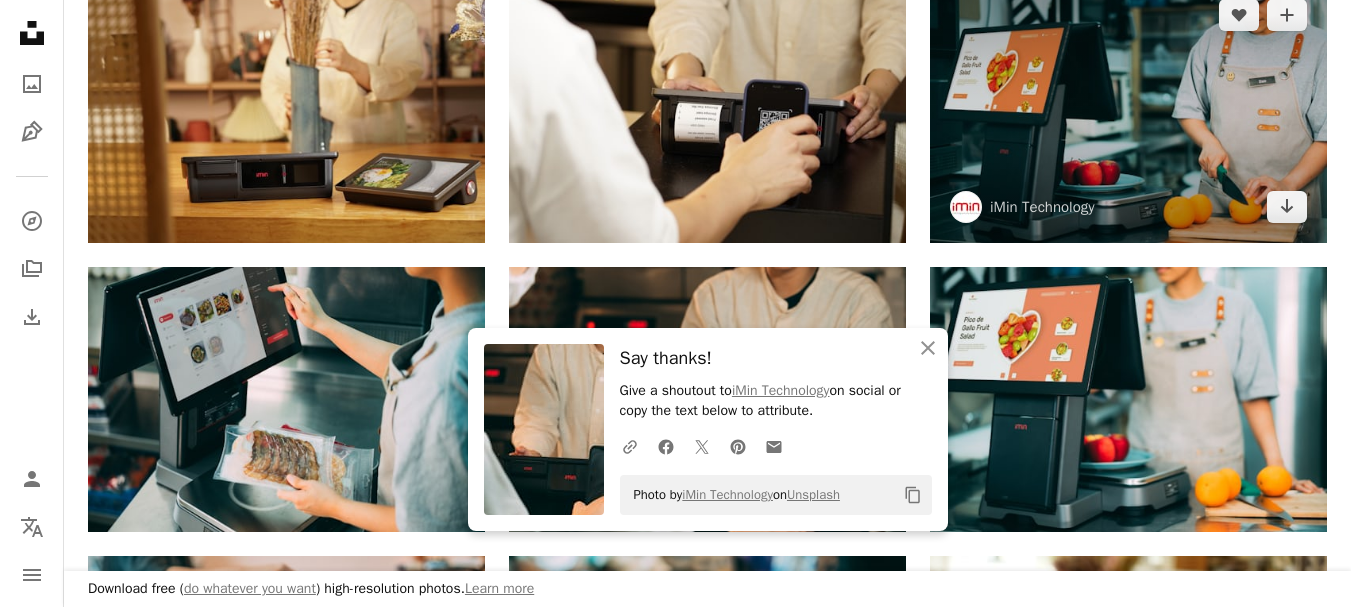 click at bounding box center [1128, 111] 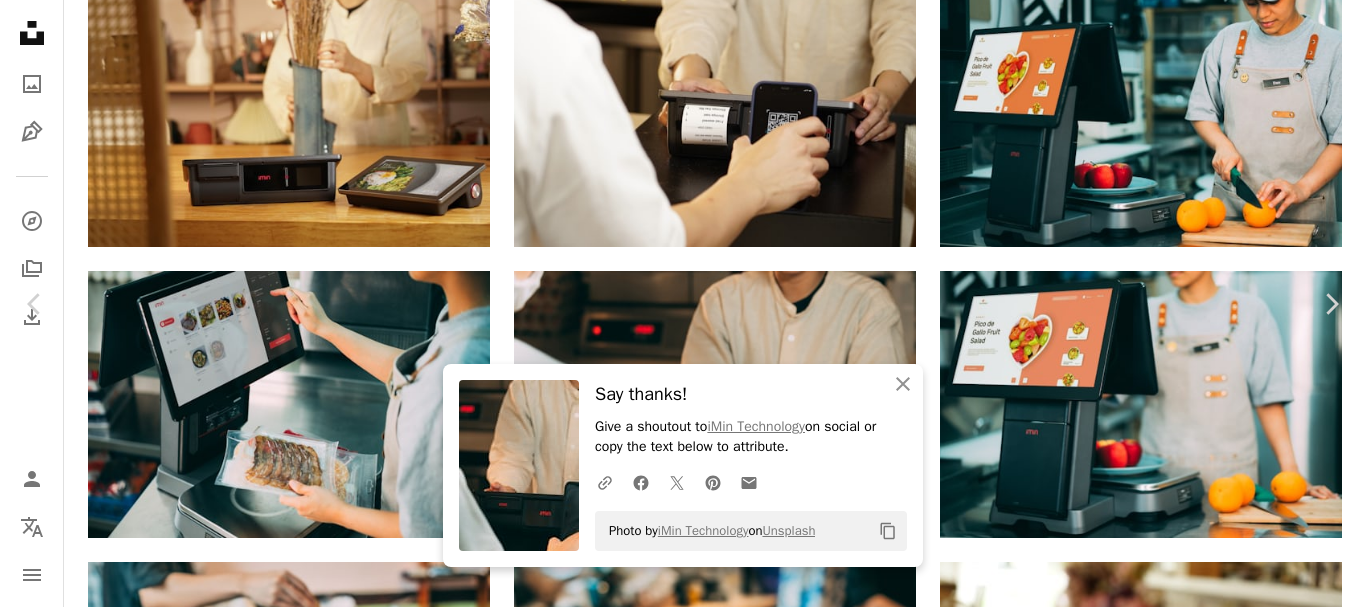 click on "An X shape Chevron left Chevron right An X shape Close Say thanks! Give a shoutout to iMin Technology on social or copy the text below to attribute. A URL sharing icon (chains) Facebook icon X (formerly Twitter) icon Pinterest icon An envelope Photo by iMin Technology on Unsplash
Copy content iMin Technology imintechnology A heart A plus sign Edit image   Plus sign for Unsplash+ Download free Chevron down Zoom in Views 1,252 Downloads 53 A forward-right arrow Share Info icon Info More Actions The D1w seamlessly integrates all the features of POS devices with the functionality of a weighing scale, for businesses which require pay-by-weight services or self-service weighing. Calendar outlined Published on  July 20, 2022 Camera SONY, ILCE-7M3 Safety Free to use under the  Unsplash License restaurant tablet android restaurants device devices point of sale payment terminal checkout counter point of sales android tablet android device human plant shop Free stock photos  |  Save 20% with code UNSPLASH20" at bounding box center [683, 1708] 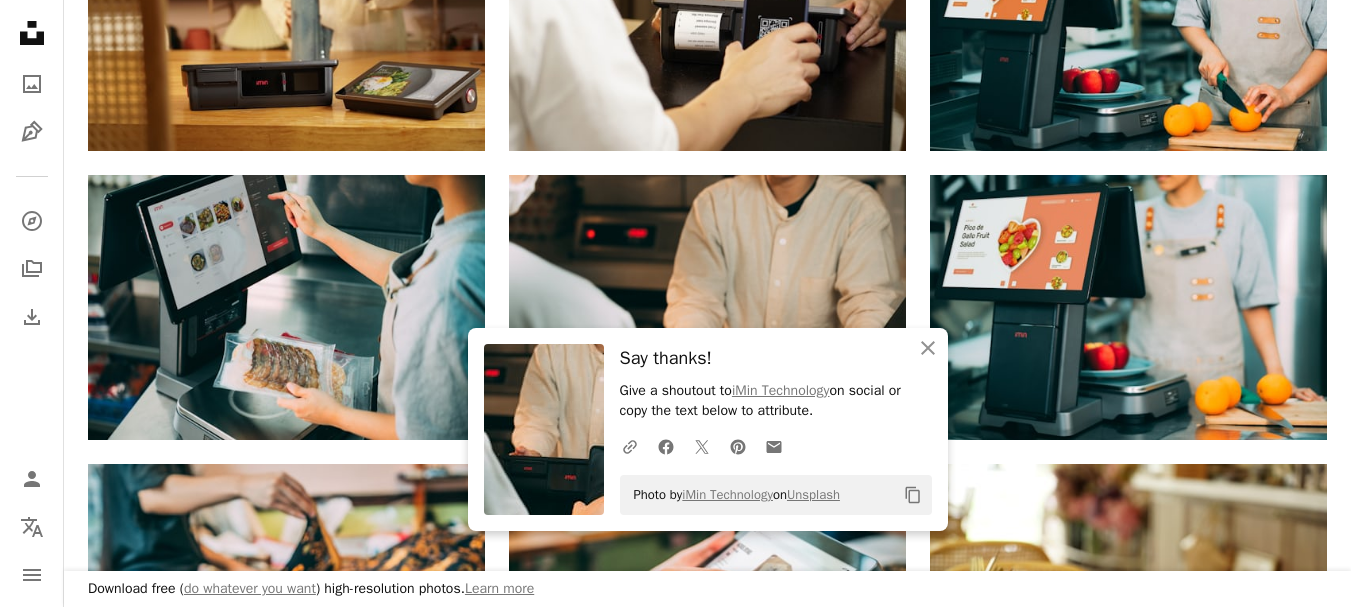scroll, scrollTop: 797, scrollLeft: 0, axis: vertical 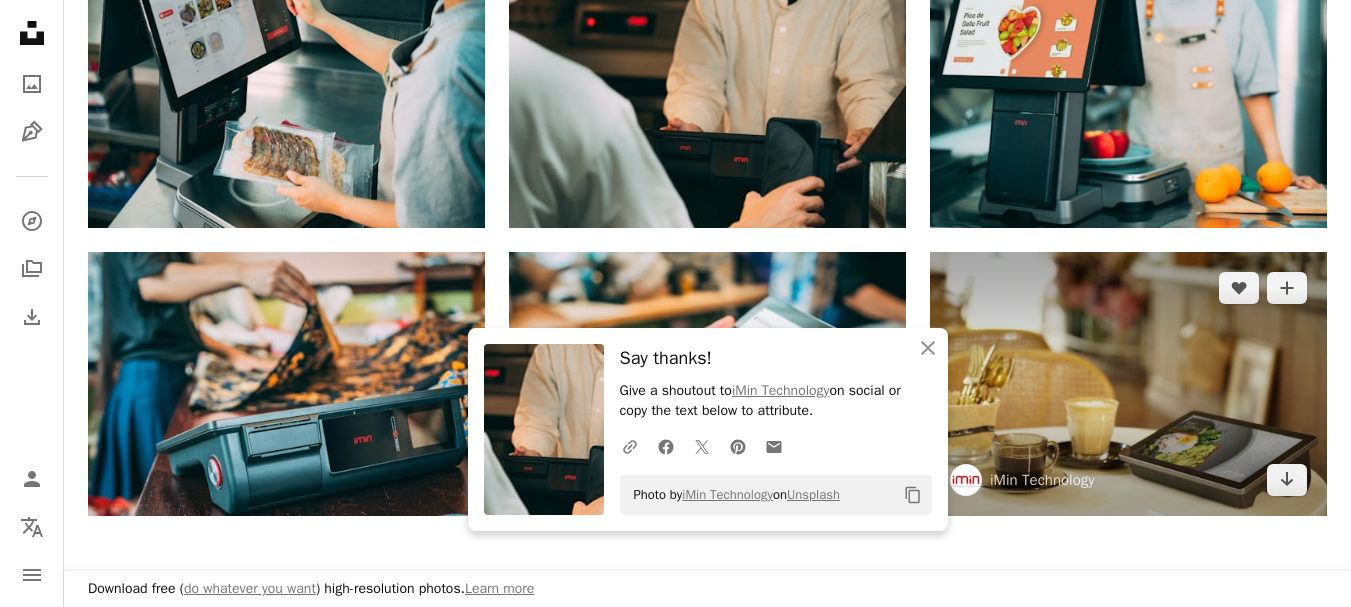 click at bounding box center (1128, 384) 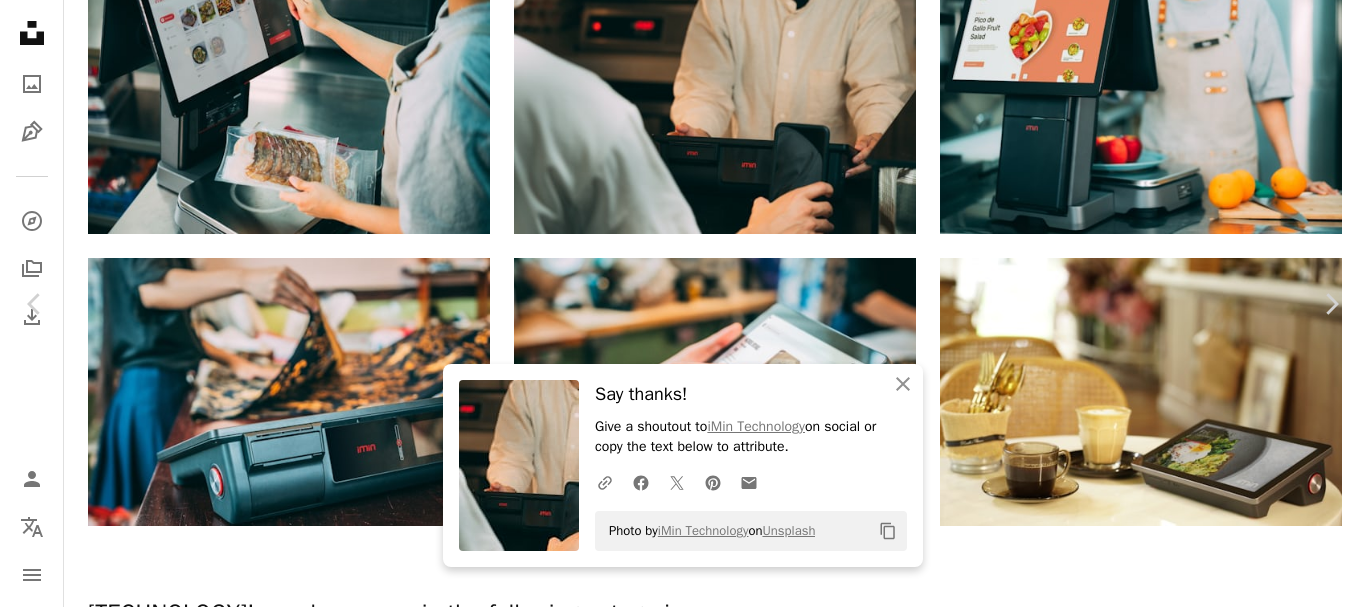 click on "Download free" at bounding box center [1167, 1148] 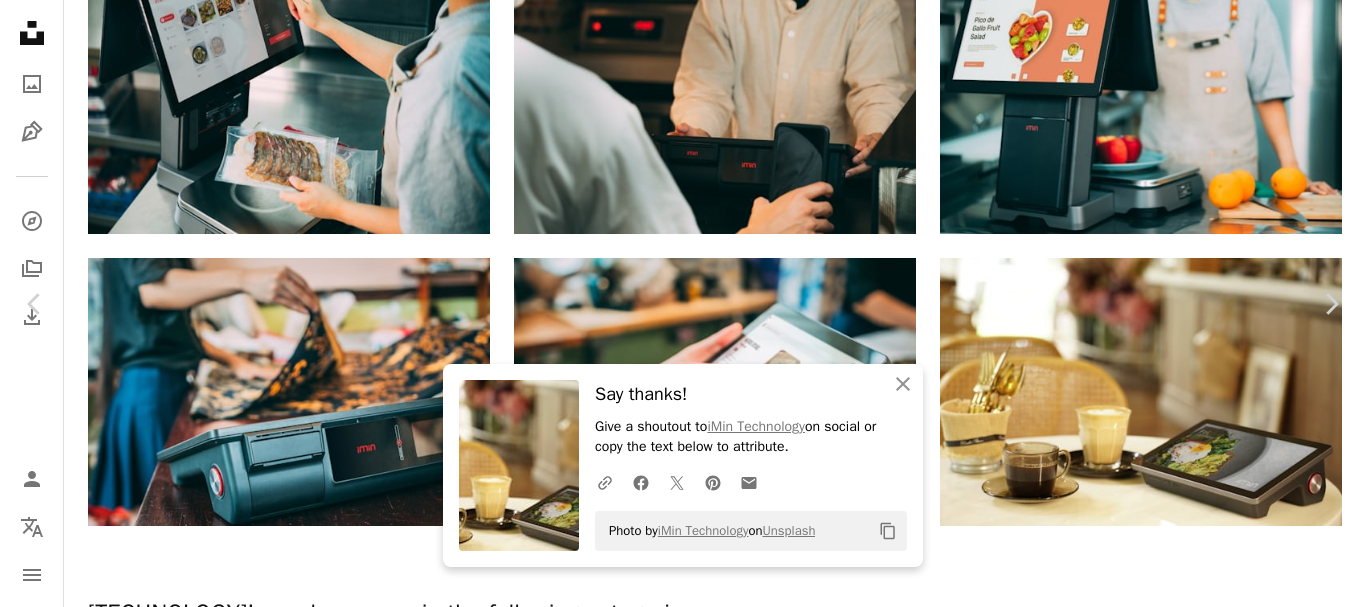 click on "An X shape Chevron left Chevron right An X shape Close Say thanks! Give a shoutout to [TECHNOLOGY] on social or copy the text below to attribute. A URL sharing icon (chains) Facebook icon X (formerly Twitter) icon Pinterest icon An envelope Photo by [TECHNOLOGY] on Unsplash
Copy content [TECHNOLOGY] [USERNAME] A heart A plus sign Edit image   Plus sign for Unsplash+ Download free Chevron down Zoom in Views 153,203 Downloads 1,082 A forward-right arrow Share Info icon Info More Actions The [TECHNOLOGY] D1 POS tablet is the new generation of all-in-one POS device. High touchscreen
responsiveness, speed, and performance. The future of countertop POS
systems that has been trimmed for a streamlined user experience. Read more Calendar outlined Published on July 20, 2022 Camera SONY, ILCE-7M3 Safety Free to use under the Unsplash License restaurant tablet android restaurants cashier device devices checkout point of sale cash register tablets checkout counter point of sales android tablet cashiers" at bounding box center [683, 1404] 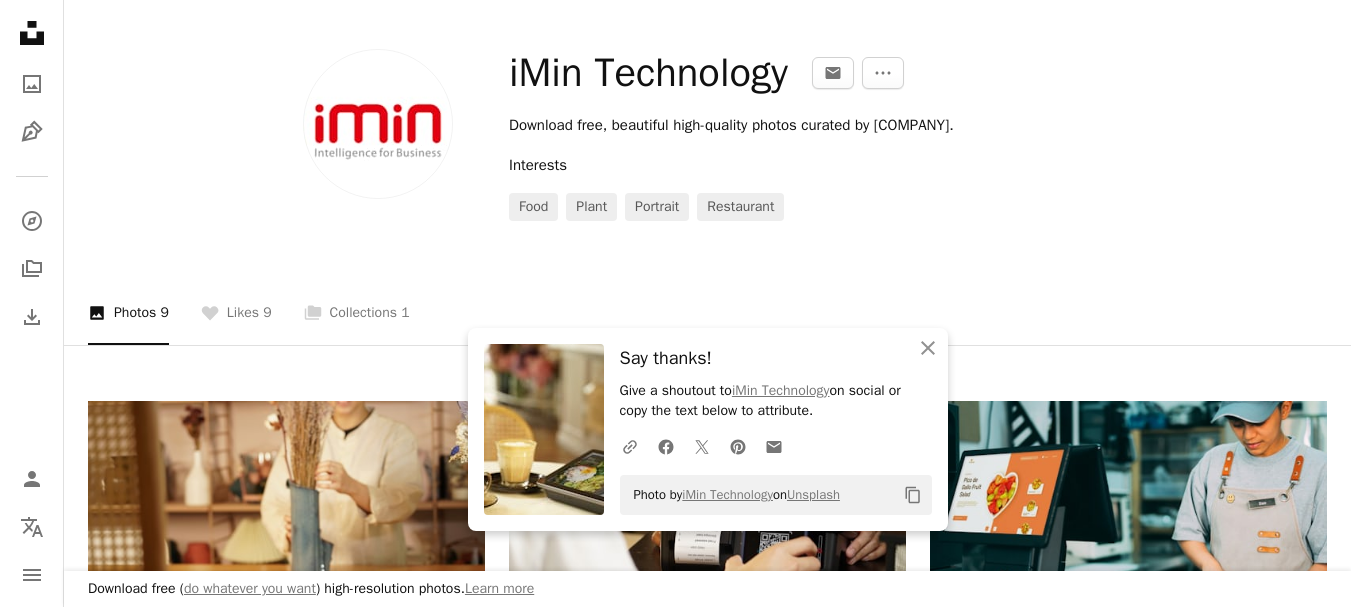 scroll, scrollTop: 0, scrollLeft: 0, axis: both 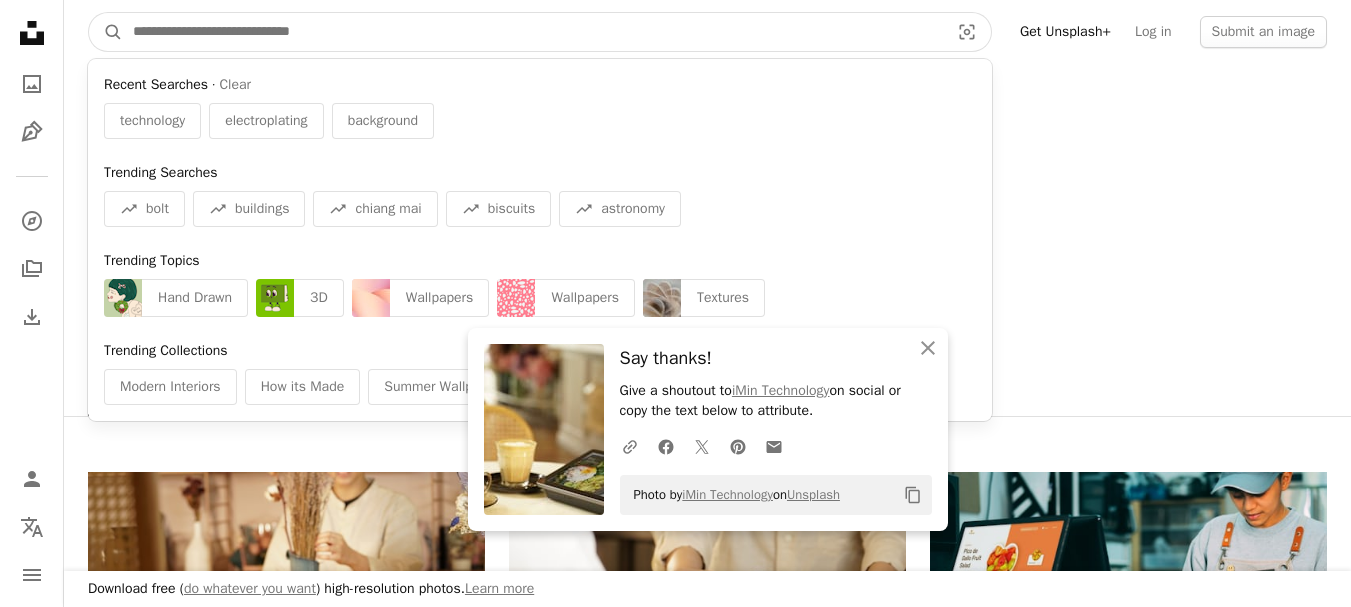 click at bounding box center (533, 32) 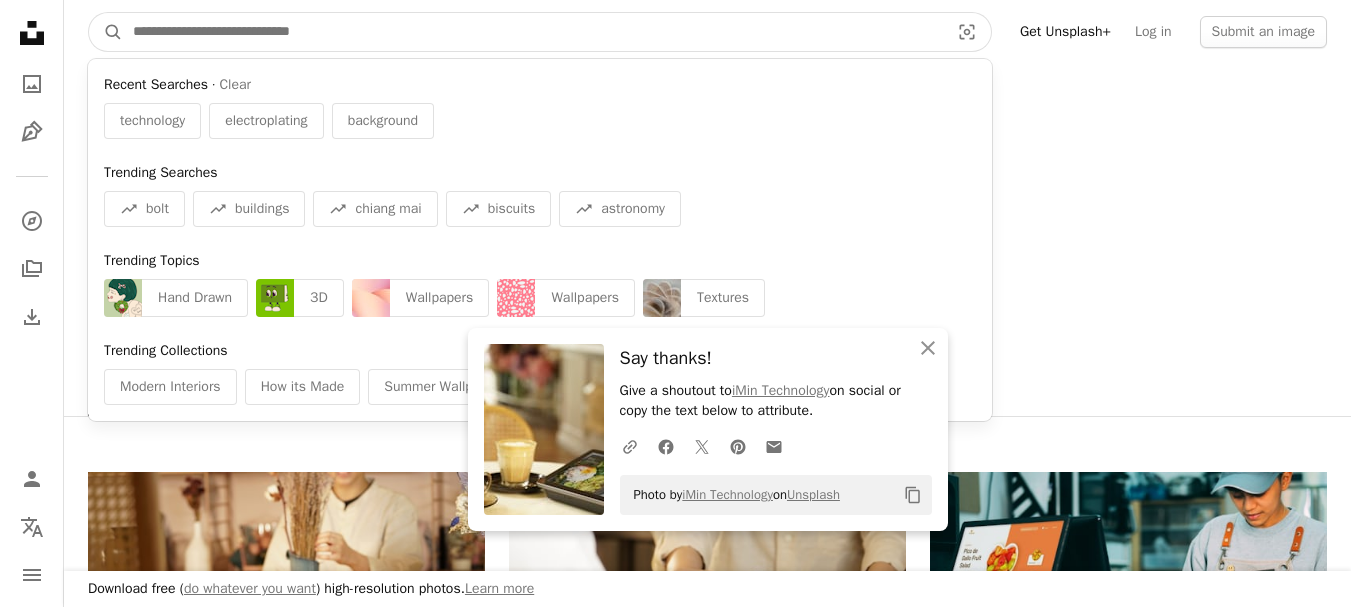 click at bounding box center [533, 32] 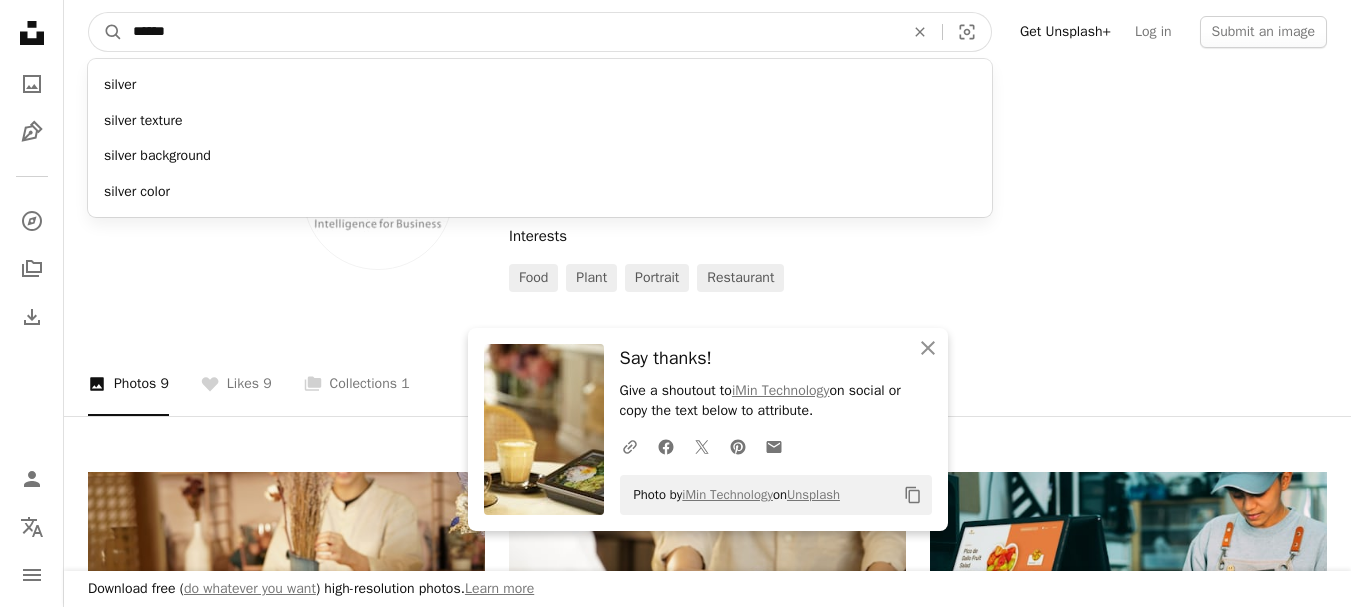 type on "******" 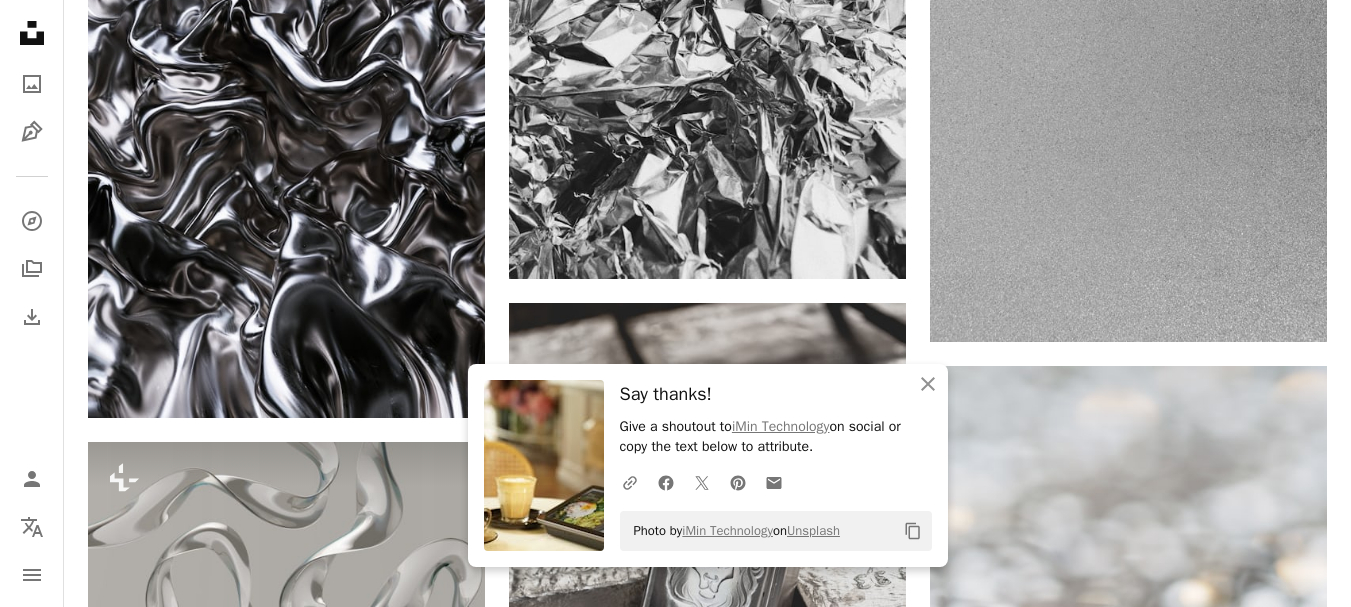 scroll, scrollTop: 1407, scrollLeft: 0, axis: vertical 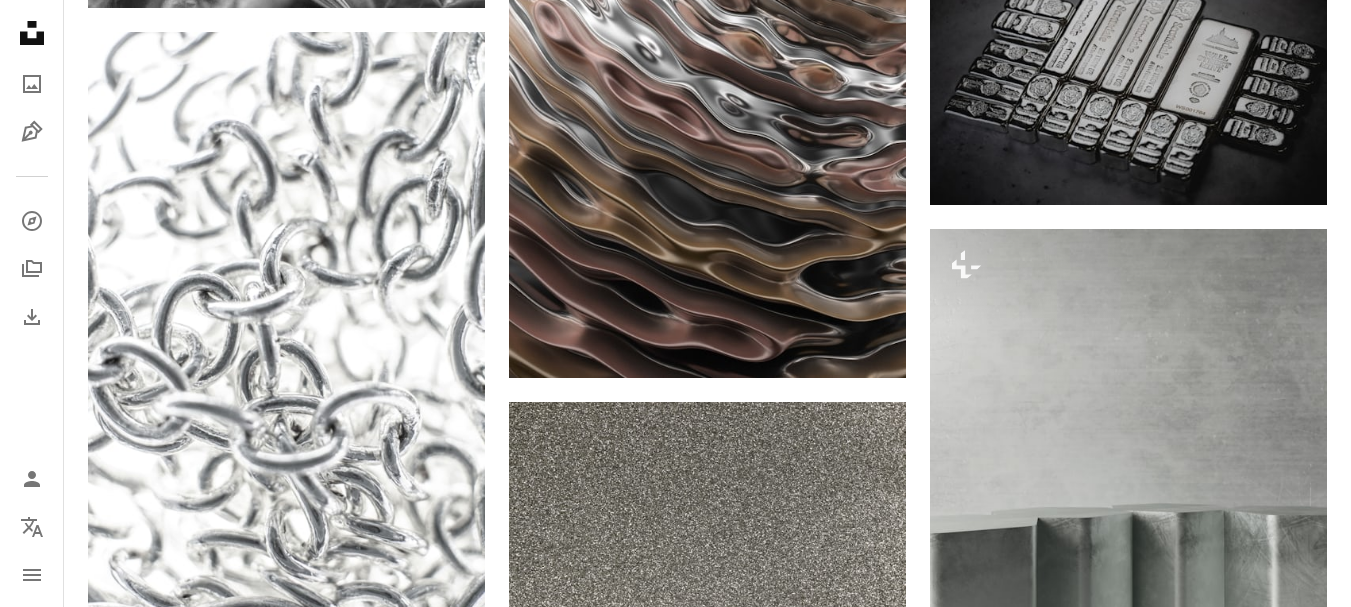 click on "Arrow pointing down" at bounding box center [1287, 1266] 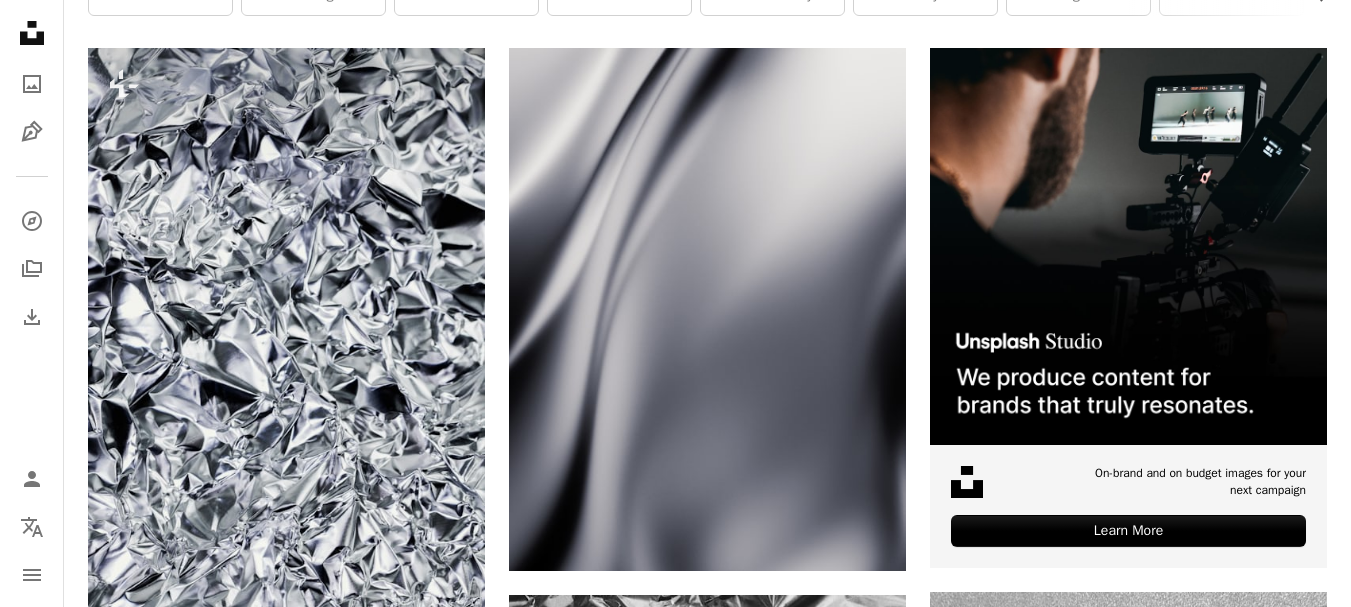 scroll, scrollTop: 0, scrollLeft: 0, axis: both 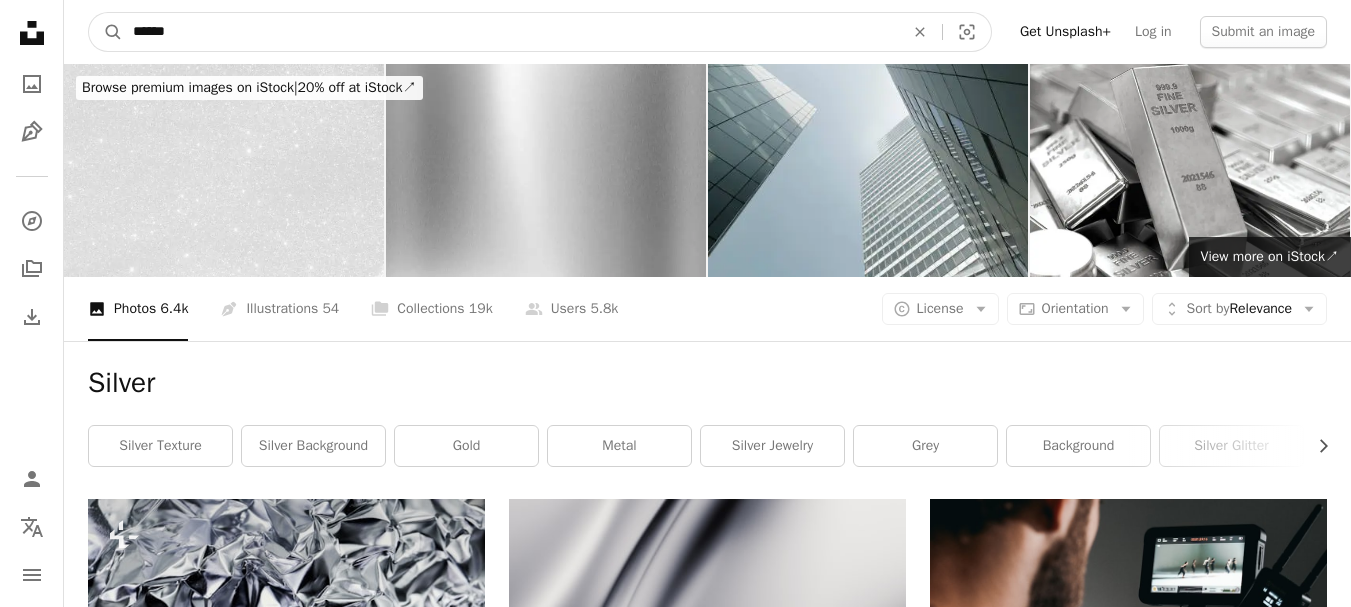 drag, startPoint x: 162, startPoint y: 28, endPoint x: 131, endPoint y: 30, distance: 31.06445 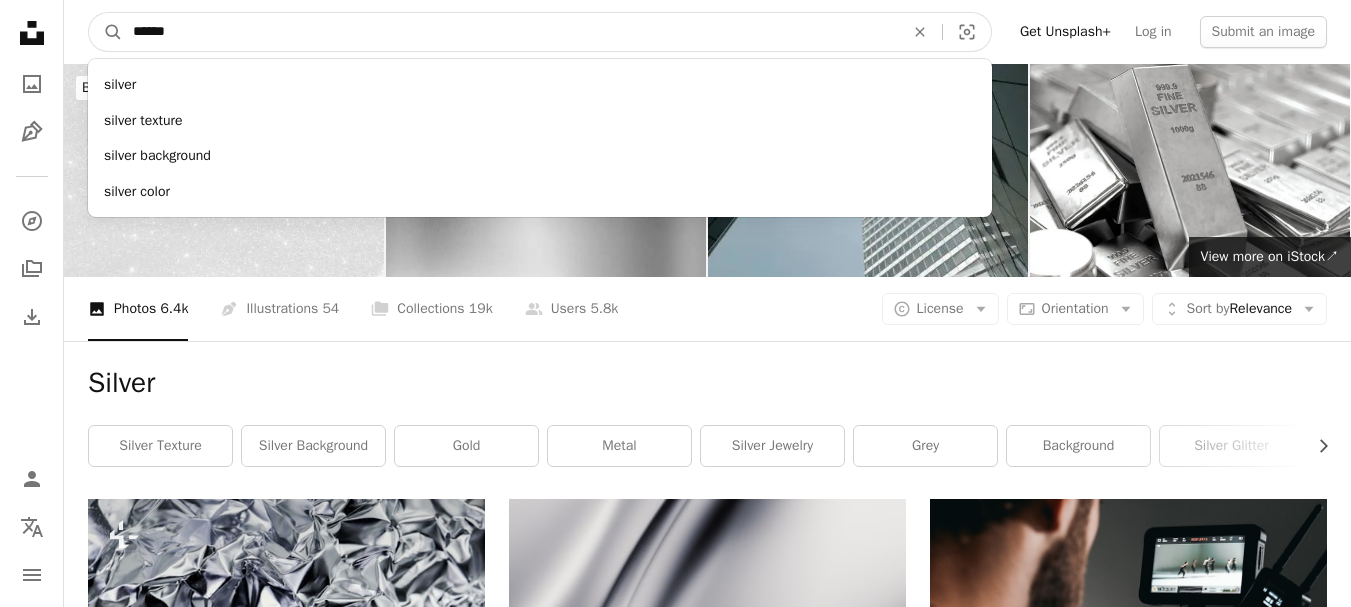 click on "******" at bounding box center [510, 32] 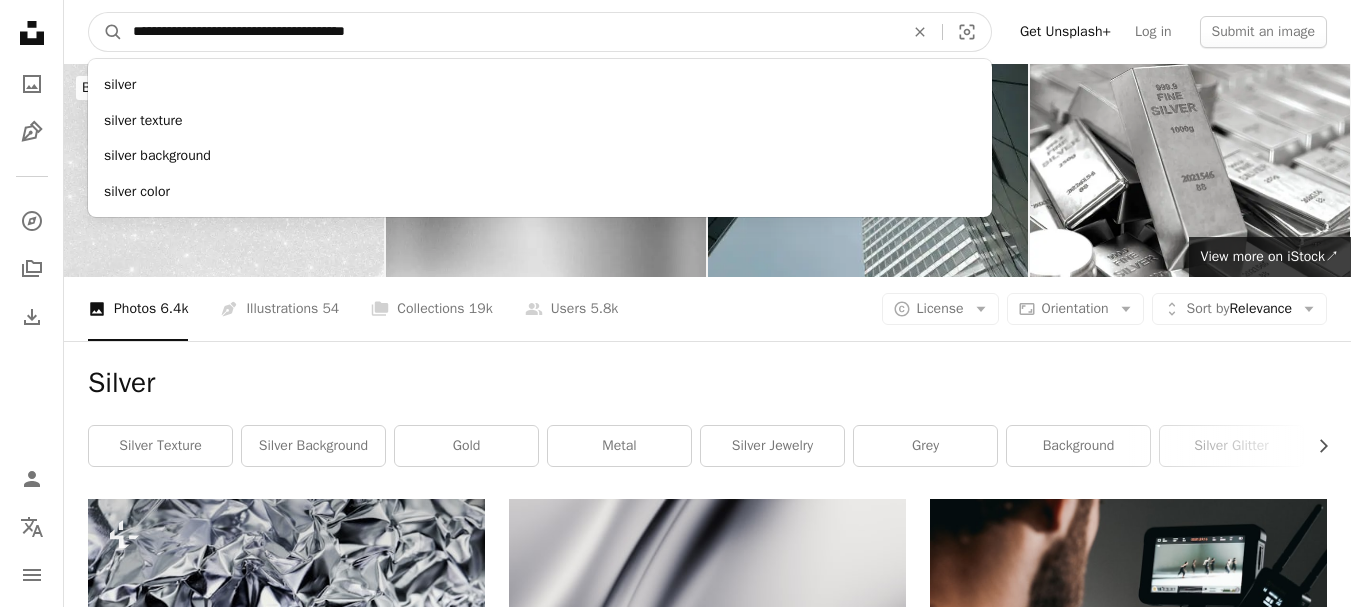type on "**********" 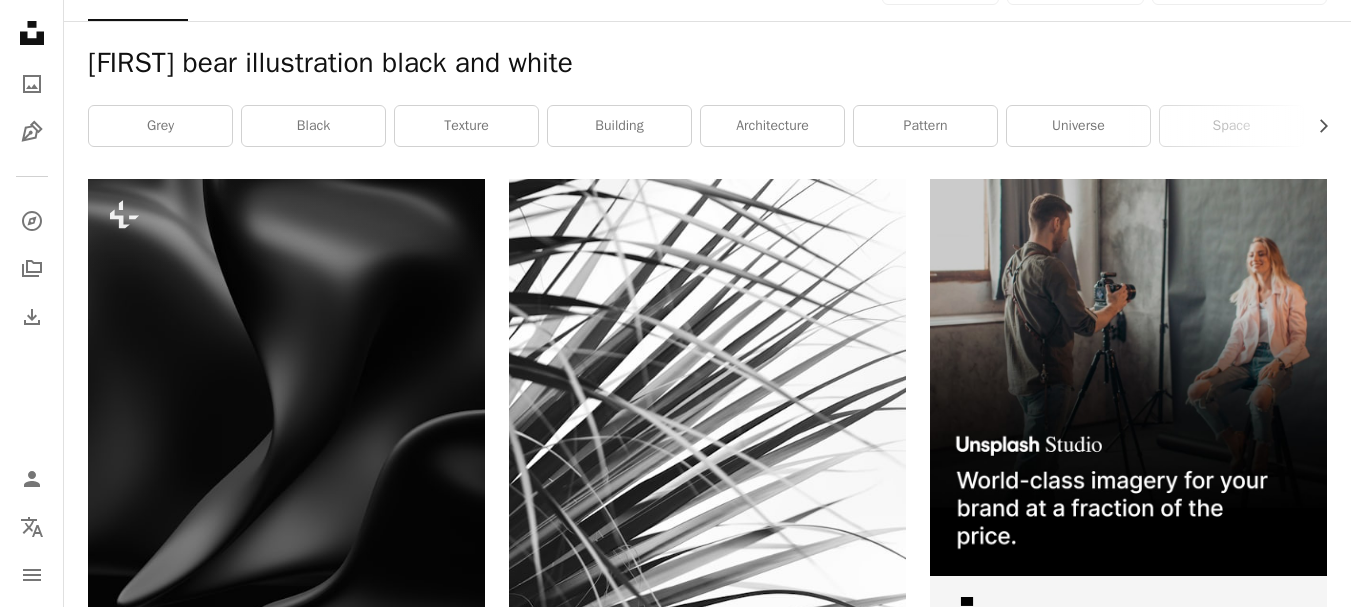 scroll, scrollTop: 0, scrollLeft: 0, axis: both 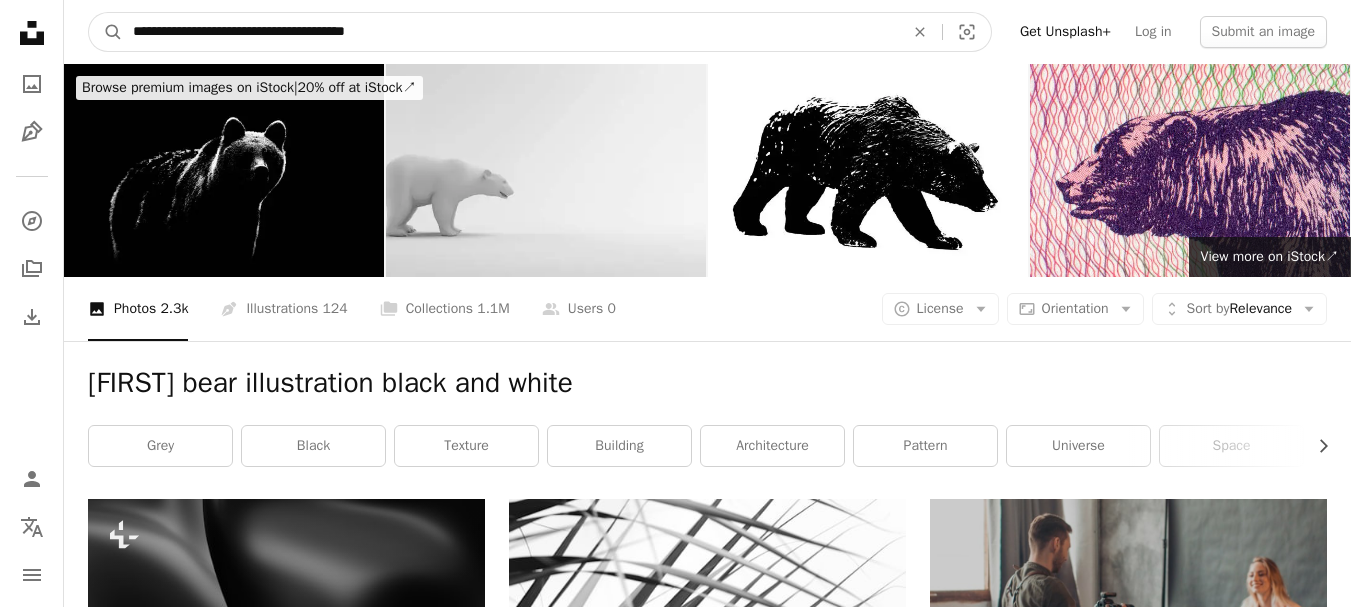 drag, startPoint x: 288, startPoint y: 29, endPoint x: 451, endPoint y: 19, distance: 163.30646 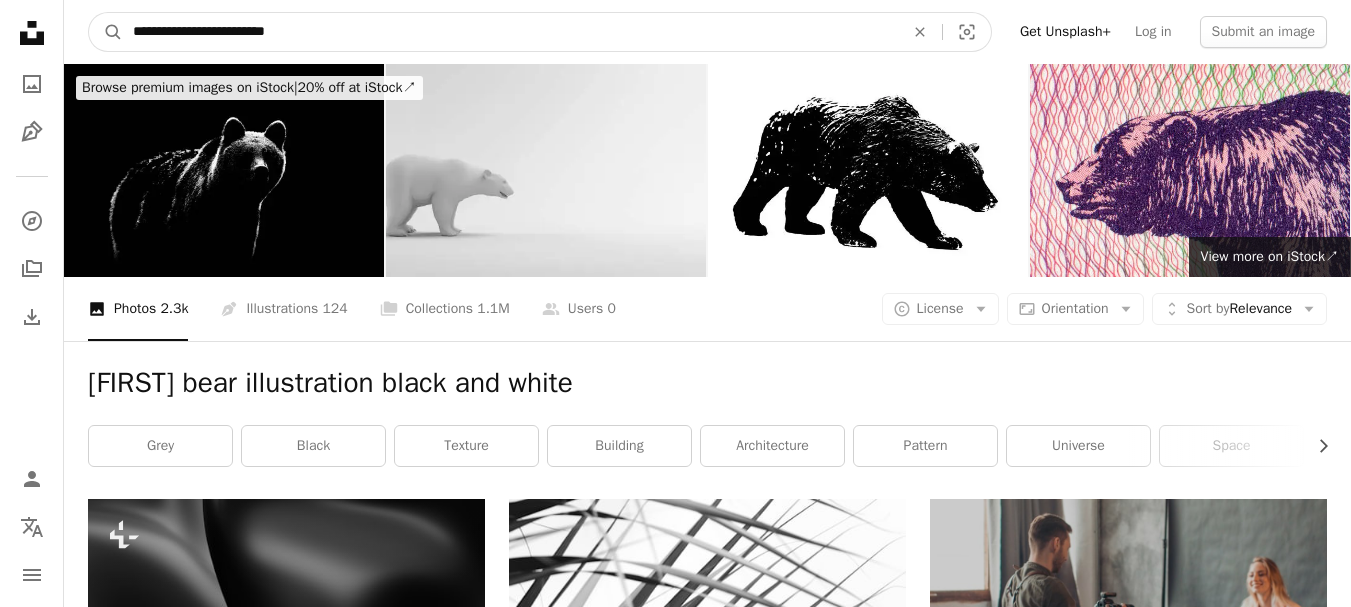 type on "**********" 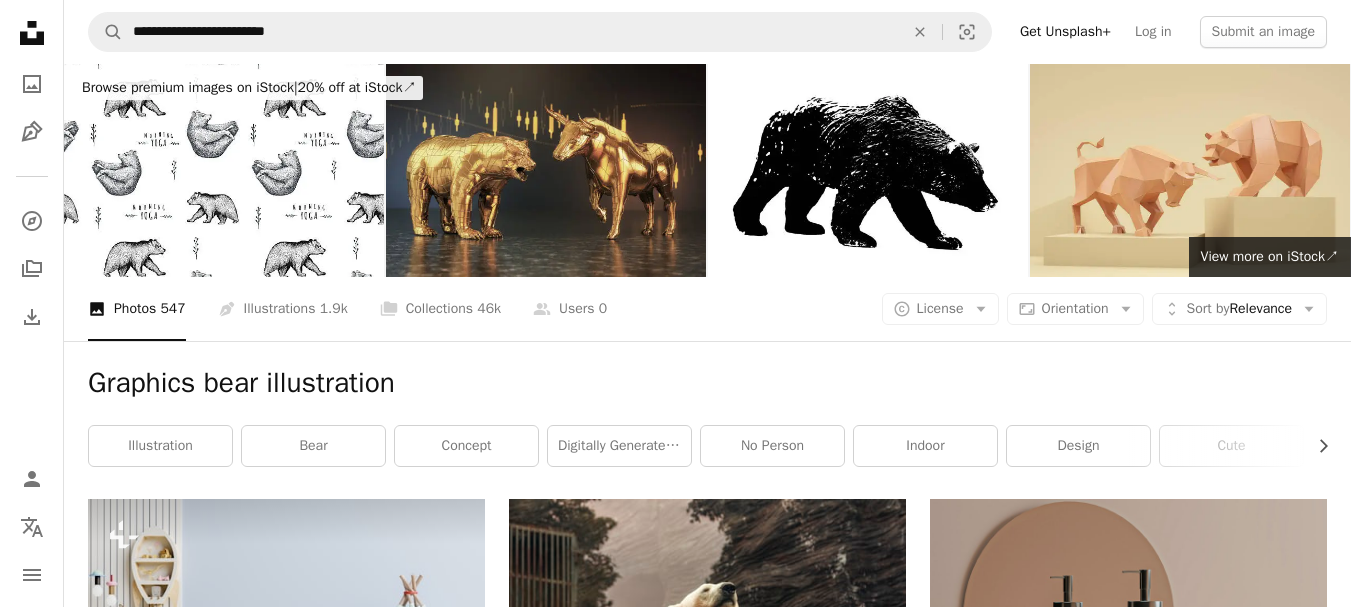 click on "Graphics bear illustration Chevron right illustration bear concept digitally generated image no person indoor design cute flooring table vector blank" at bounding box center [707, 420] 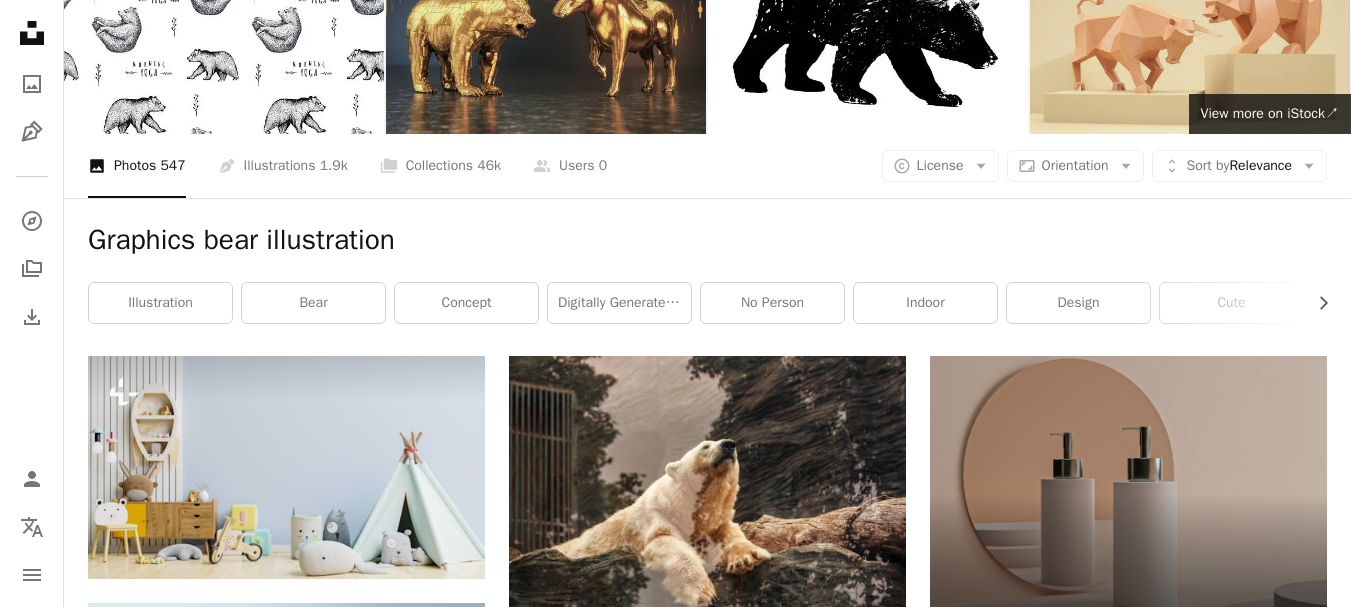 scroll, scrollTop: 0, scrollLeft: 0, axis: both 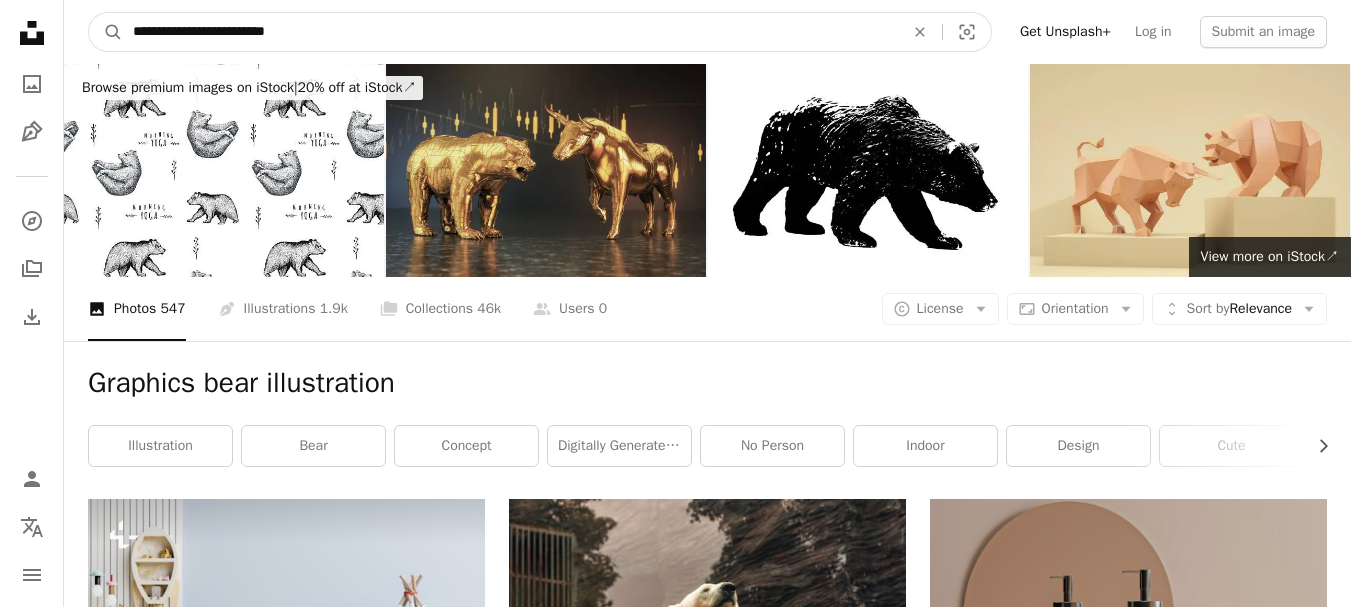 drag, startPoint x: 285, startPoint y: 39, endPoint x: 219, endPoint y: 42, distance: 66.068146 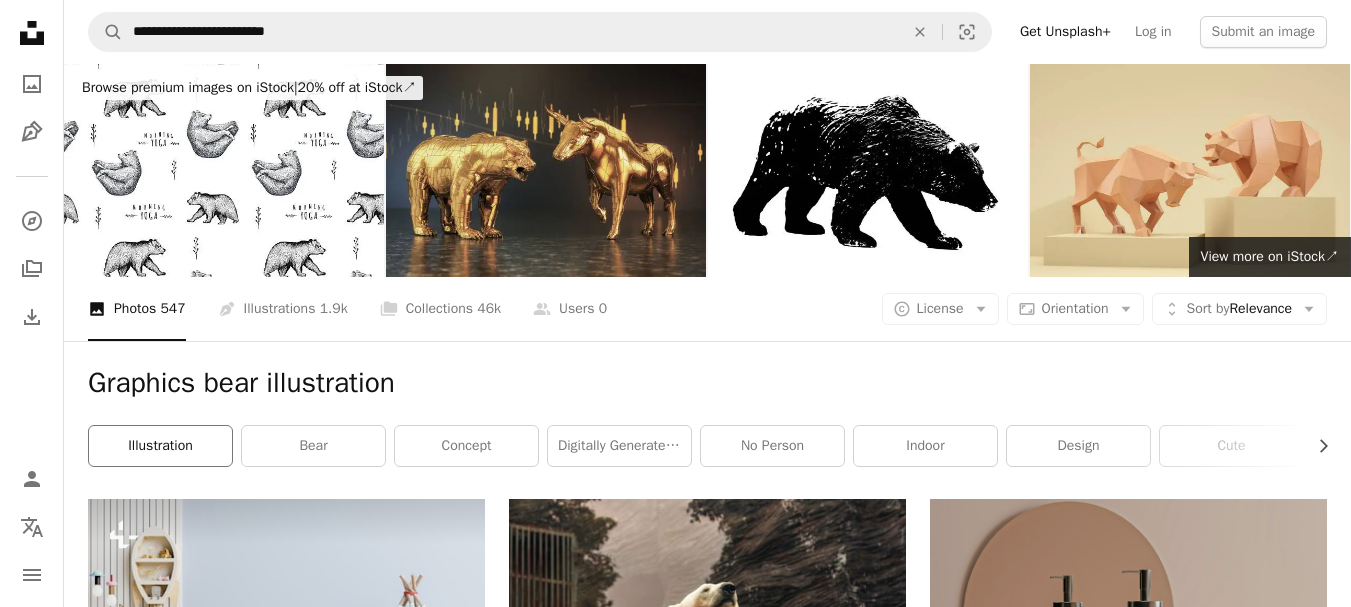click on "illustration" at bounding box center (160, 446) 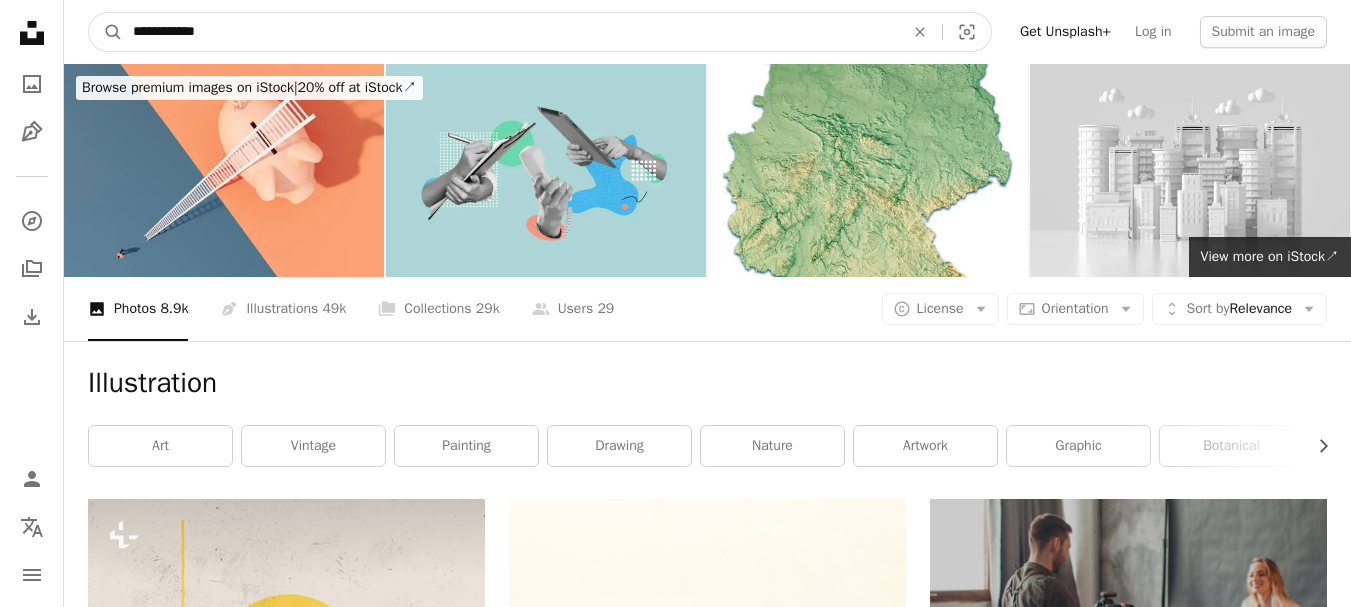 drag, startPoint x: 242, startPoint y: 23, endPoint x: 128, endPoint y: 39, distance: 115.11733 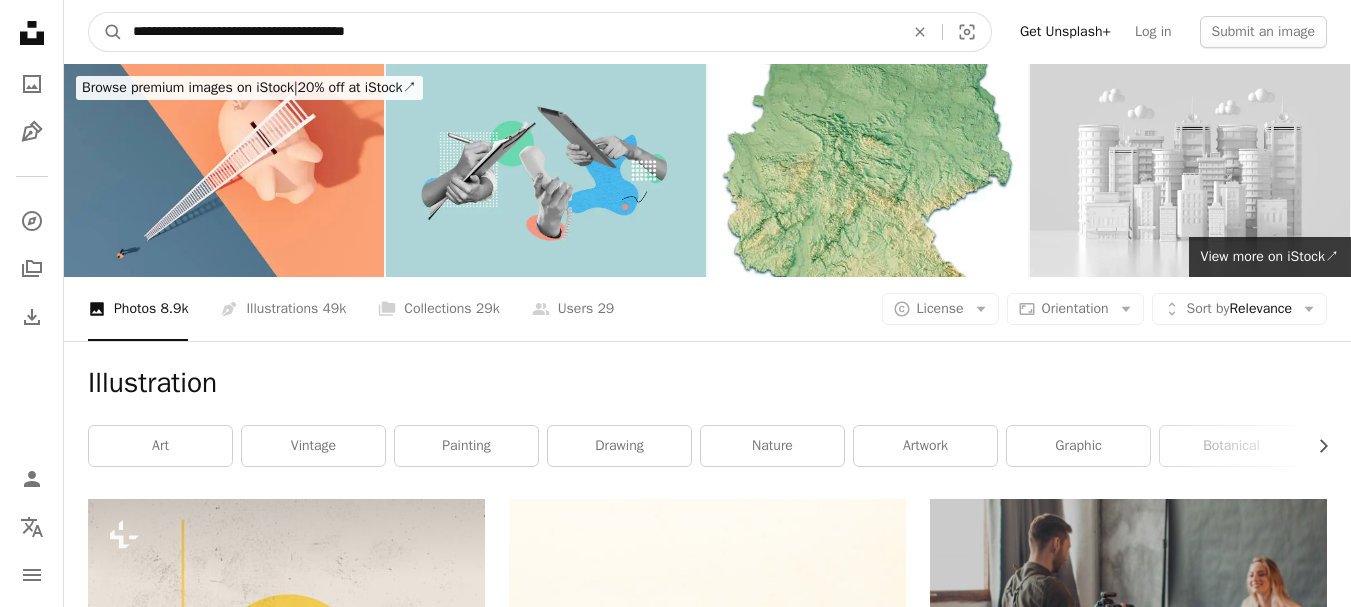 click on "**********" at bounding box center (510, 32) 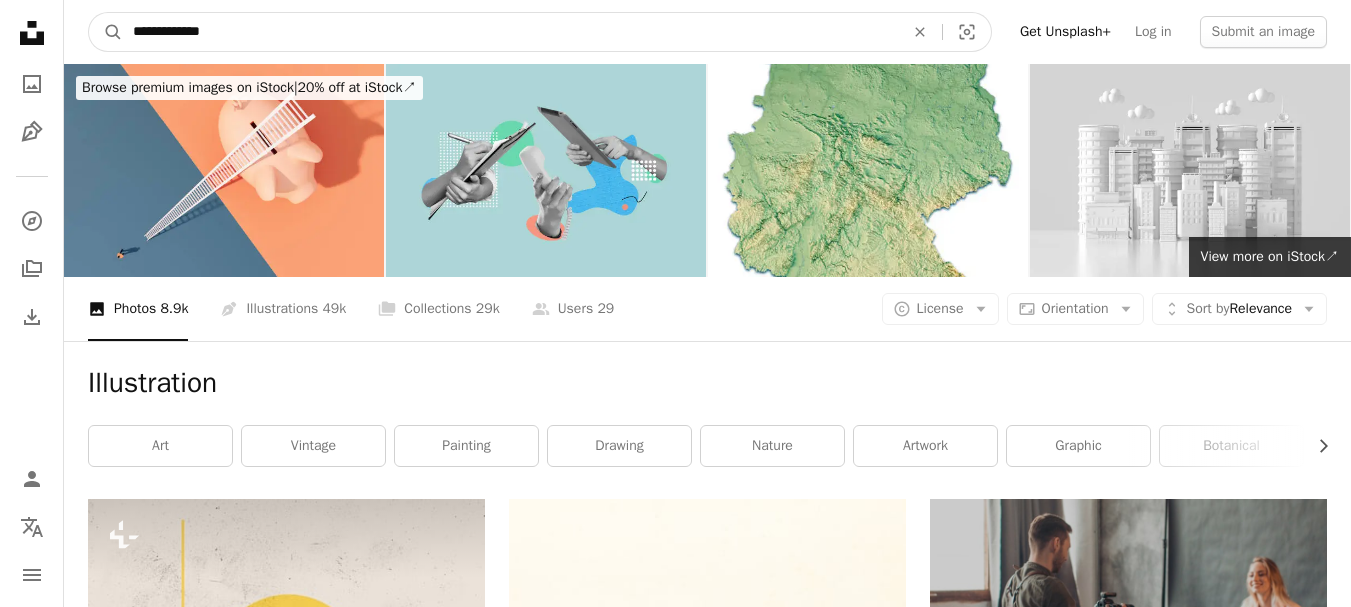 type on "**********" 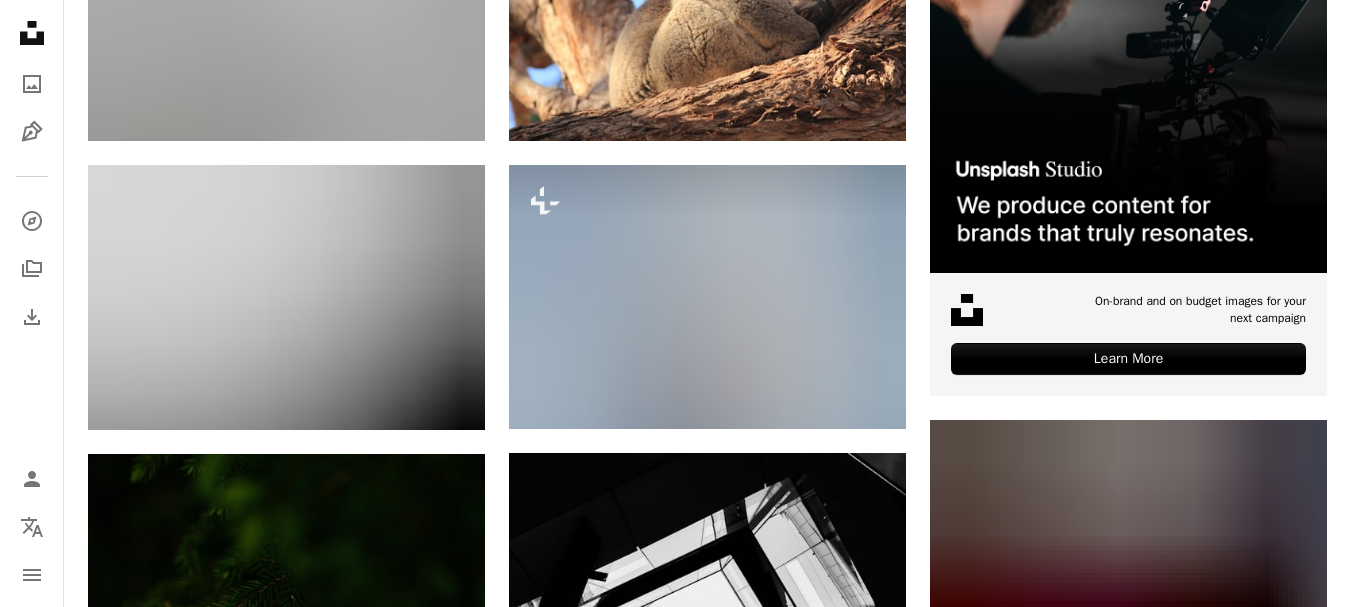 scroll, scrollTop: 611, scrollLeft: 0, axis: vertical 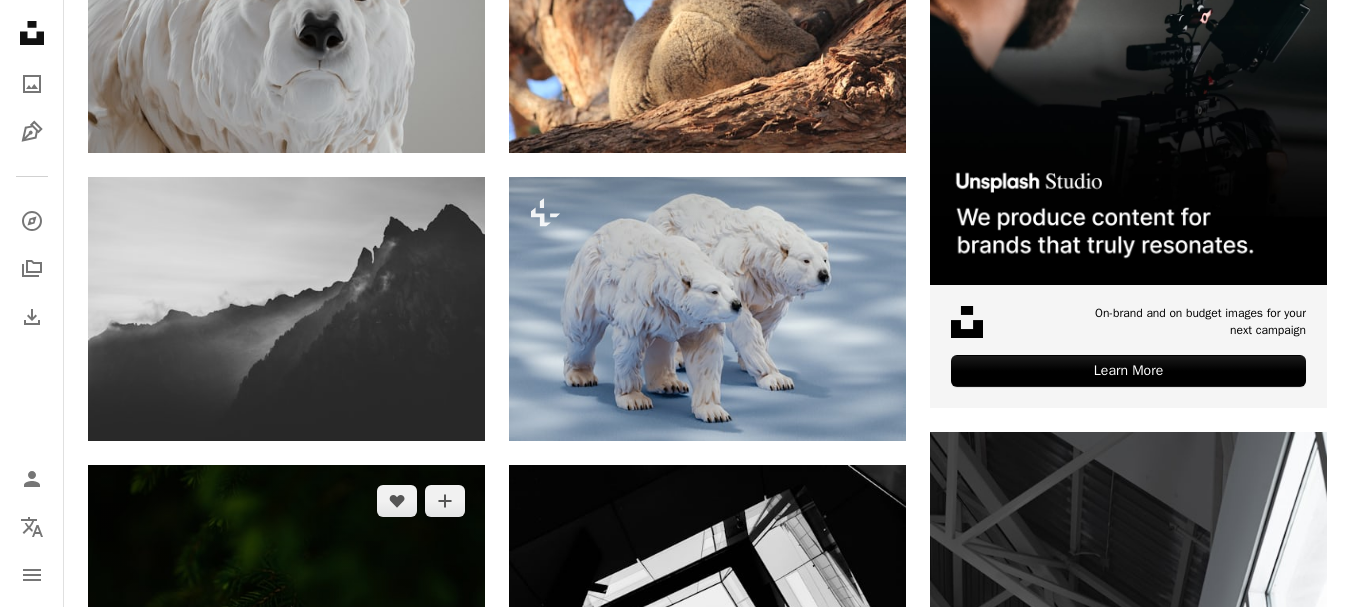 click on "Arrow pointing down" 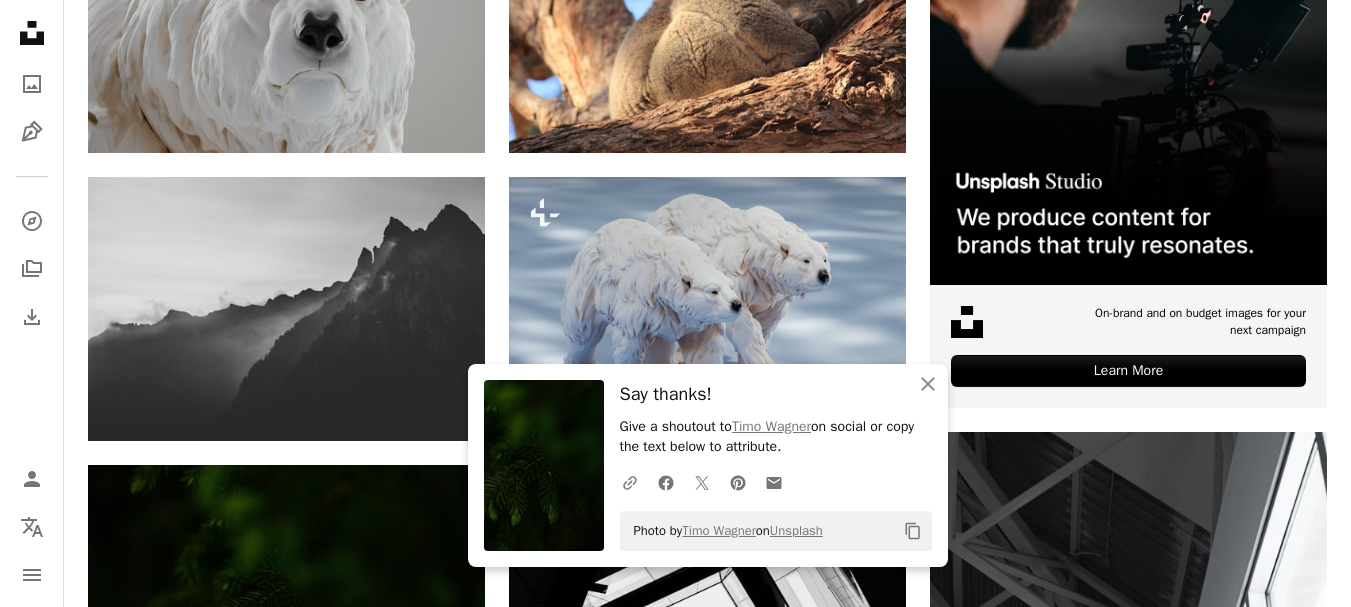 click on "Plus sign for Unsplash+ A heart A plus sign [FIRST] [LAST] For  Unsplash+ A lock   Download A heart A plus sign [FIRST] [LAST] Arrow pointing down A heart A plus sign [FIRST] [LAST] Arrow pointing down Plus sign for Unsplash+ A heart A plus sign Getty Images For  Unsplash+ A lock   Download A heart A plus sign [FIRST] [LAST] Available for hire A checkmark inside of a circle Arrow pointing down A heart A plus sign [FIRST] [LAST] Available for hire A checkmark inside of a circle Arrow pointing down A heart A plus sign [FIRST] [LAST] Arrow pointing down A heart A plus sign [FIRST] [LAST] Arrow pointing down A heart A plus sign [FIRST] [LAST] Available for hire A checkmark inside of a circle Arrow pointing down Plus sign for Unsplash+ A heart A plus sign [FIRST] [LAST] For  Unsplash+ A lock   Download A heart A plus sign [FIRST] [LAST] Available for hire A checkmark inside of a circle Arrow pointing down A heart A plus sign [FIRST] [LAST] Arrow pointing down Plus sign for Unsplash+ A heart A plus sign Getty Images For  A lock" at bounding box center [707, 1386] 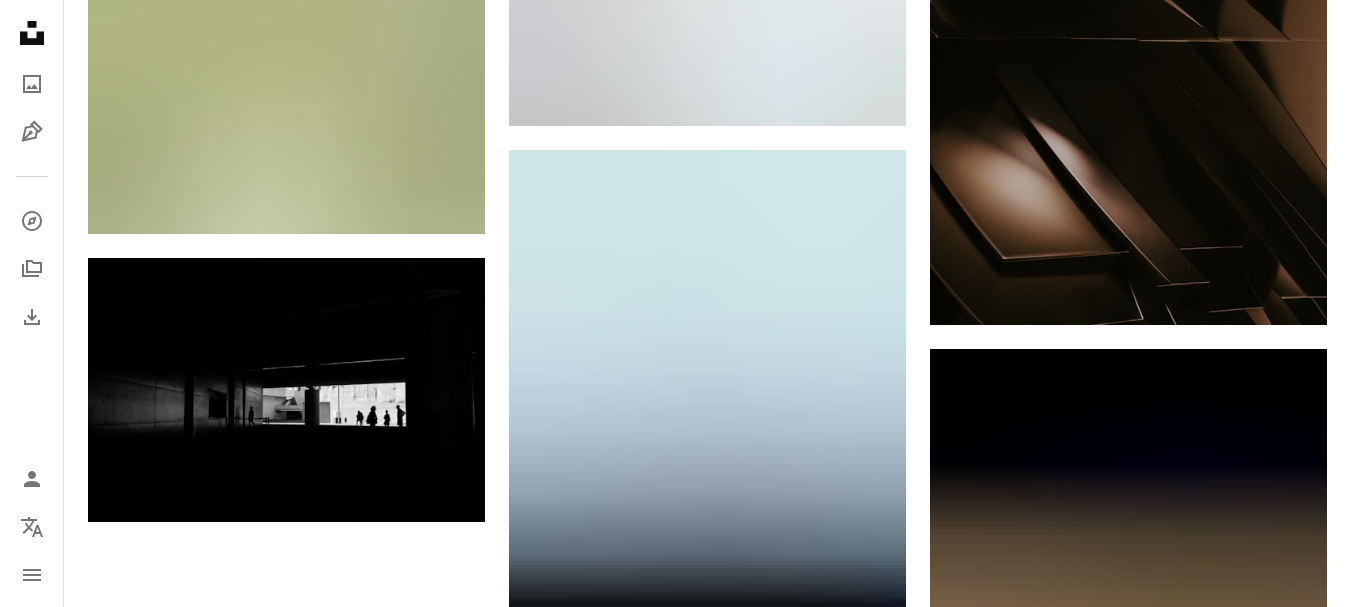 scroll, scrollTop: 2732, scrollLeft: 0, axis: vertical 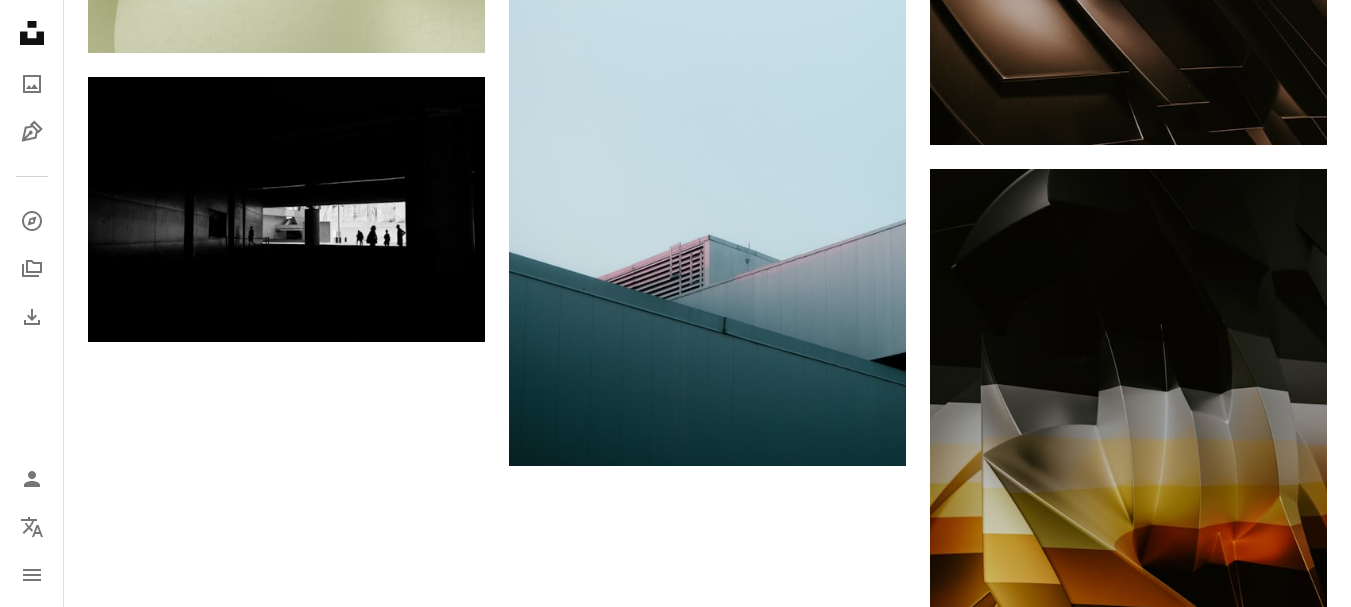 click on "Load more" at bounding box center (707, 844) 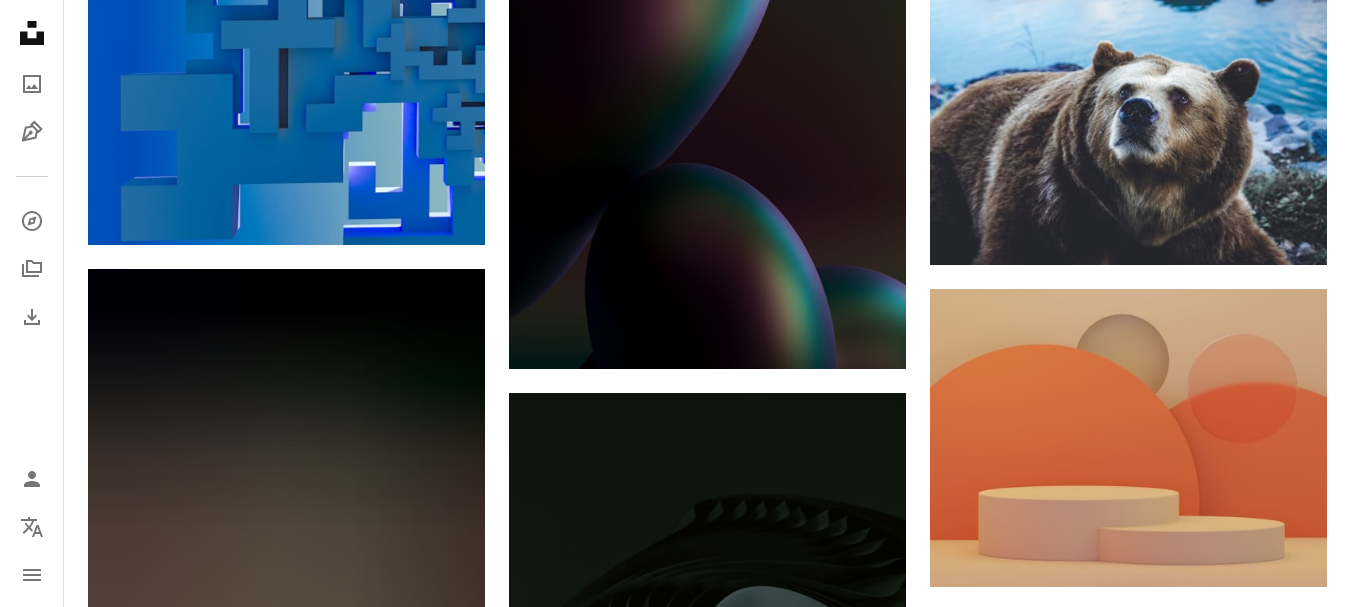 scroll, scrollTop: 0, scrollLeft: 0, axis: both 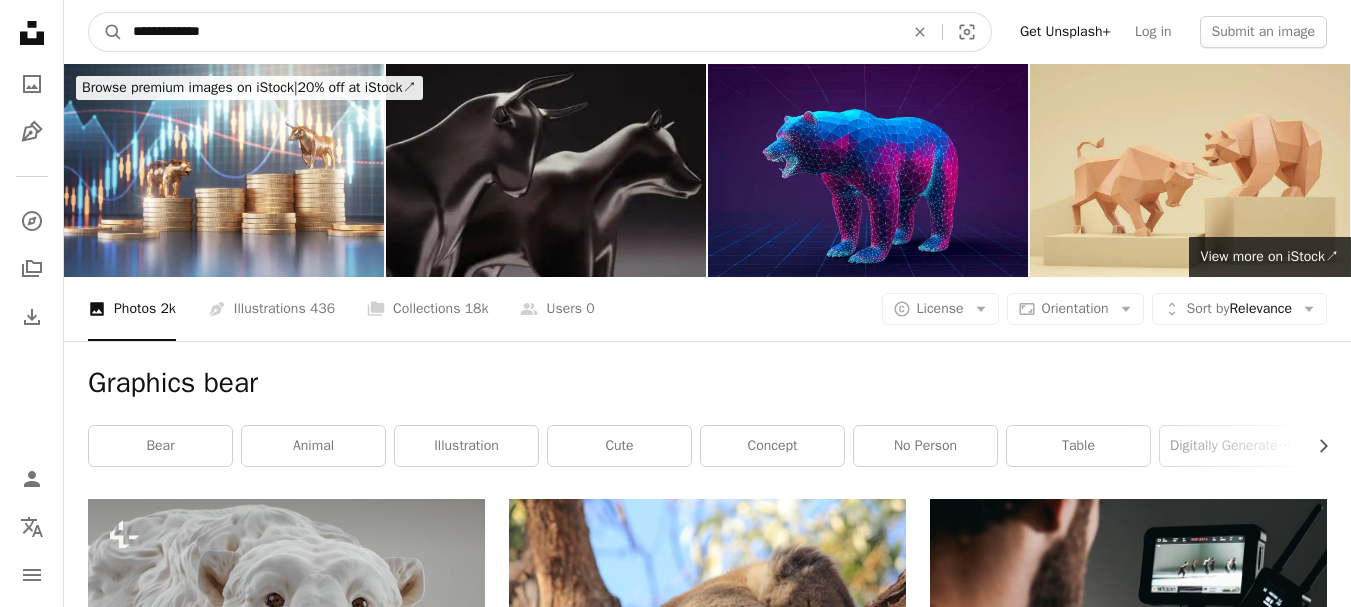 click on "**********" at bounding box center [510, 32] 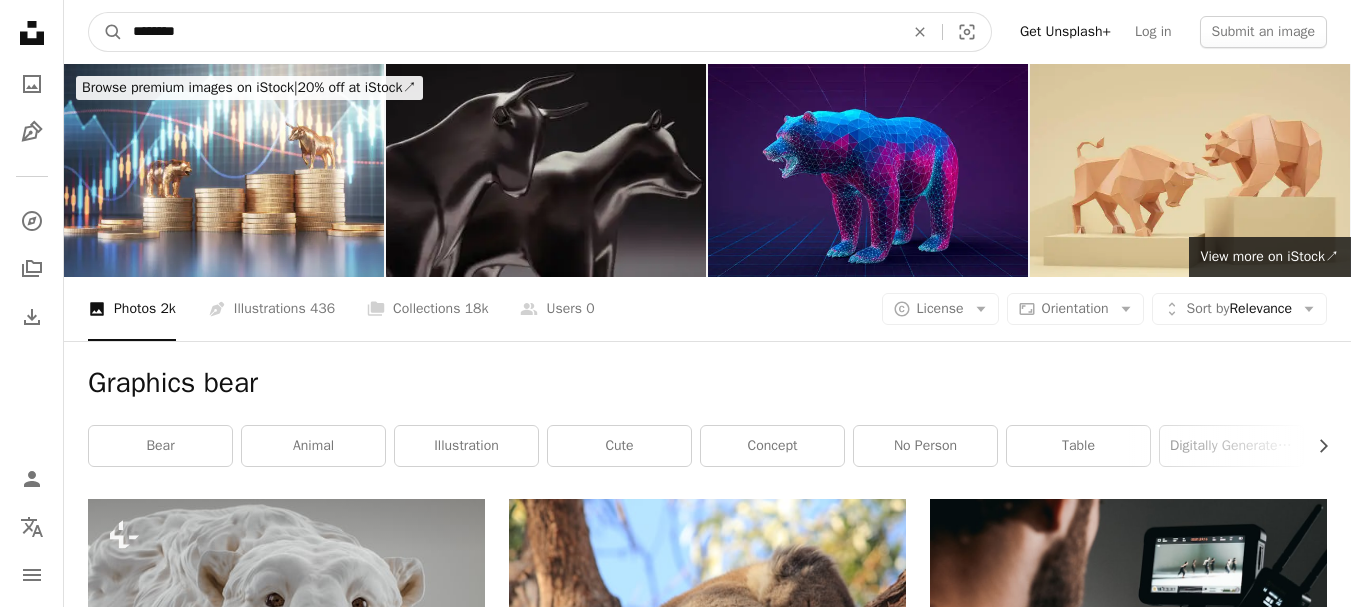 type on "********" 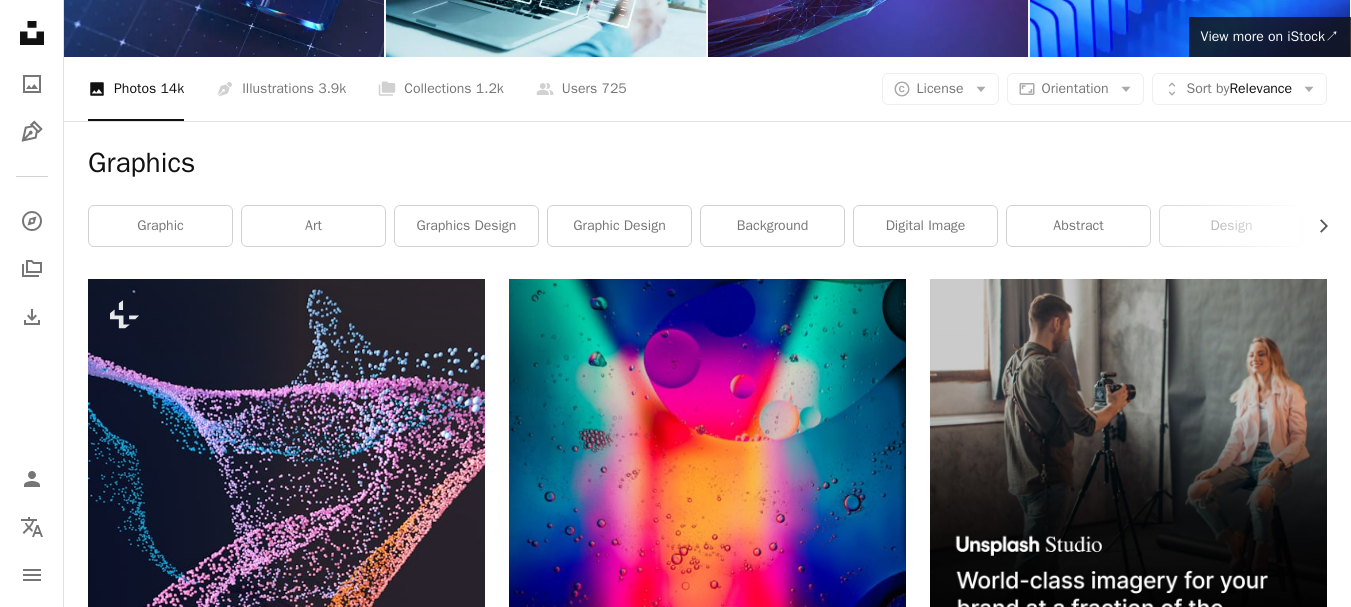 scroll, scrollTop: 308, scrollLeft: 0, axis: vertical 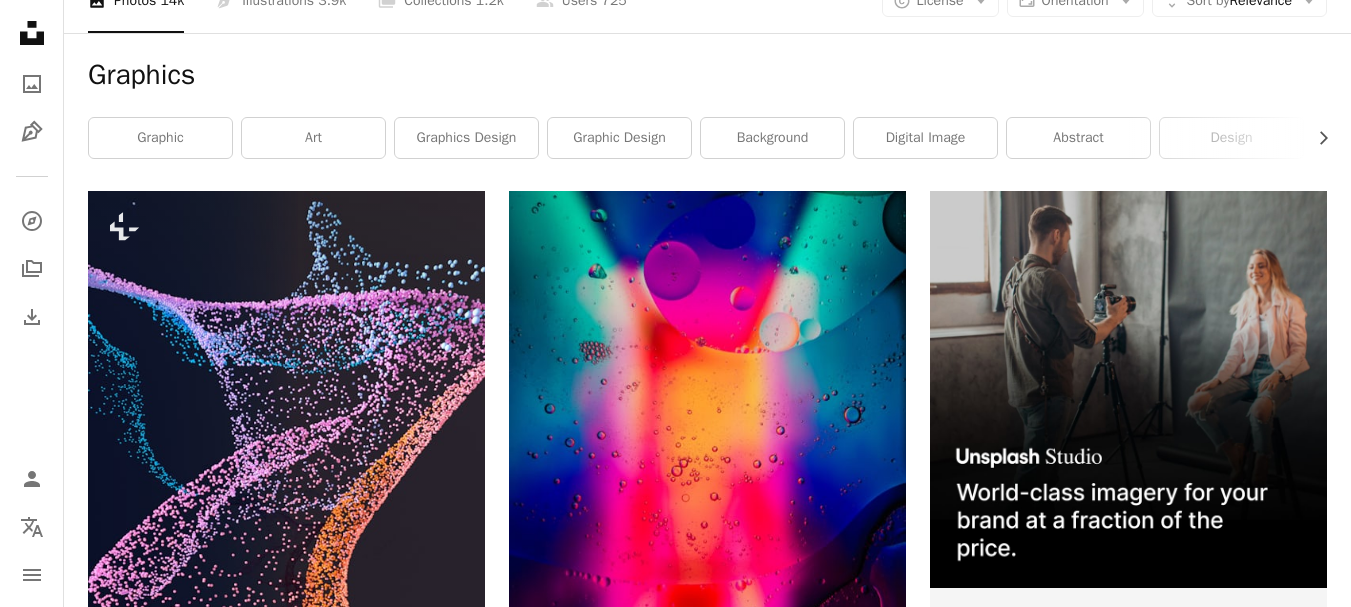 click on "Arrow pointing down" at bounding box center [1287, 1294] 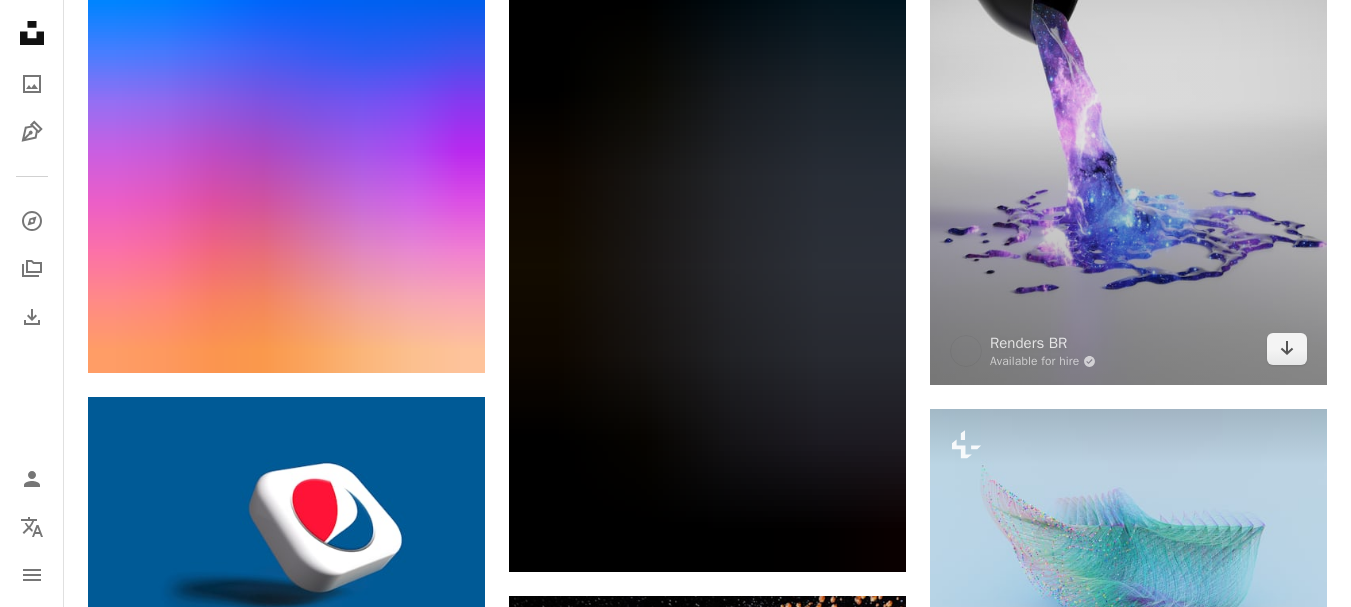 scroll, scrollTop: 1389, scrollLeft: 0, axis: vertical 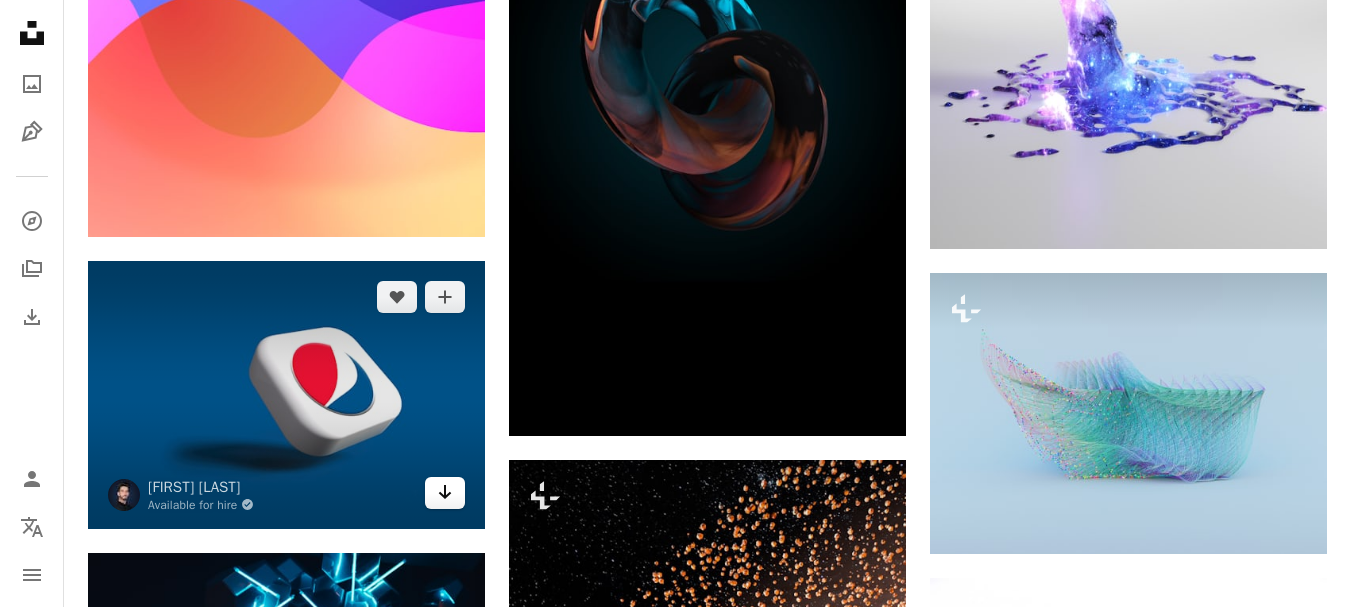 click on "Arrow pointing down" 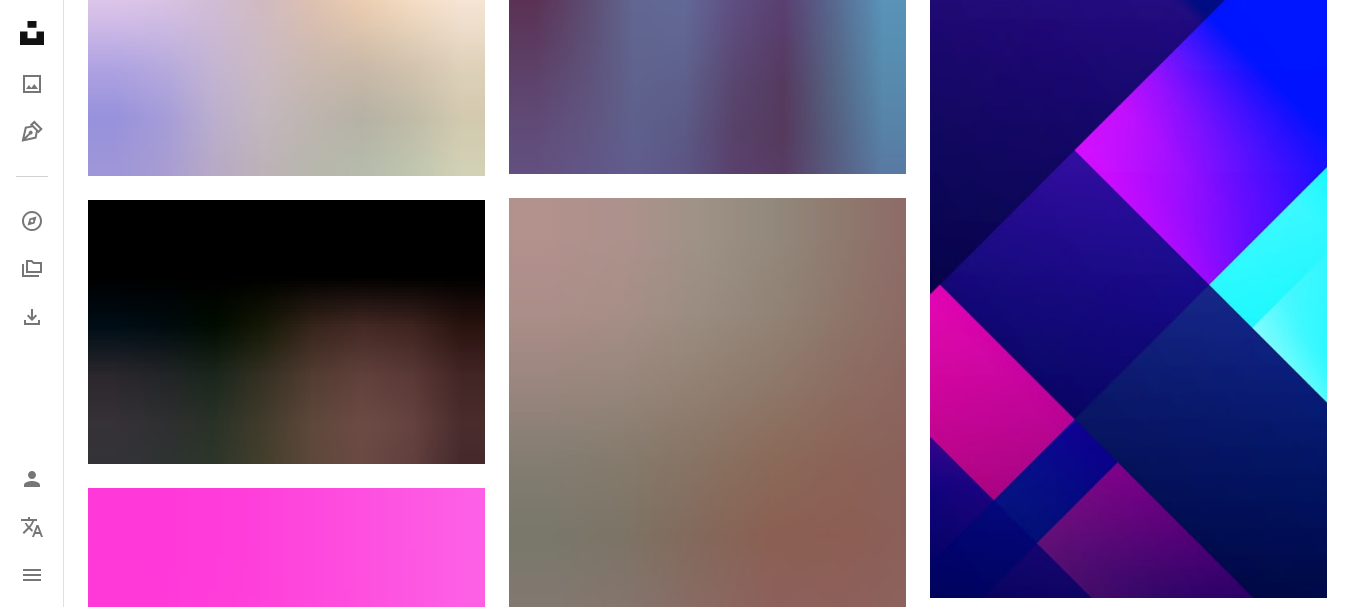scroll, scrollTop: 2637, scrollLeft: 0, axis: vertical 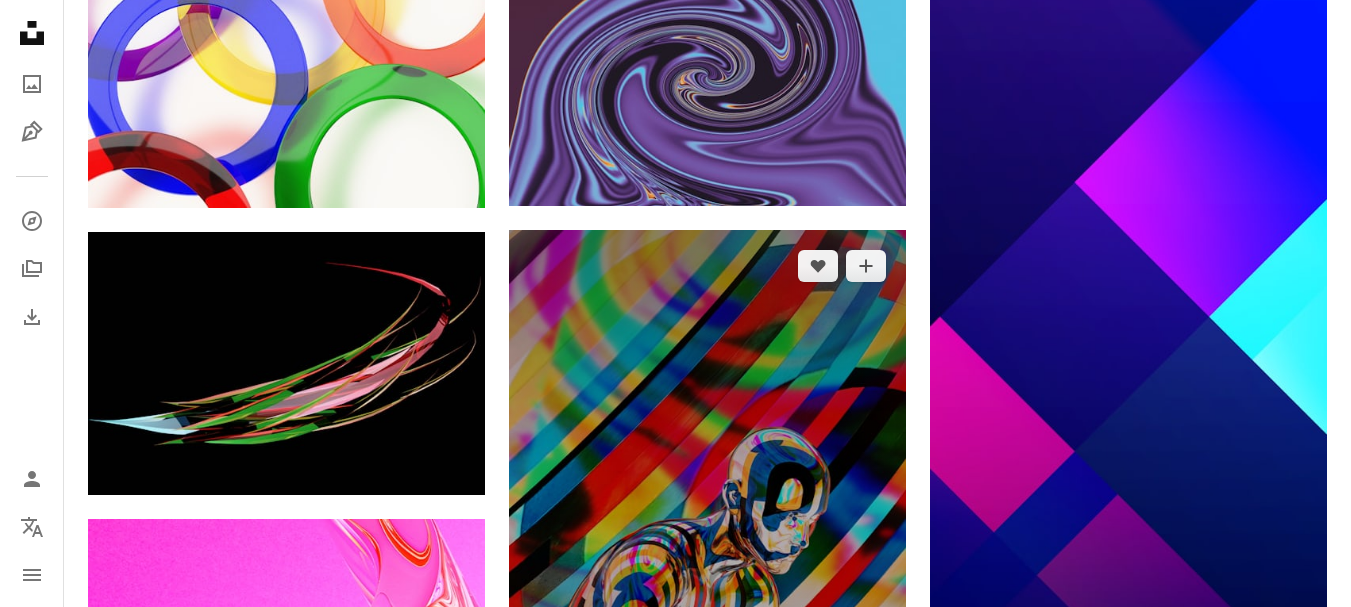 click on "Arrow pointing down" at bounding box center [866, 789] 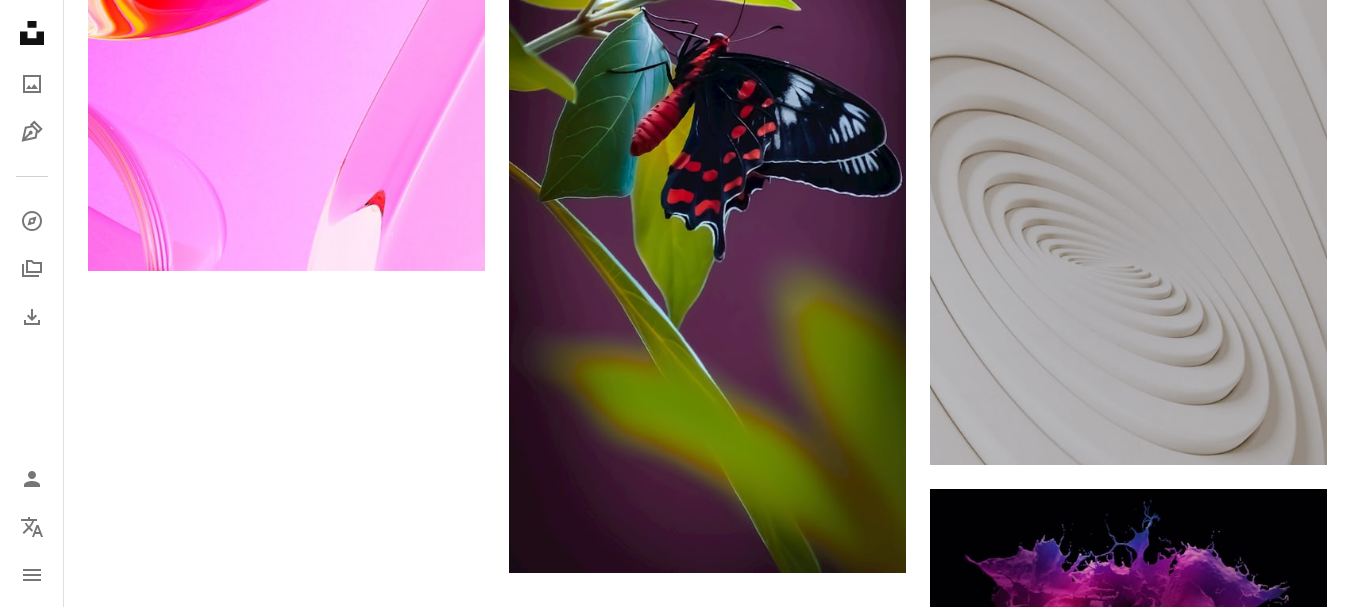scroll, scrollTop: 3944, scrollLeft: 0, axis: vertical 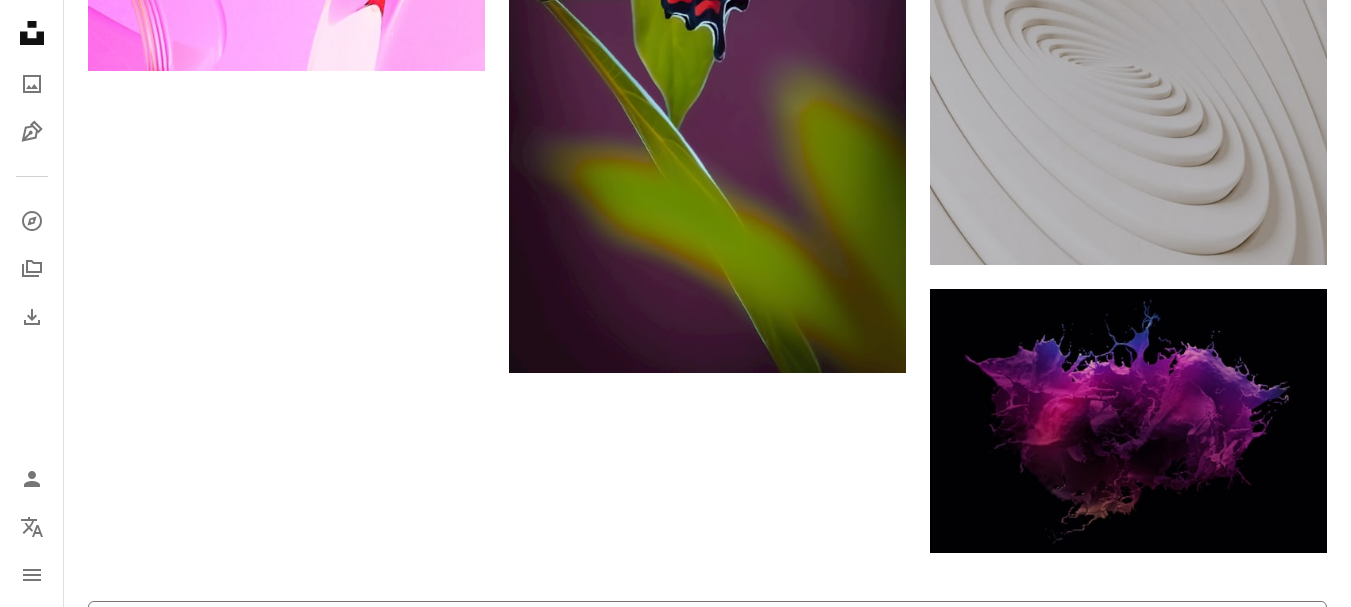 click on "Load more" at bounding box center [707, 633] 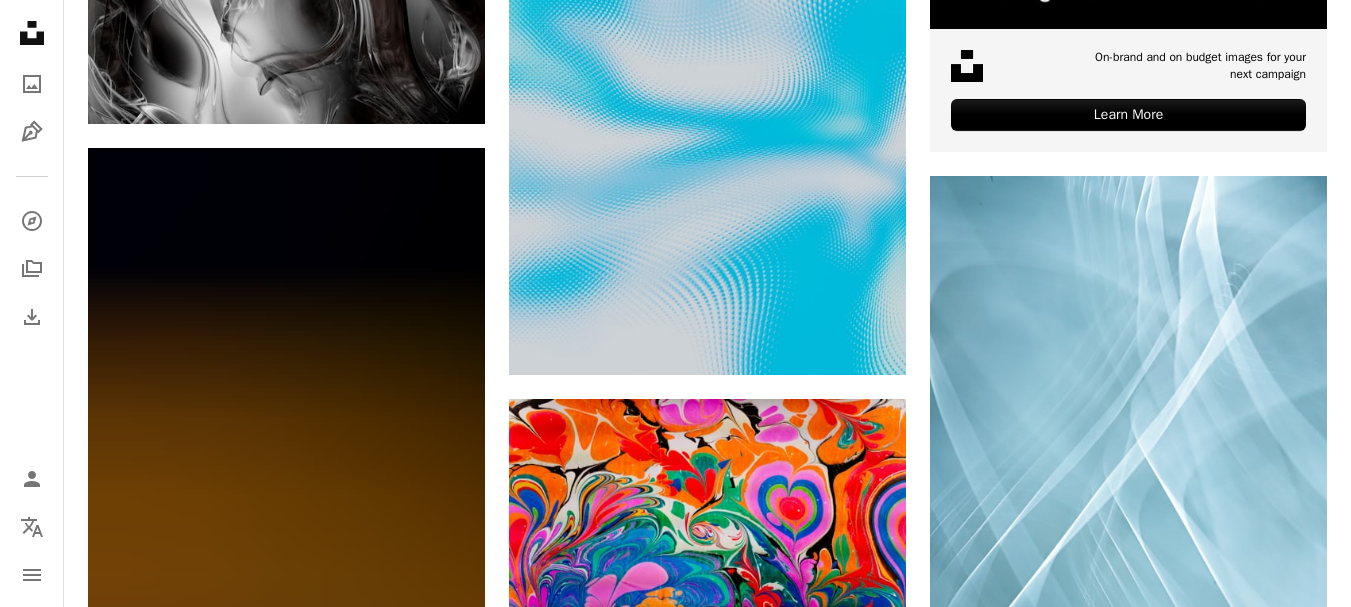 scroll, scrollTop: 10519, scrollLeft: 0, axis: vertical 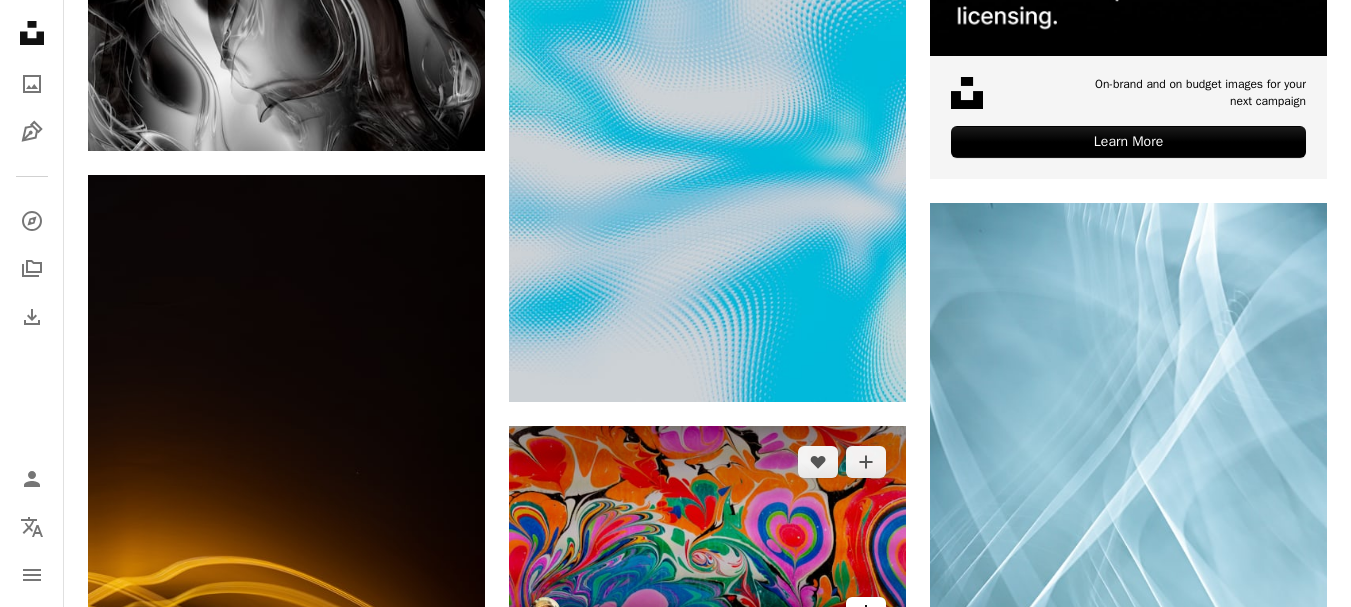 click on "Arrow pointing down" at bounding box center (866, 613) 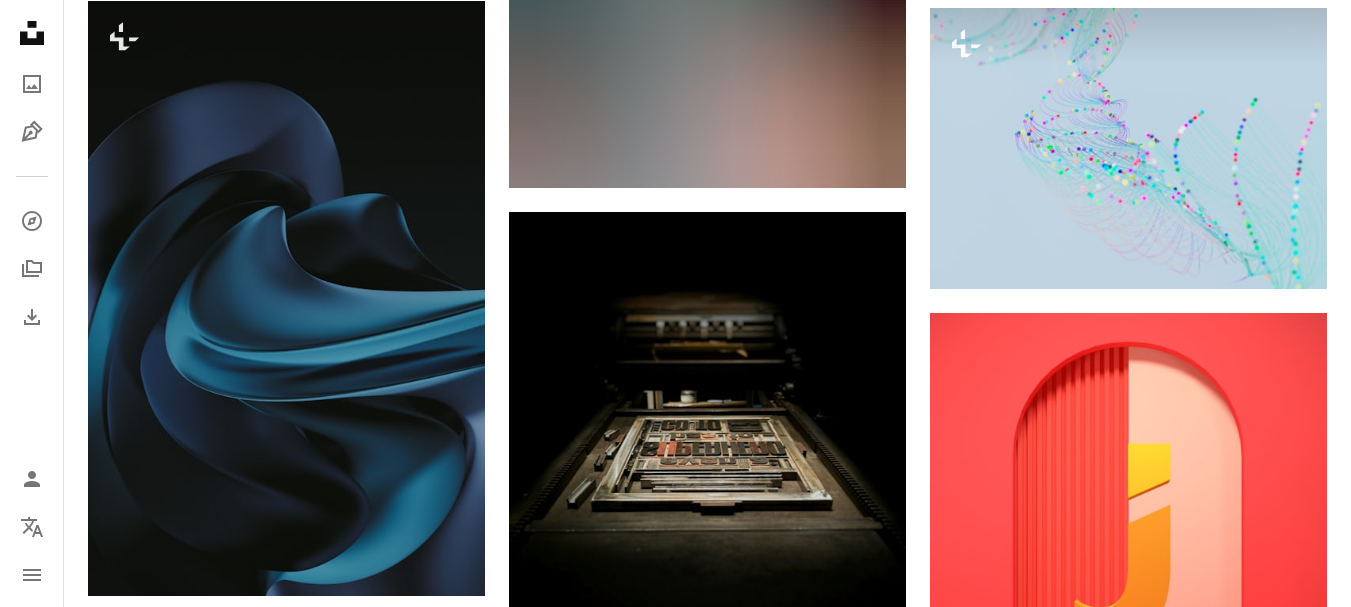 scroll, scrollTop: 15927, scrollLeft: 0, axis: vertical 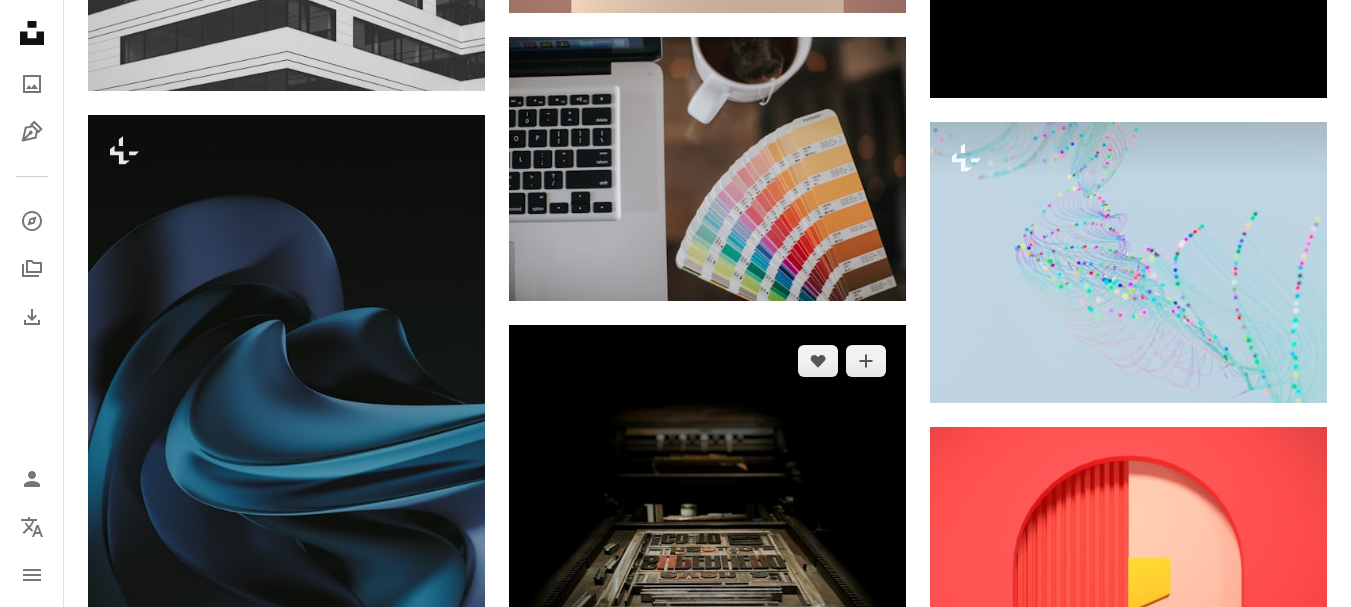 click on "Arrow pointing down" 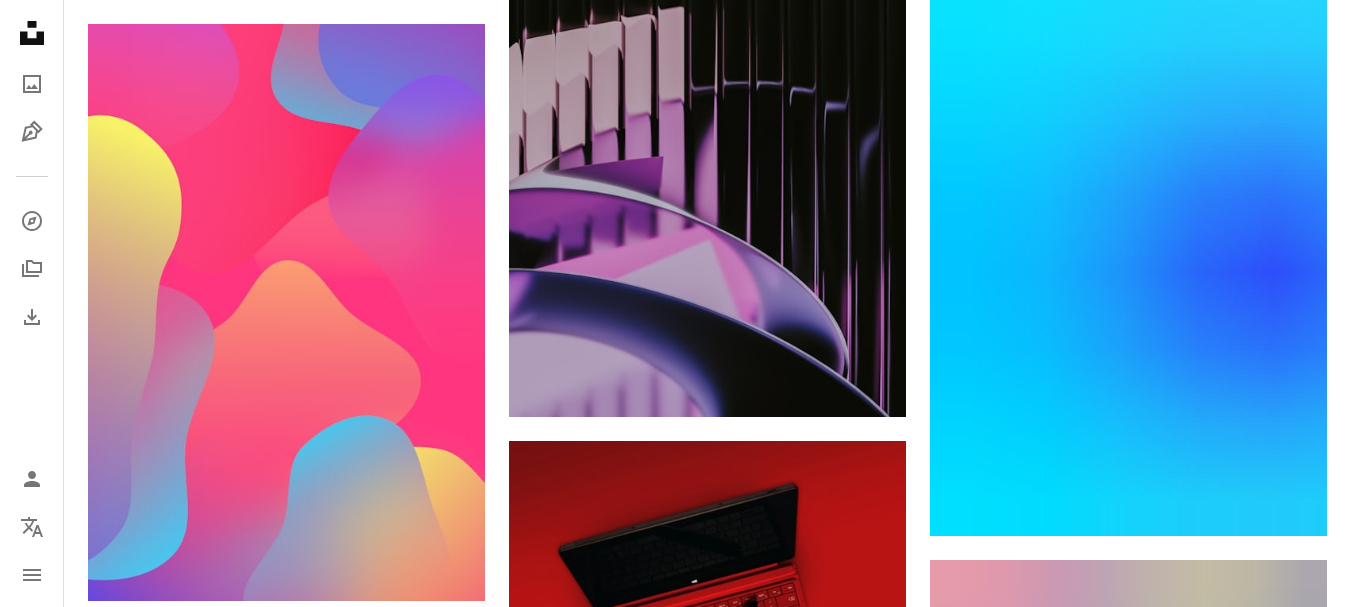 scroll, scrollTop: 17596, scrollLeft: 0, axis: vertical 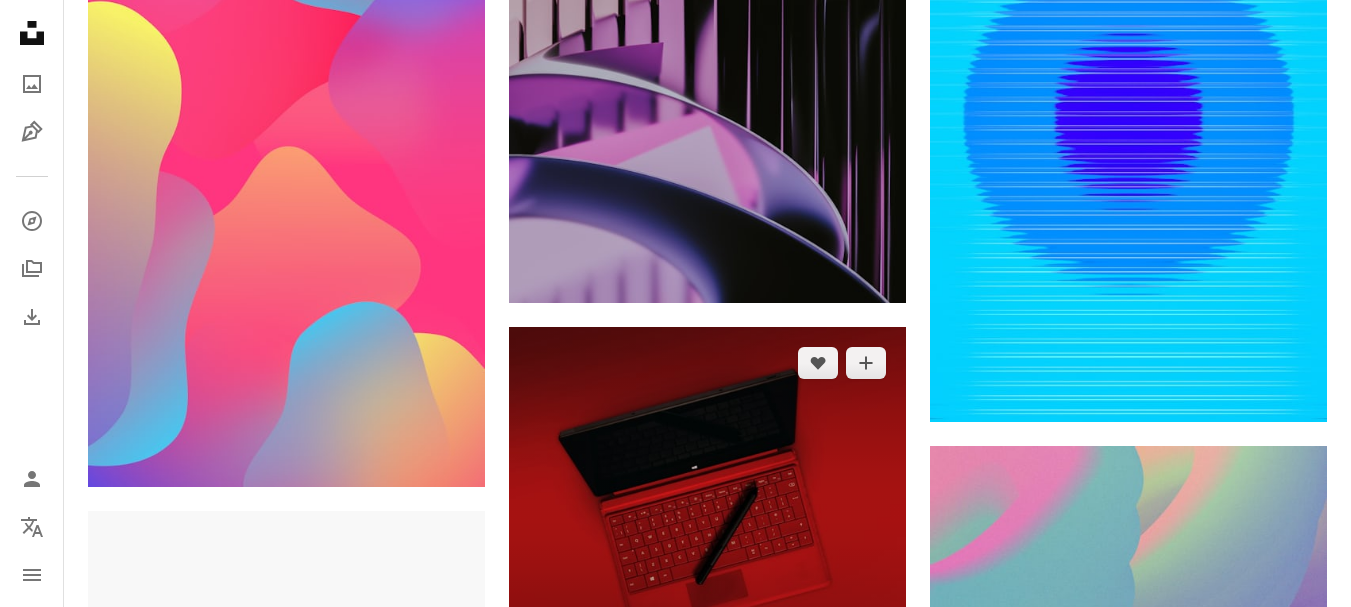 click on "Arrow pointing down" 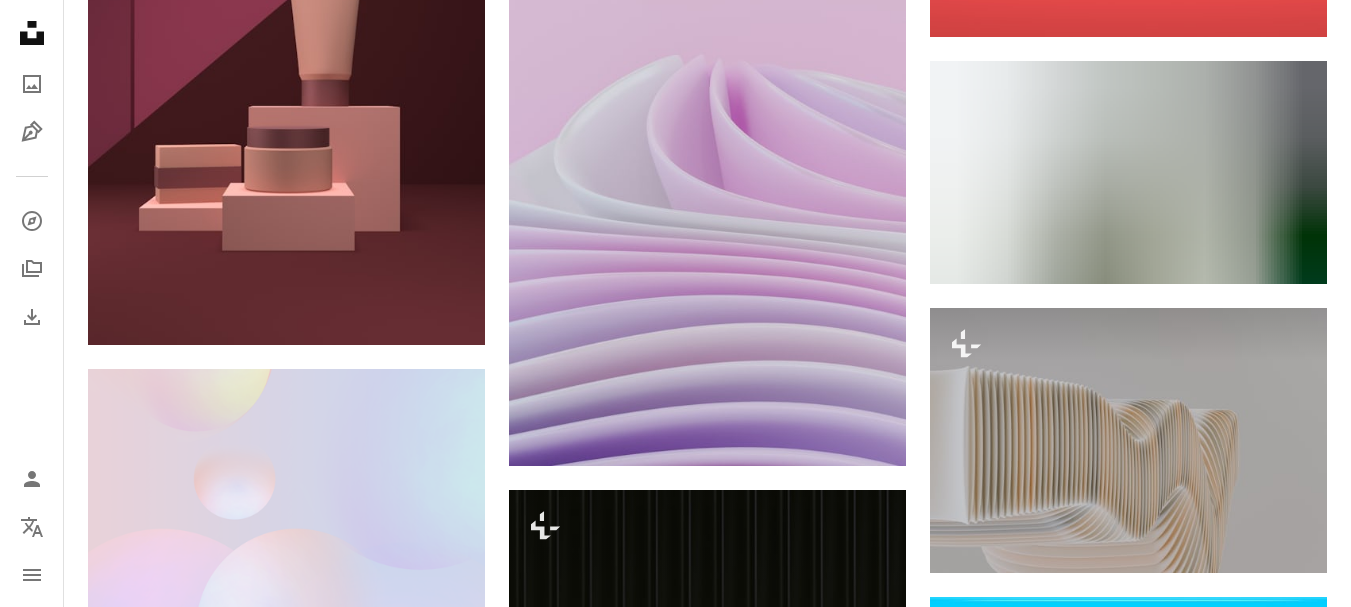 scroll, scrollTop: 0, scrollLeft: 0, axis: both 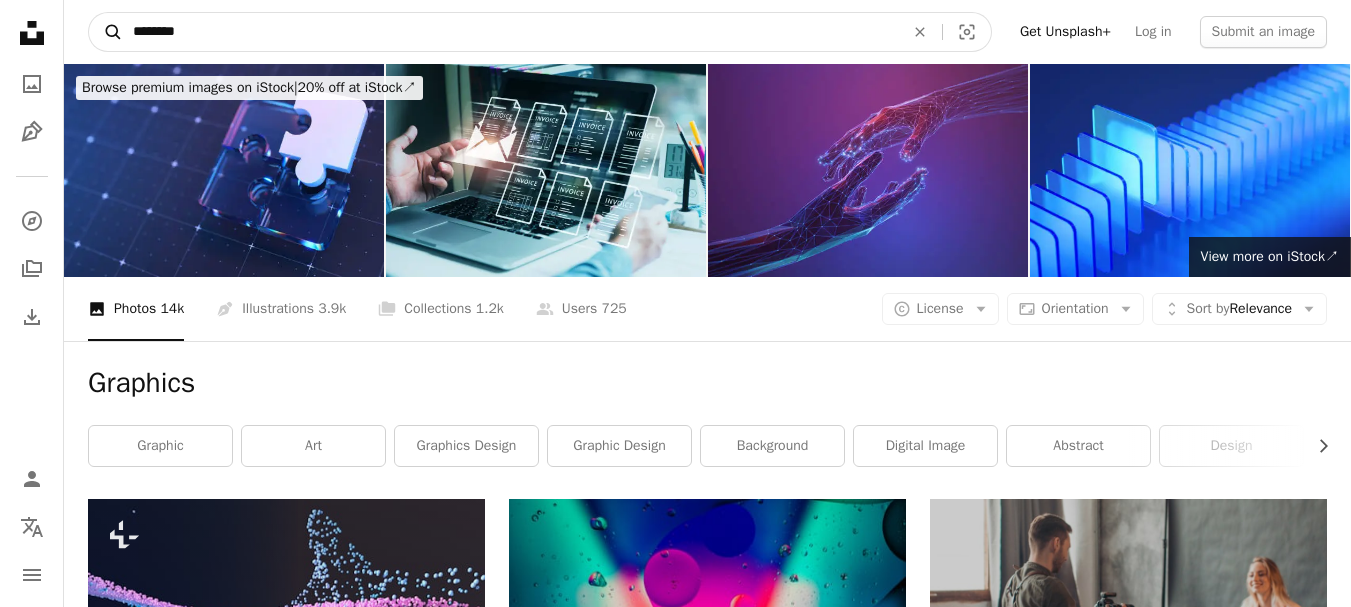 drag, startPoint x: 214, startPoint y: 32, endPoint x: 108, endPoint y: 36, distance: 106.07545 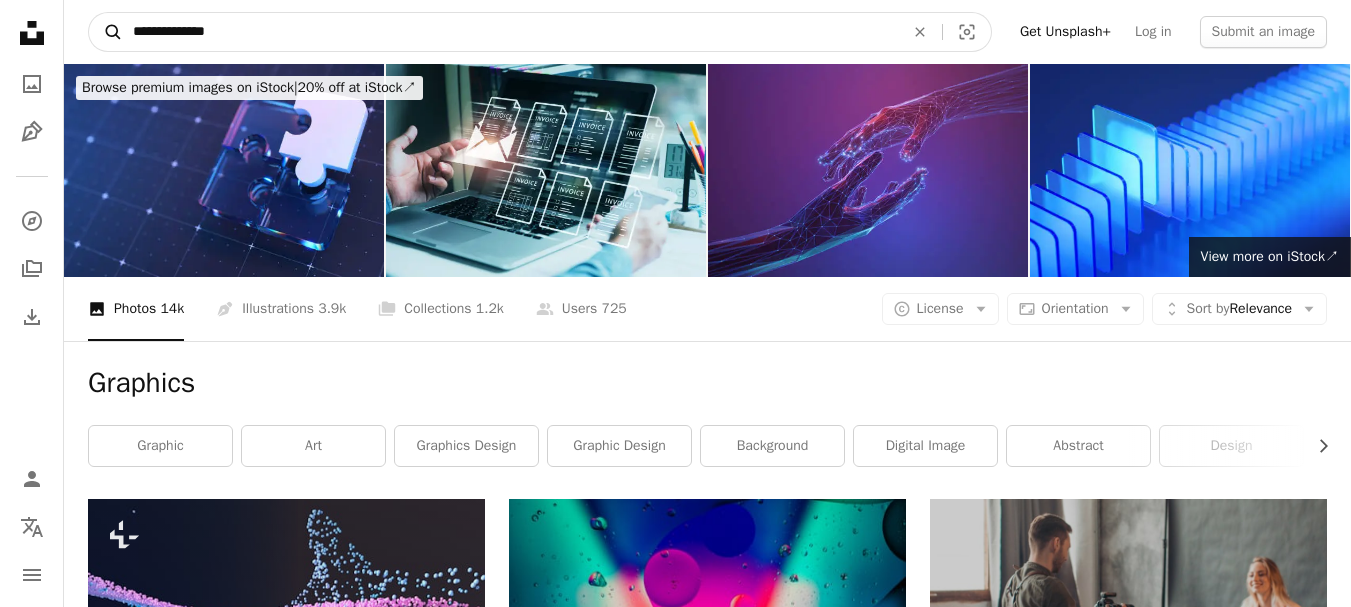 type on "**********" 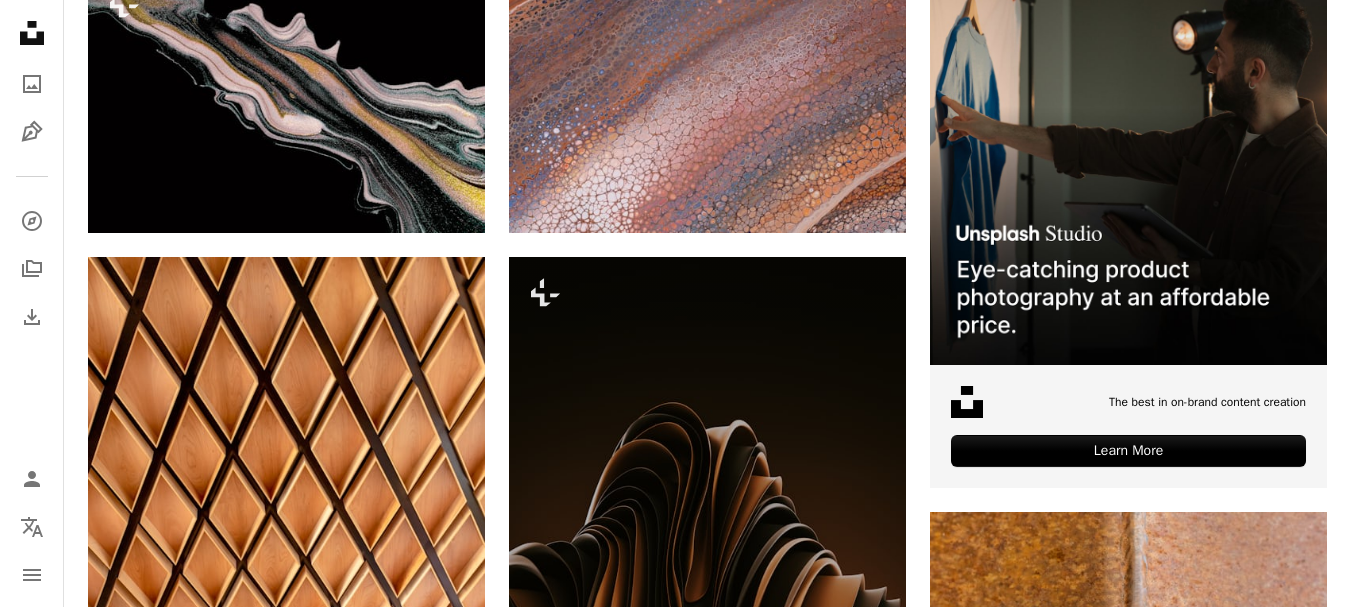 scroll, scrollTop: 1062, scrollLeft: 0, axis: vertical 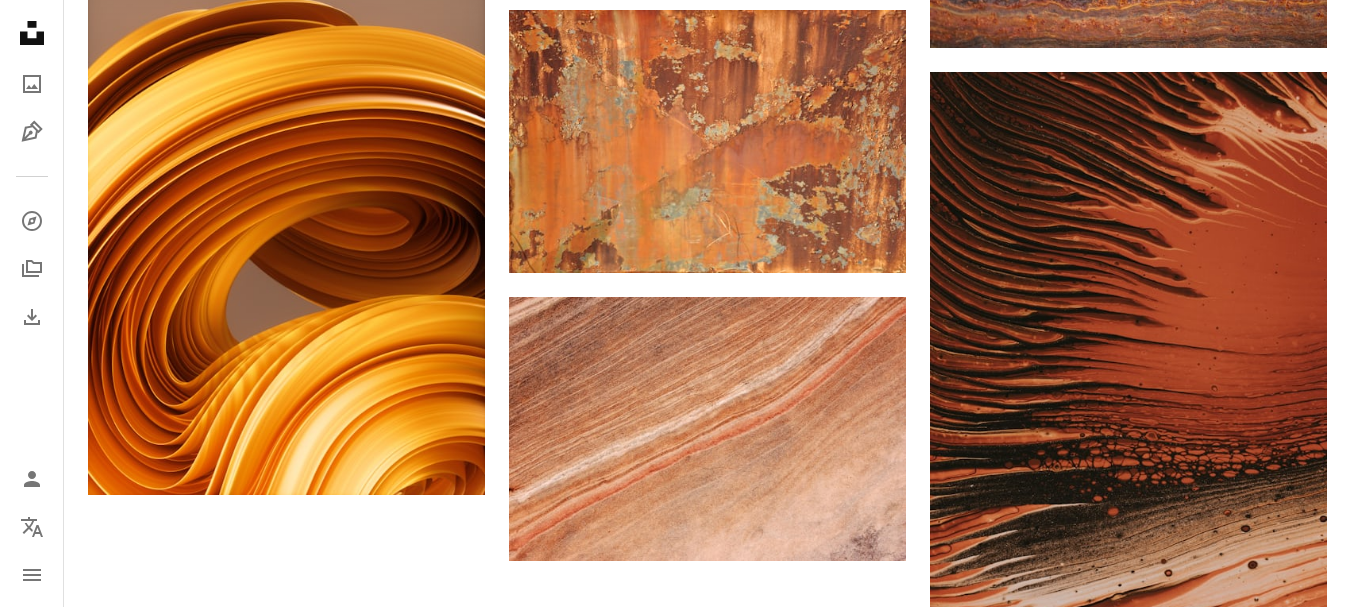 click on "Load more" at bounding box center (707, 1036) 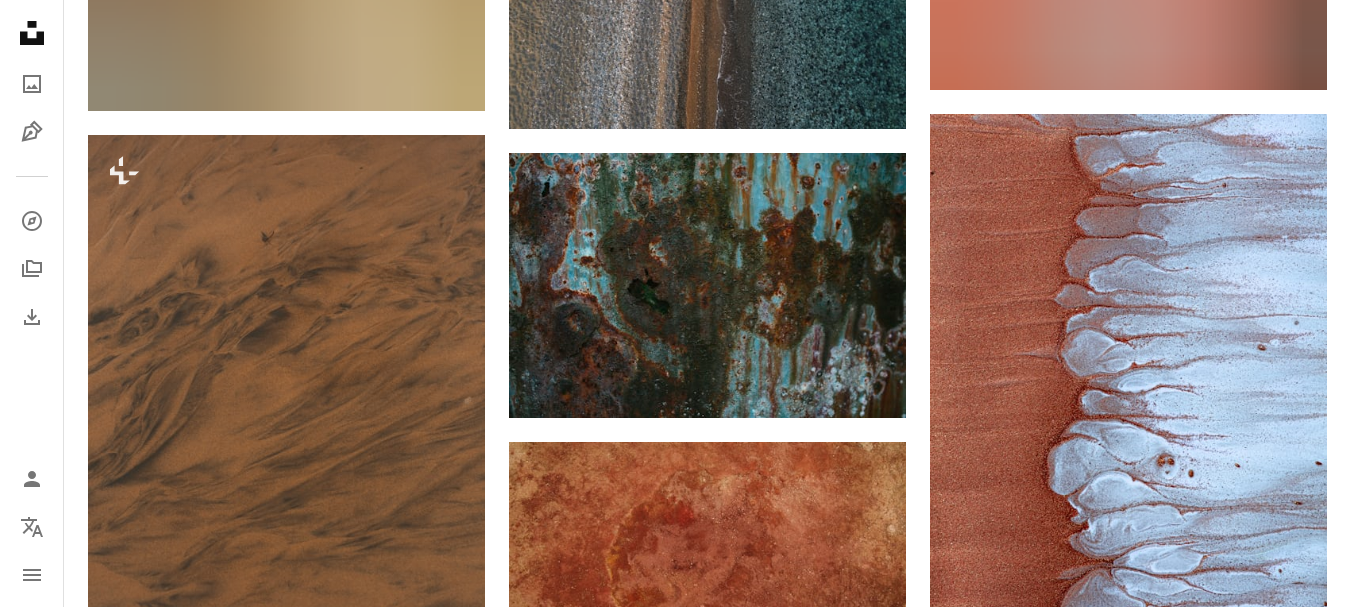scroll, scrollTop: 6294, scrollLeft: 0, axis: vertical 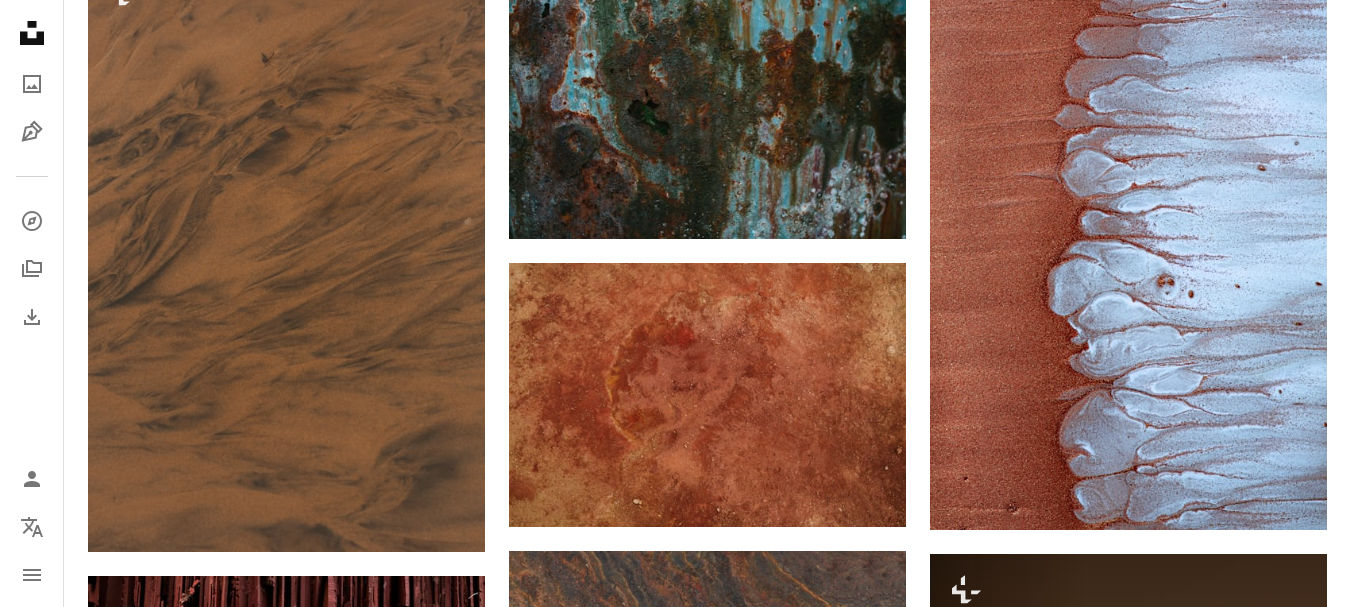 click on "Arrow pointing down" at bounding box center (1287, 1088) 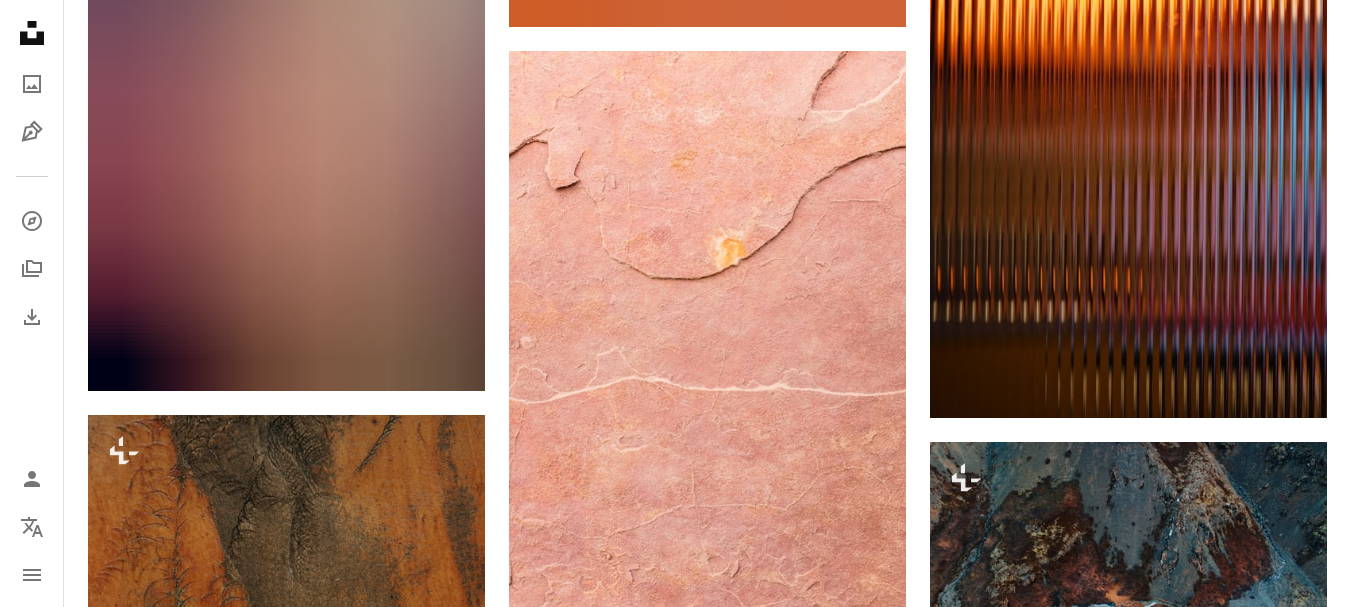 scroll, scrollTop: 10511, scrollLeft: 0, axis: vertical 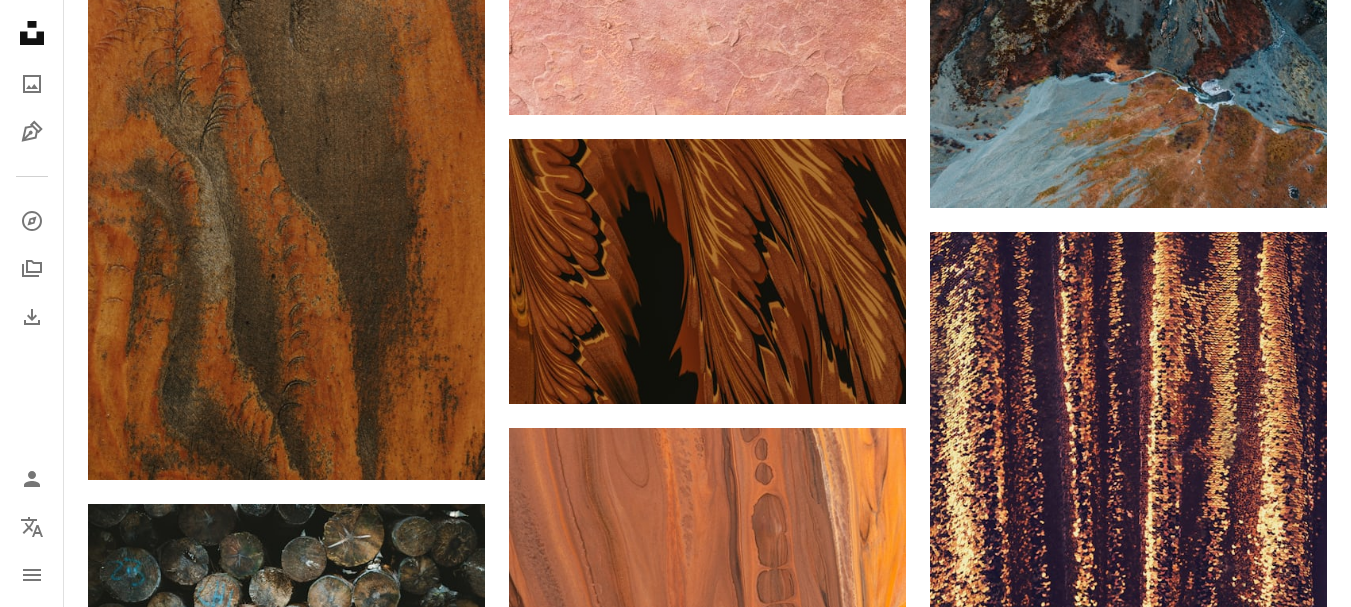 click on "Arrow pointing down" 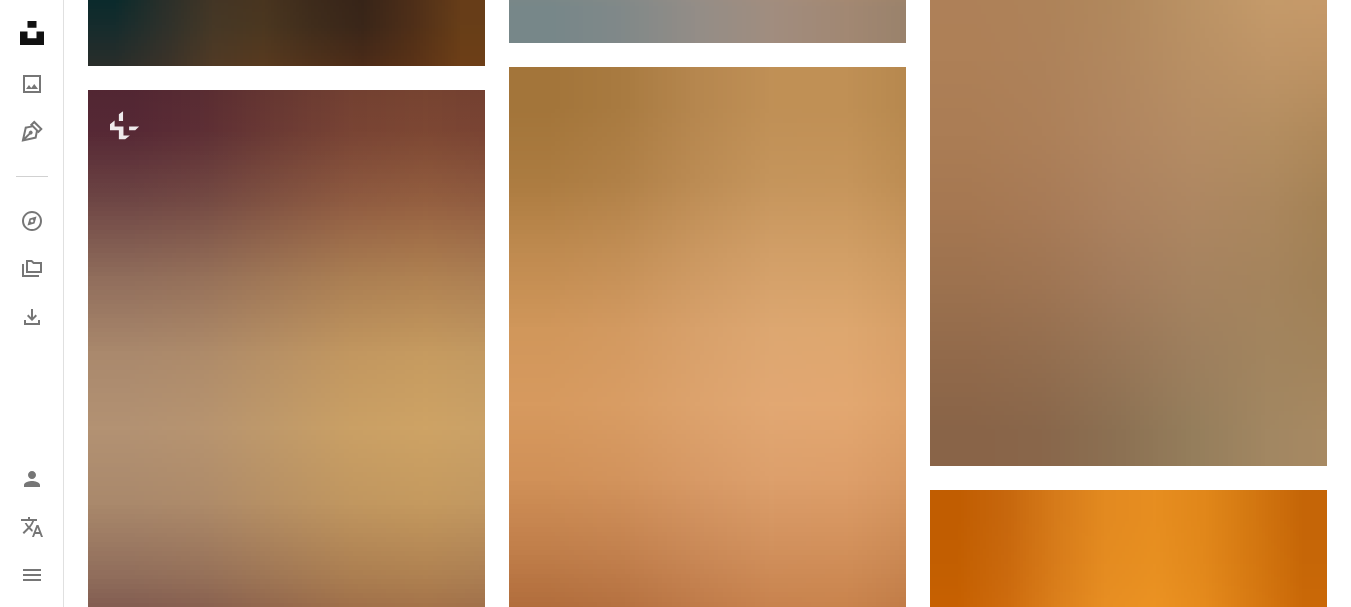 scroll, scrollTop: 23789, scrollLeft: 0, axis: vertical 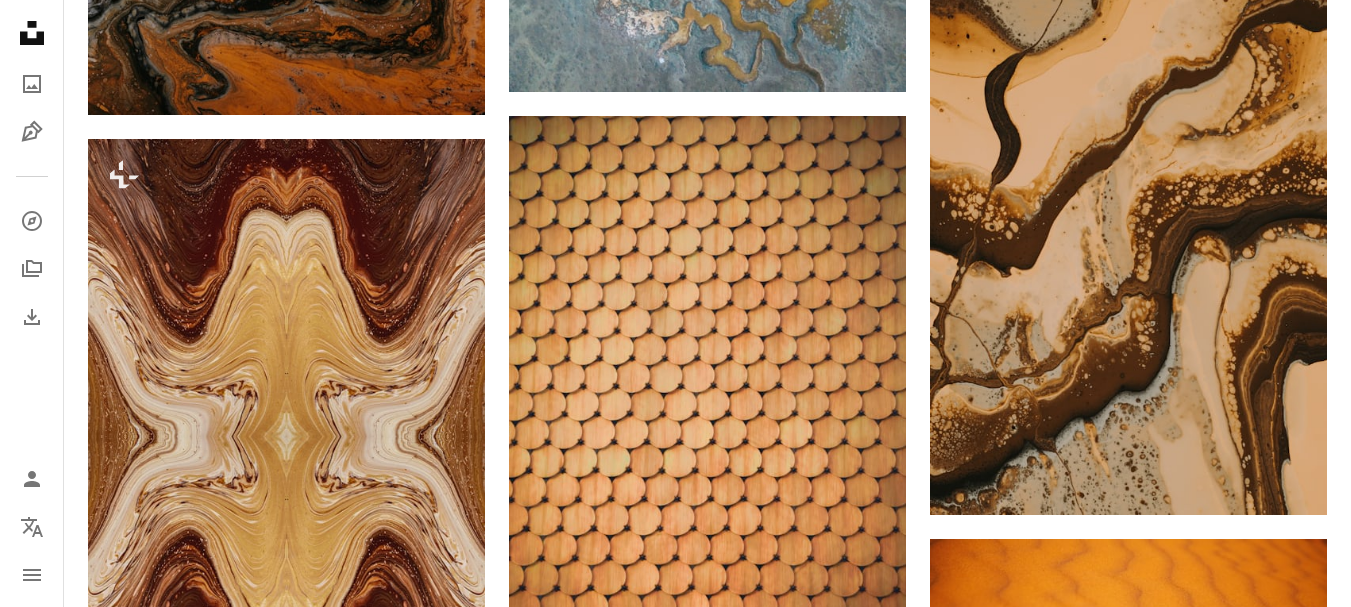 click 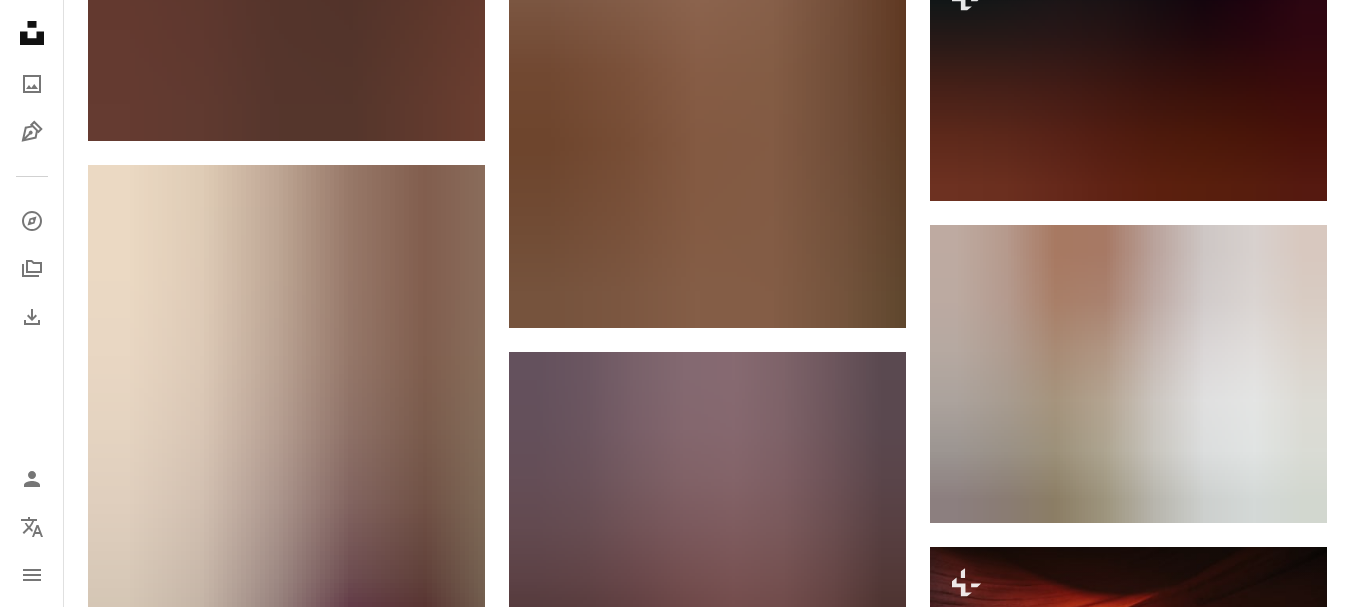 scroll, scrollTop: 25206, scrollLeft: 0, axis: vertical 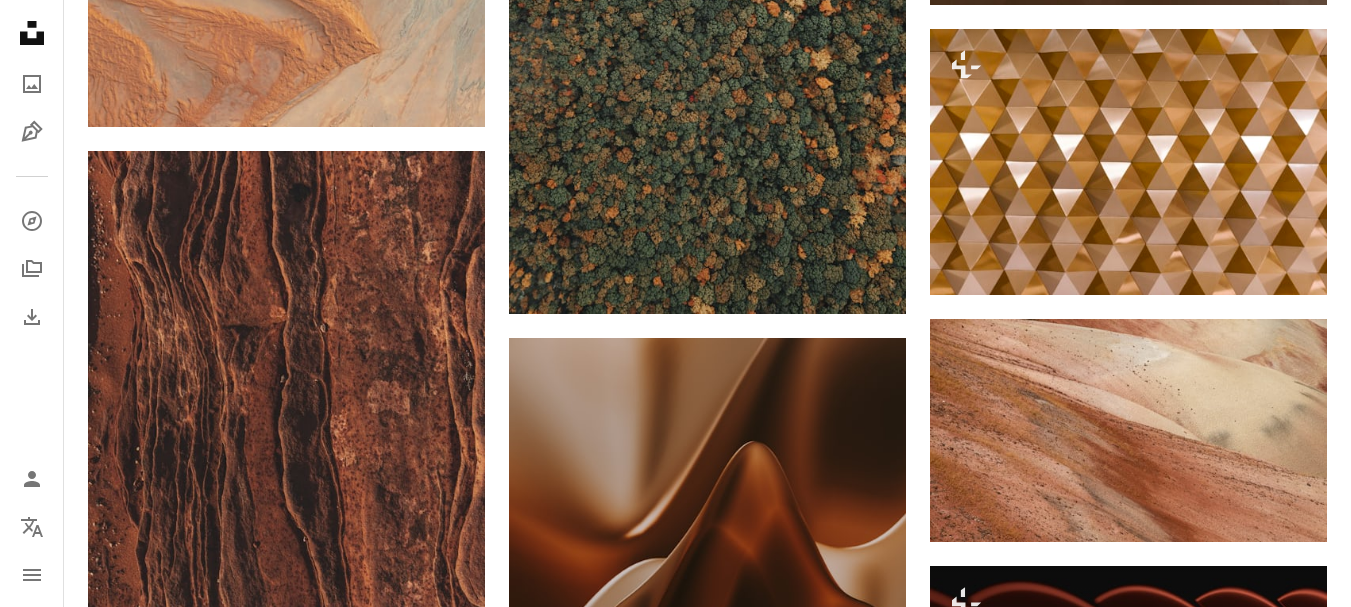 click on "Arrow pointing down" 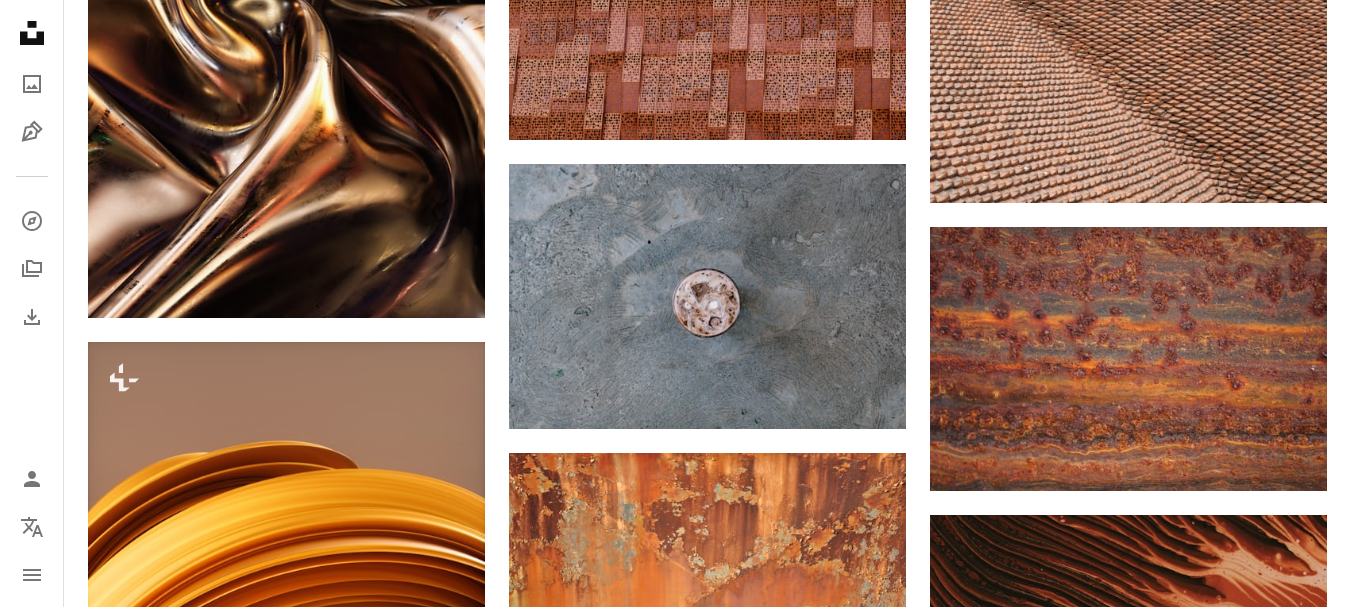 scroll, scrollTop: 256, scrollLeft: 0, axis: vertical 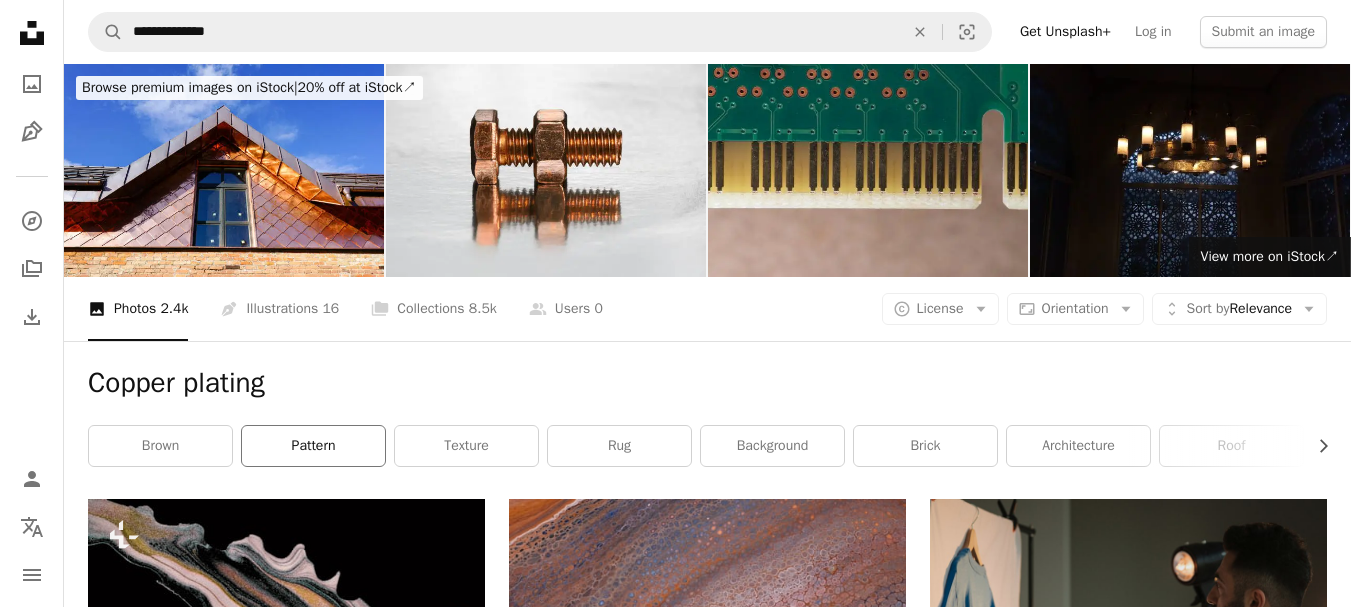 click on "pattern" at bounding box center (313, 446) 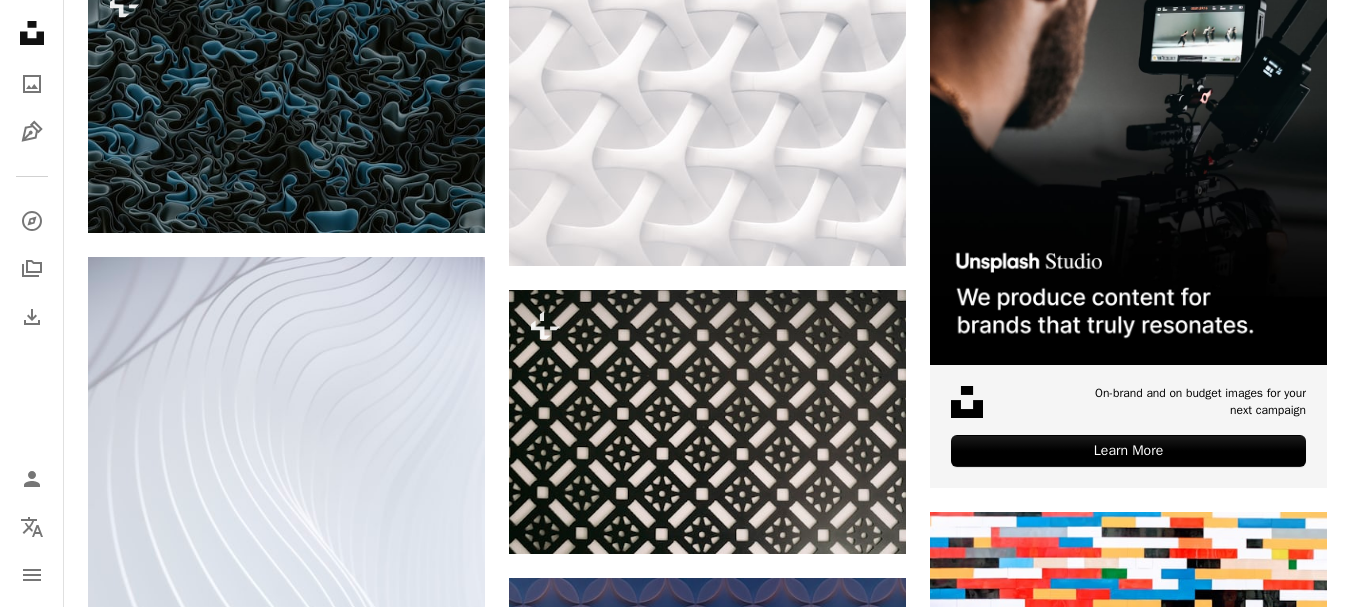 scroll, scrollTop: 1062, scrollLeft: 0, axis: vertical 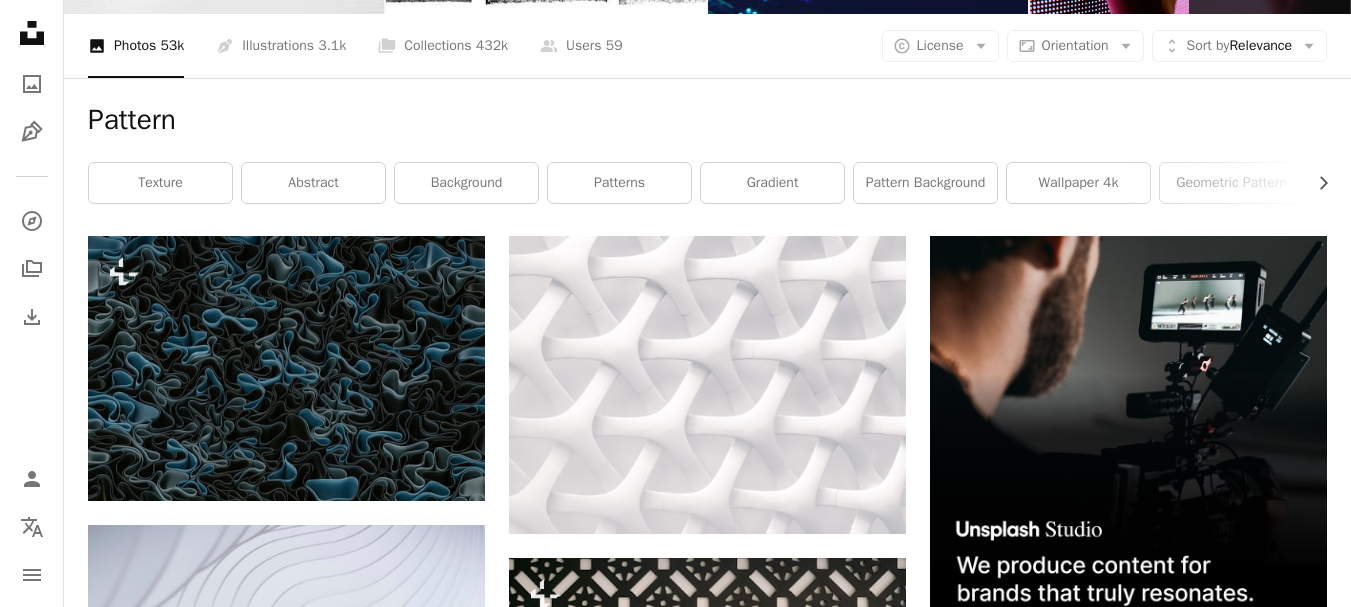 click on "Arrow pointing down" 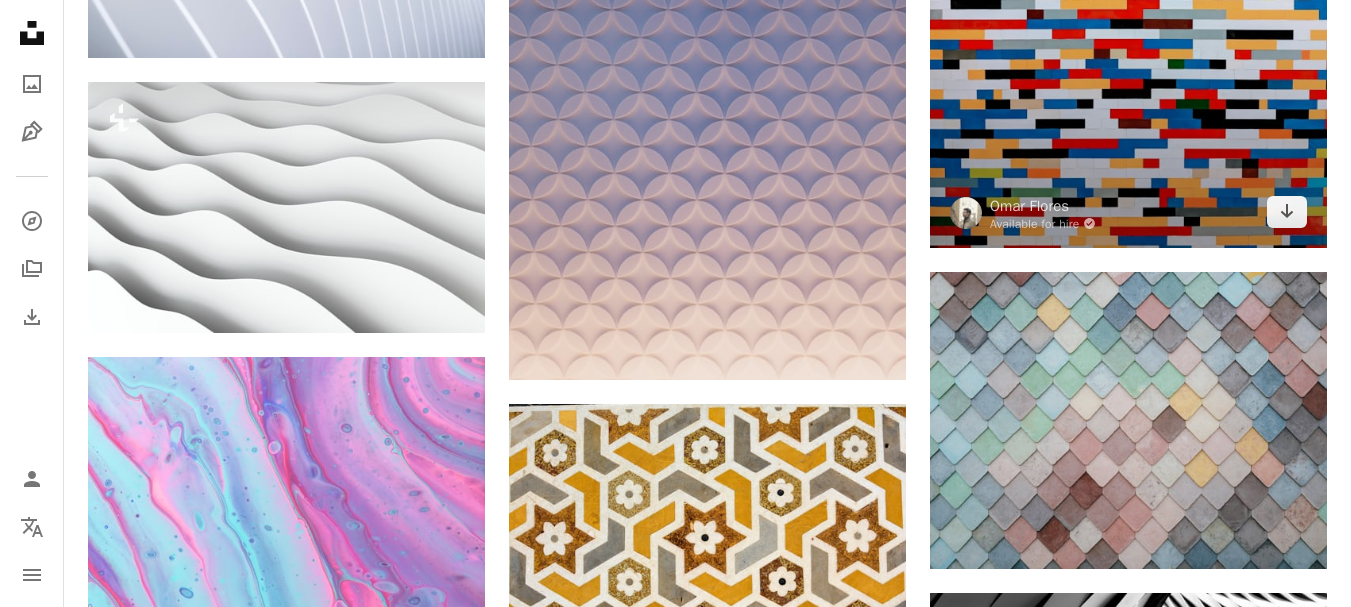 scroll, scrollTop: 1856, scrollLeft: 0, axis: vertical 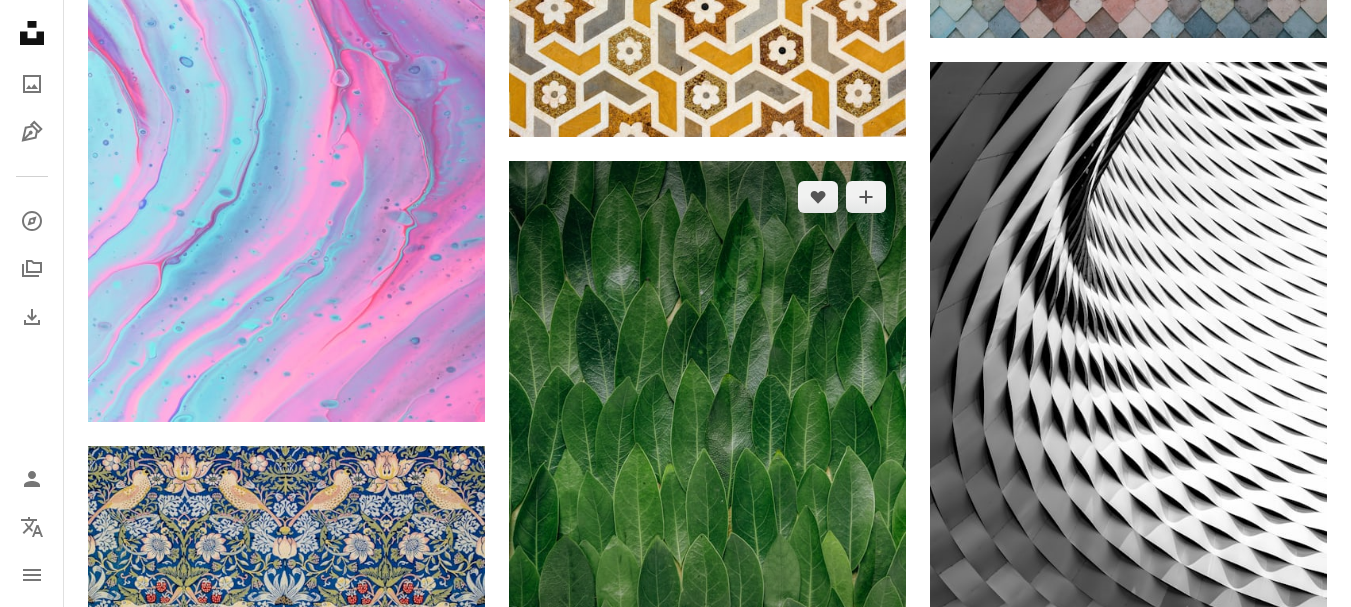 click on "Arrow pointing down" 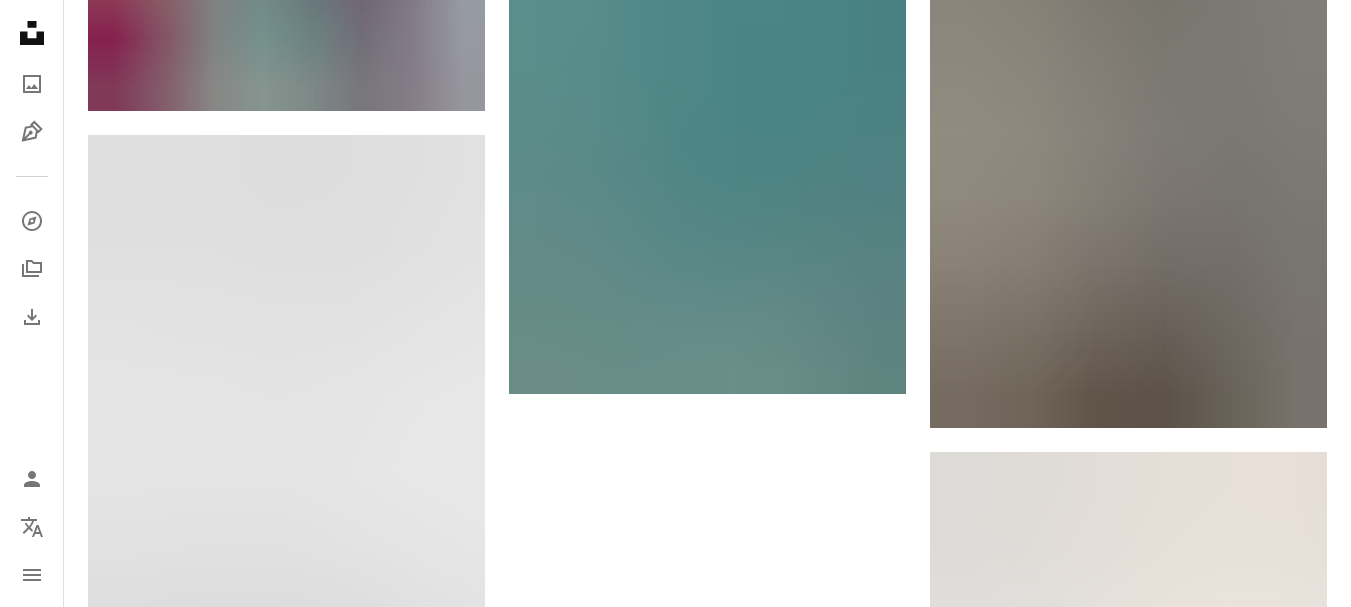 scroll, scrollTop: 3517, scrollLeft: 0, axis: vertical 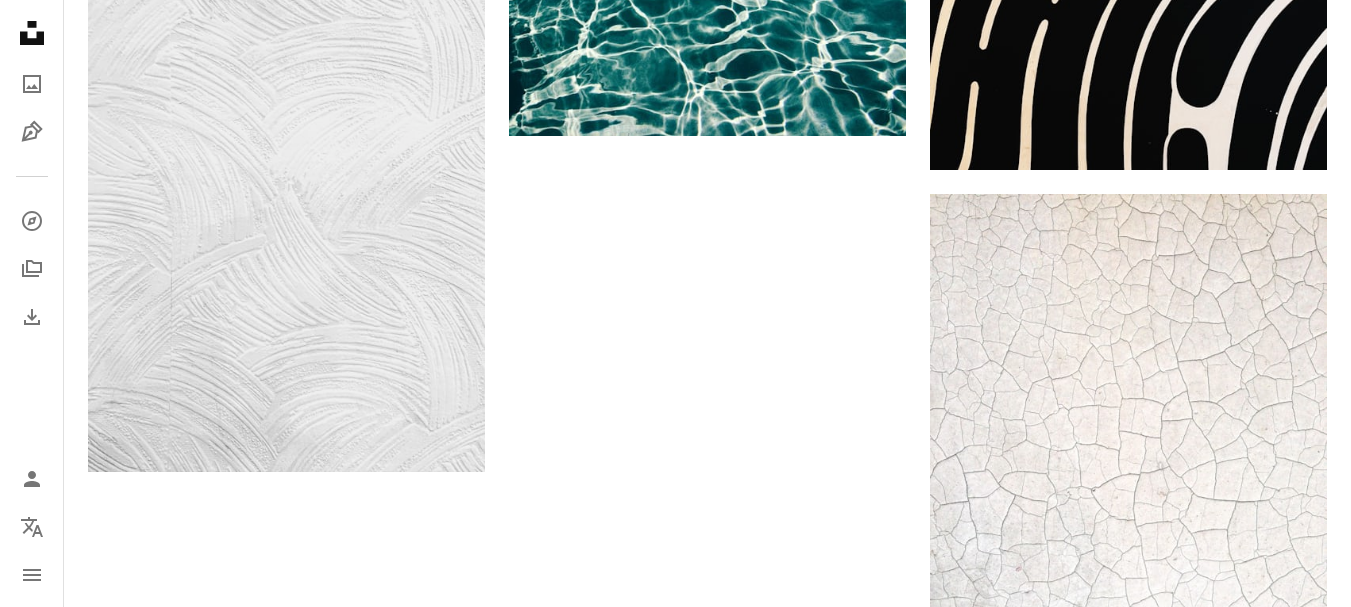 click on "Load more" at bounding box center [707, 803] 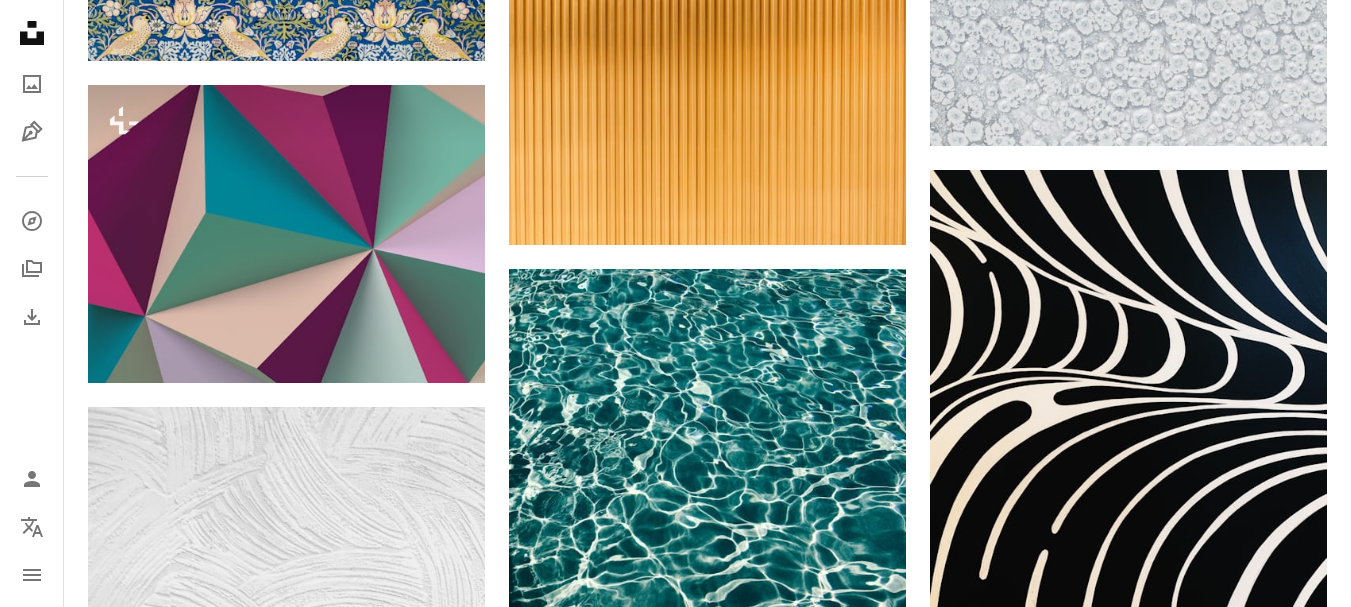 scroll, scrollTop: 2999, scrollLeft: 0, axis: vertical 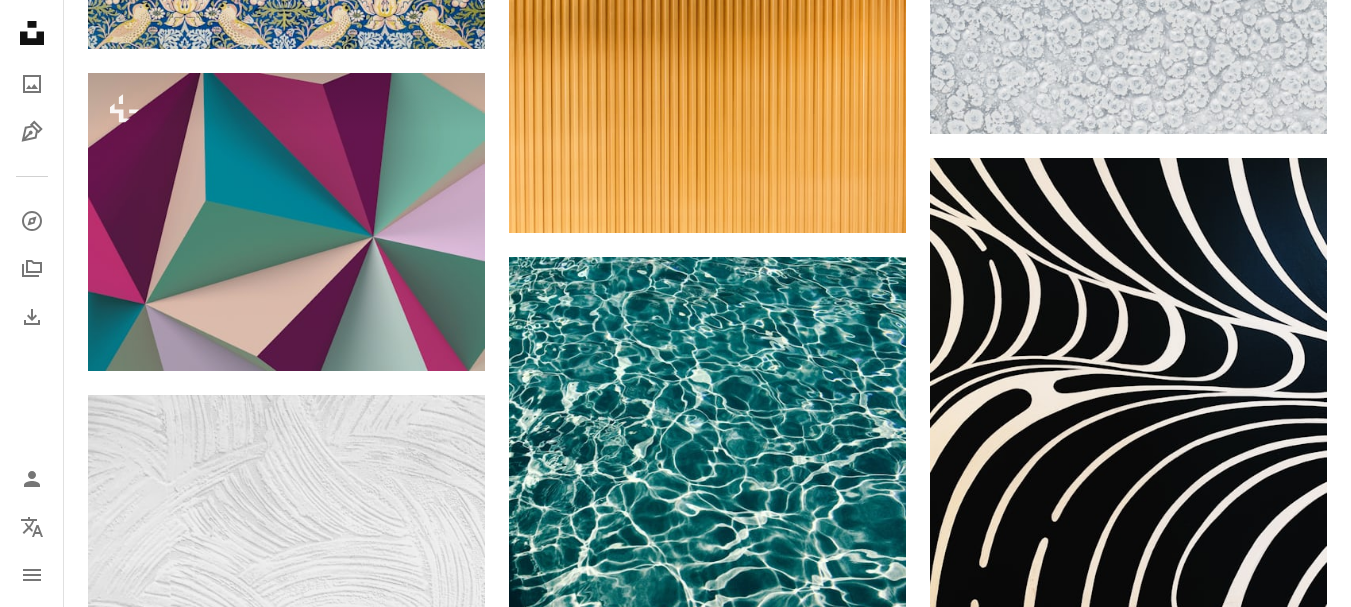 click on "Arrow pointing down" at bounding box center [1287, 1205] 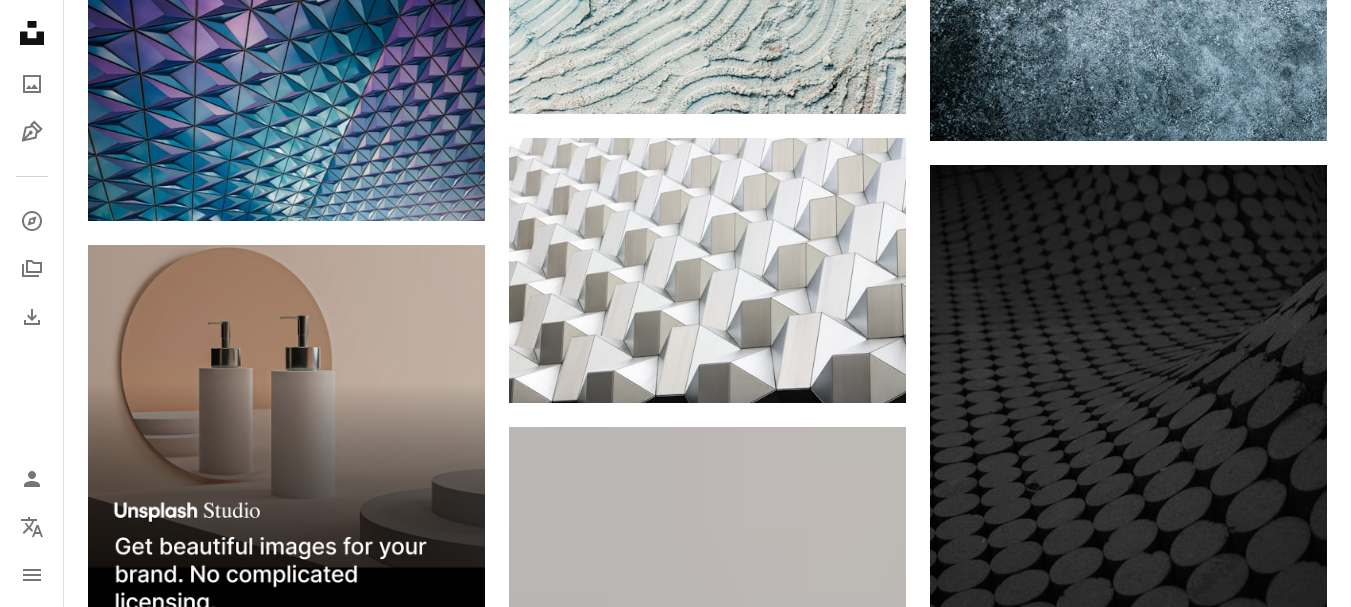 scroll, scrollTop: 6360, scrollLeft: 0, axis: vertical 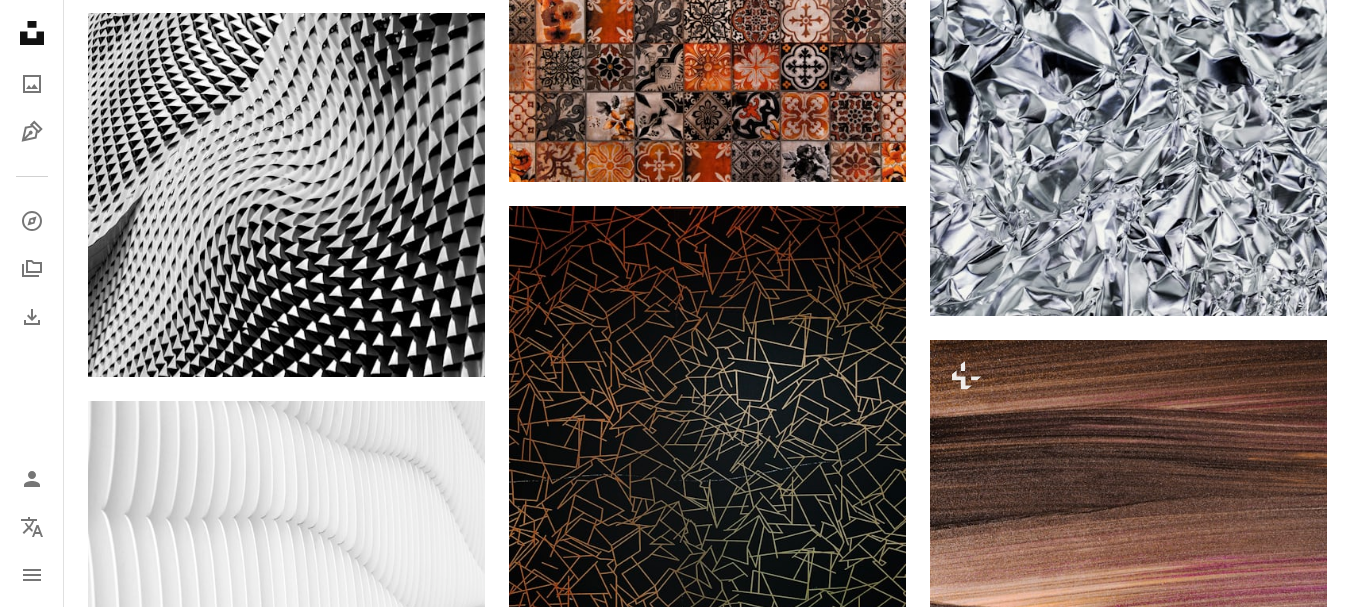 click on "Arrow pointing down" at bounding box center [1287, 1188] 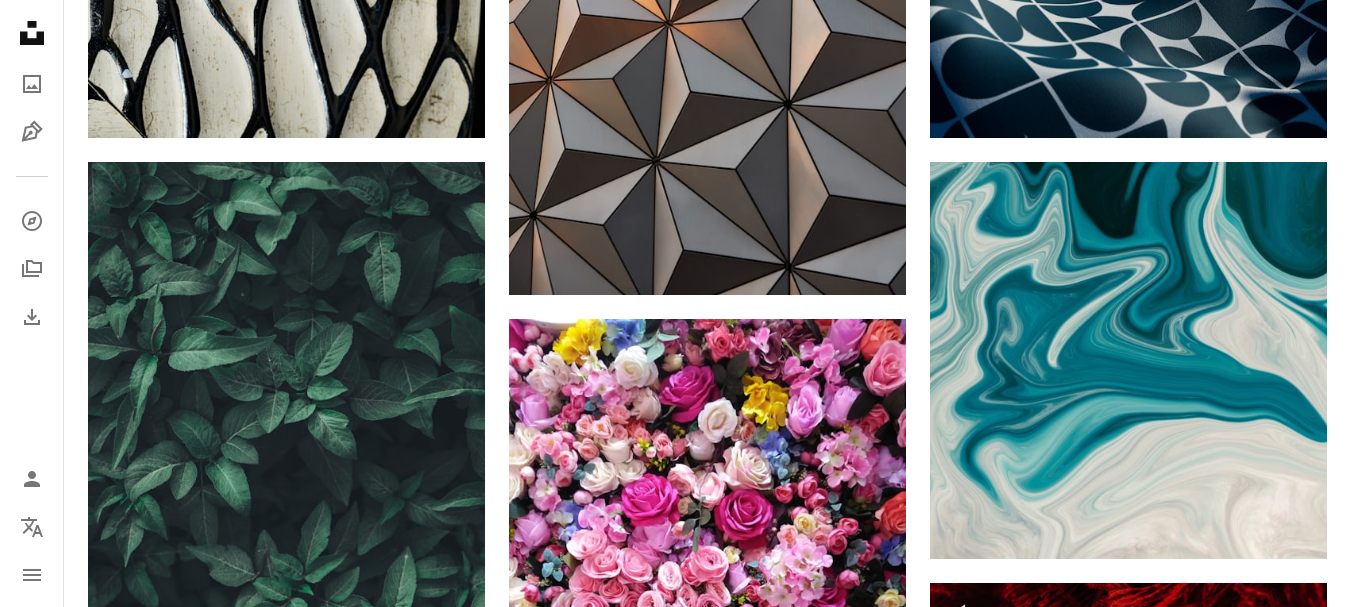 scroll, scrollTop: 8105, scrollLeft: 0, axis: vertical 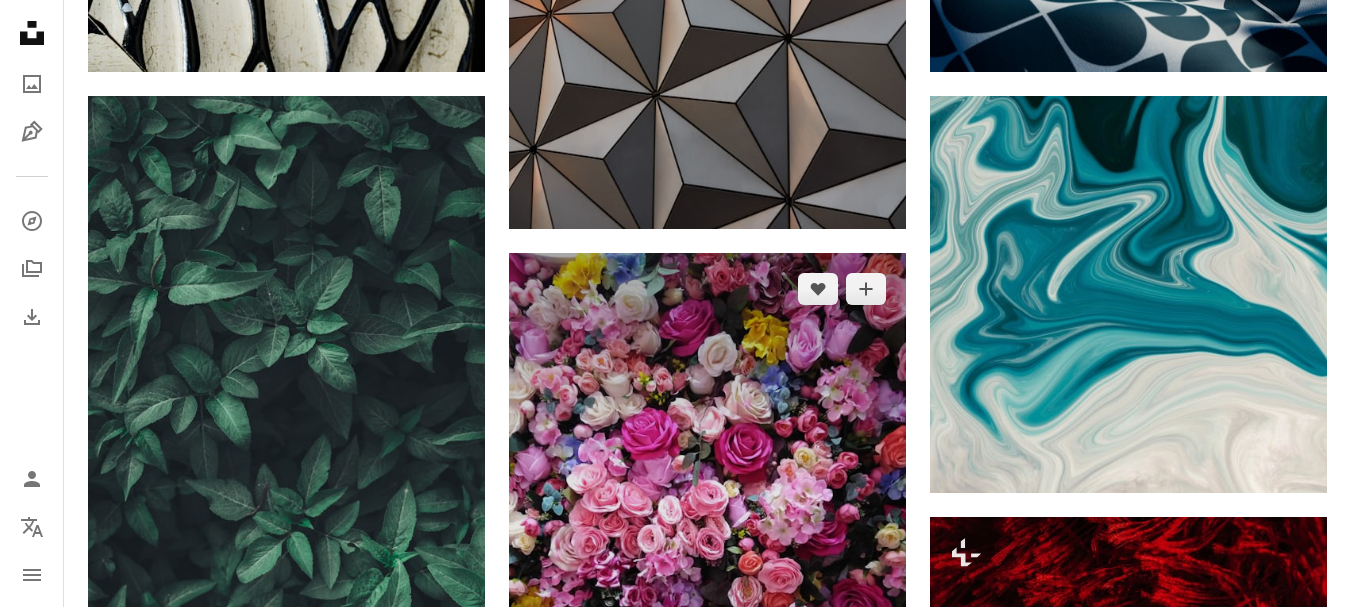 click on "Arrow pointing down" 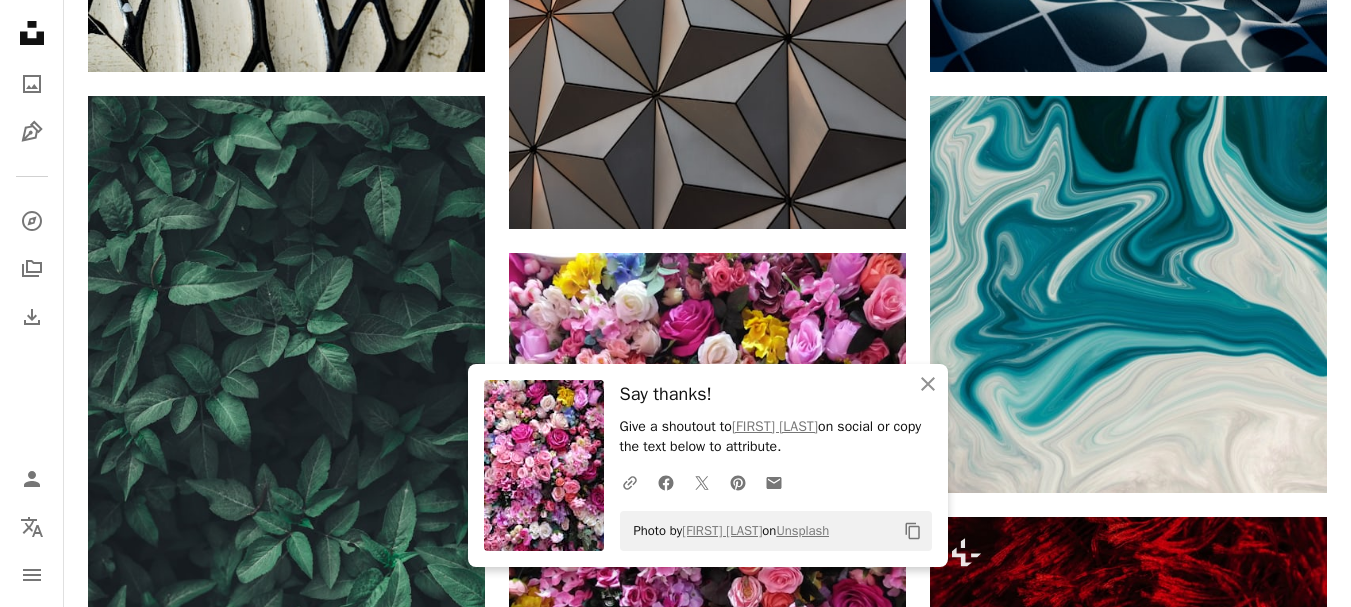 click on "Arrow pointing down" 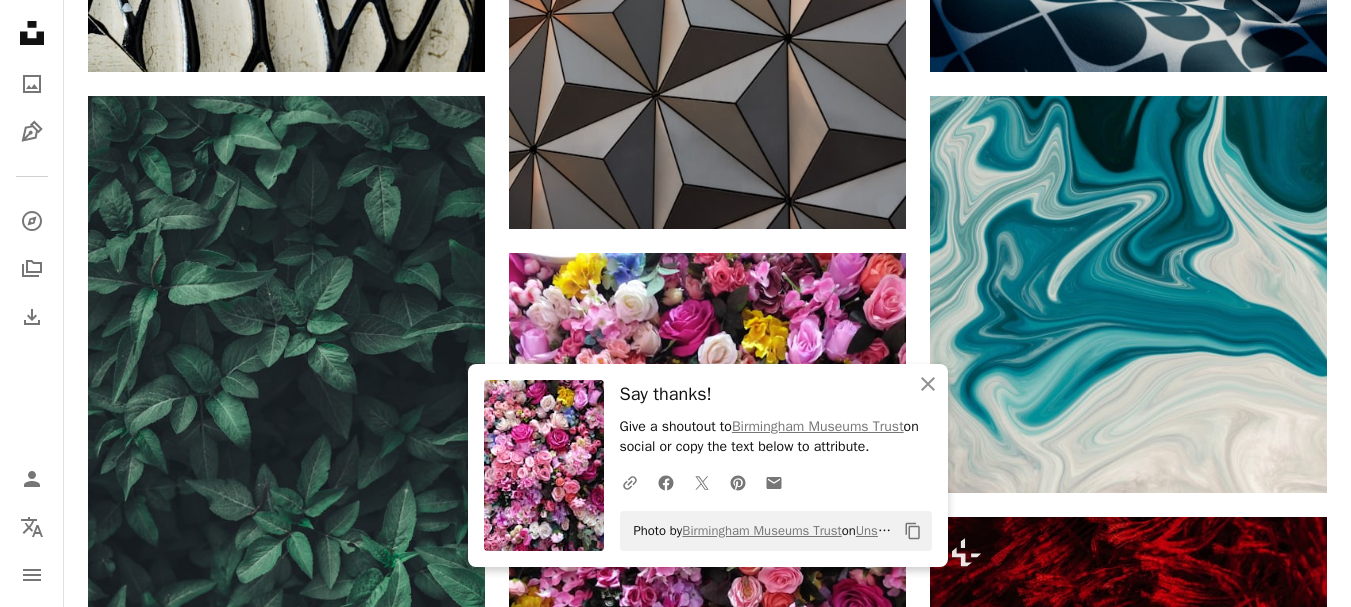 click on "Plus sign for Unsplash+ A heart A plus sign [FIRST] [LAST] For  Unsplash+ A lock   Download A heart A plus sign [FIRST] [LAST] Available for hire A checkmark inside of a circle Arrow pointing down Plus sign for Unsplash+ A heart A plus sign Getty Images For  Unsplash+ A lock   Download A heart A plus sign [FIRST] [LAST] Arrow pointing down A heart A plus sign Birmingham Museums Trust Arrow pointing down Plus sign for Unsplash+ A heart A plus sign Getty Images For  Unsplash+ A lock   Download A heart A plus sign [FIRST] & [LAST] Available for hire A checkmark inside of a circle Arrow pointing down Plus sign for Unsplash+ A heart A plus sign [FIRST] [LAST] For  Unsplash+ A lock   Download A heart A plus sign Birmingham Museums Trust Arrow pointing down A heart A plus sign [FIRST] [LAST] Available for hire A checkmark inside of a circle Arrow pointing down On-brand and on budget images for your next campaign Learn More A heart A plus sign [FIRST] [LAST] Arrow pointing down A heart A plus sign [FIRST] [LAST]" at bounding box center [707, -1007] 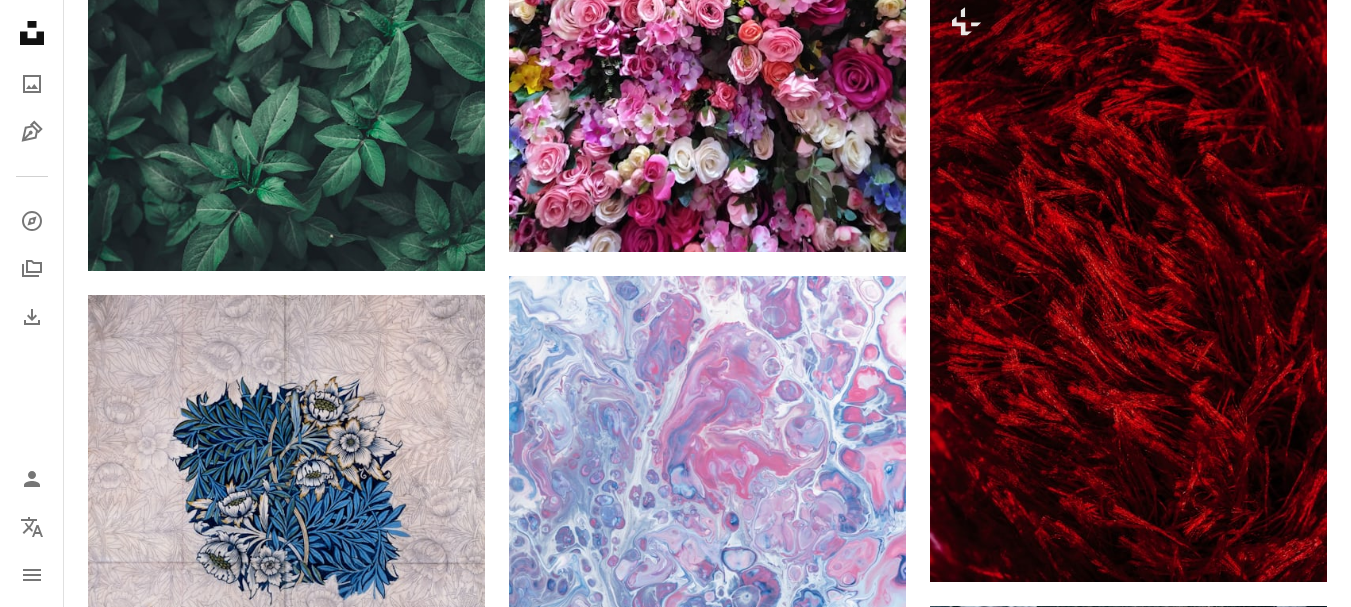 scroll, scrollTop: 8836, scrollLeft: 0, axis: vertical 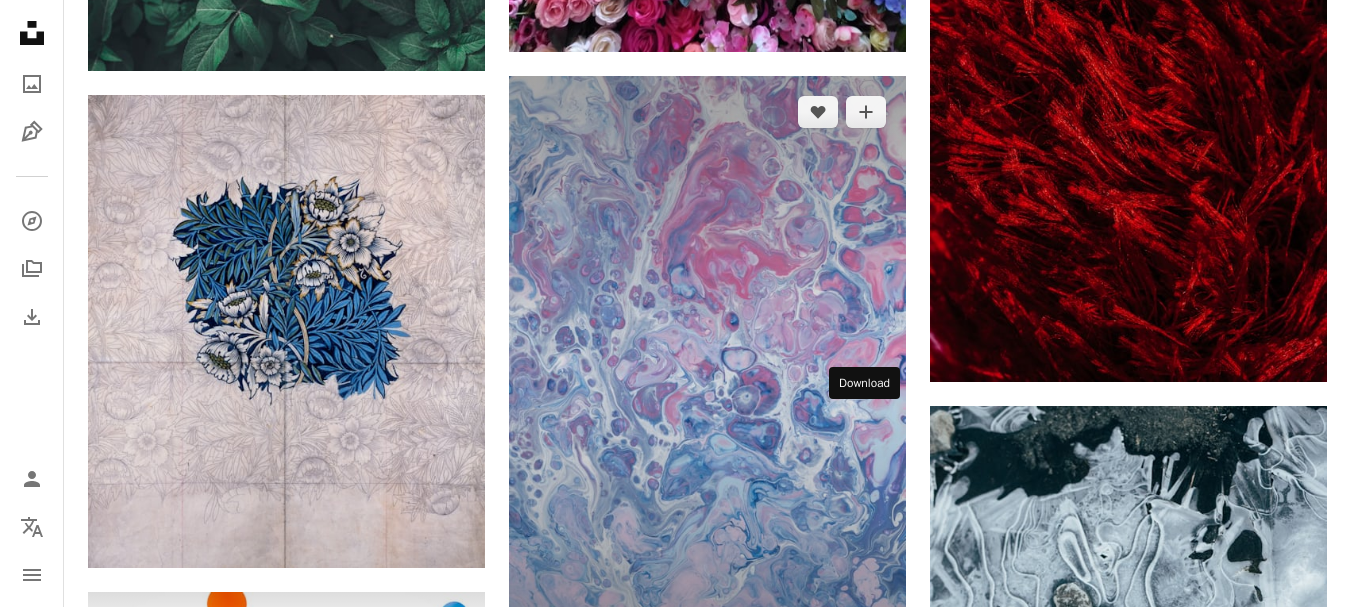 click on "Arrow pointing down" 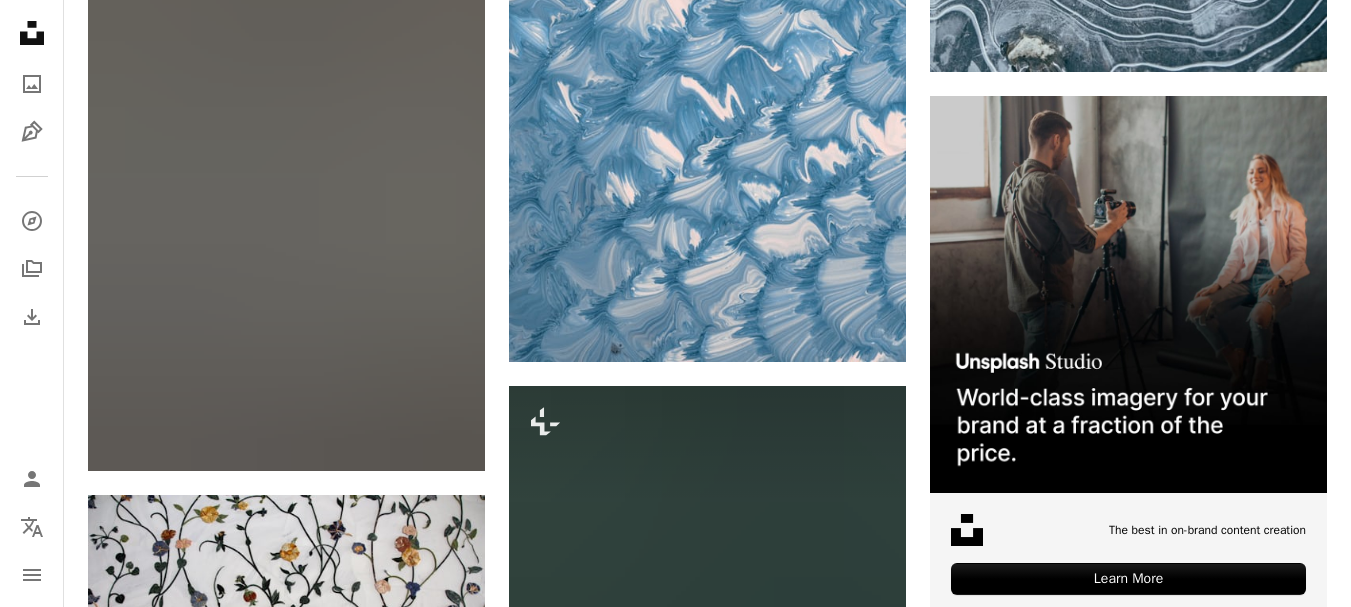 scroll, scrollTop: 9787, scrollLeft: 0, axis: vertical 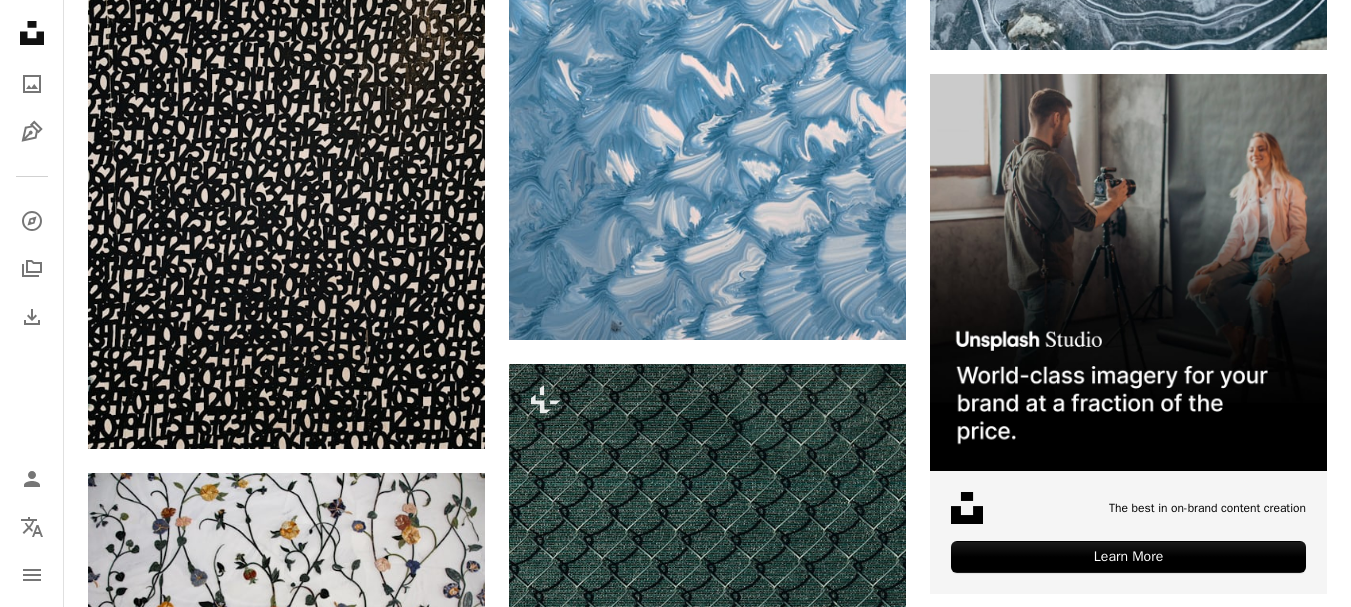 click on "Arrow pointing down" 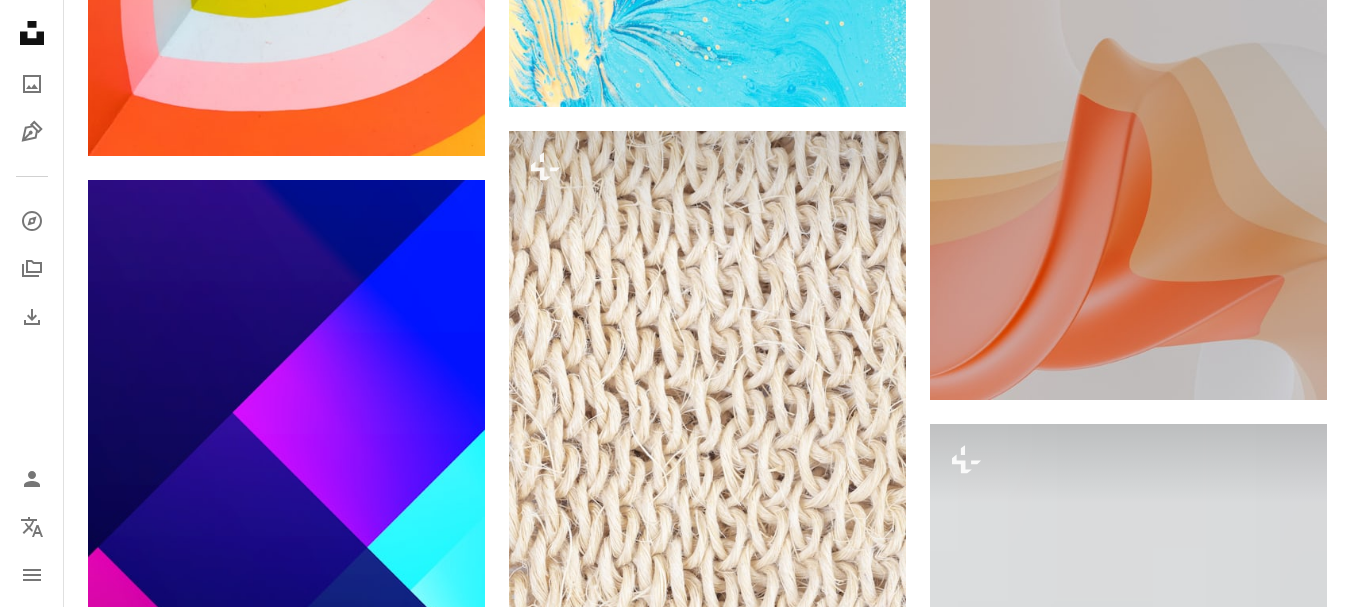 scroll, scrollTop: 13327, scrollLeft: 0, axis: vertical 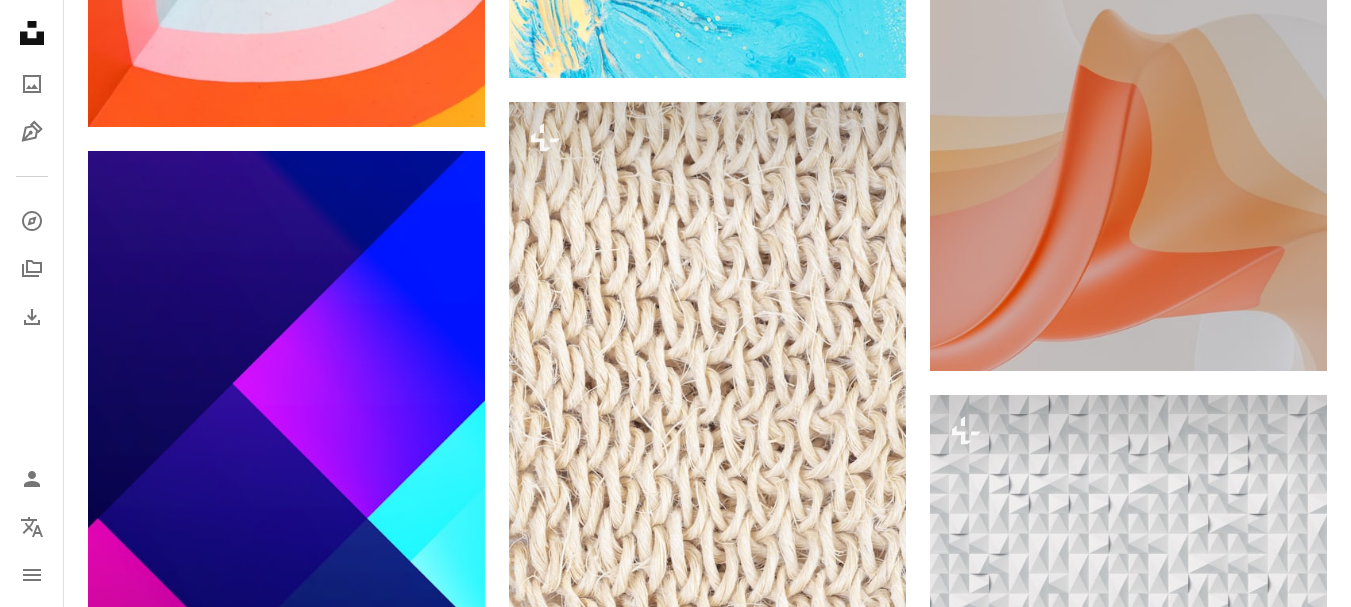 click on "Arrow pointing down" 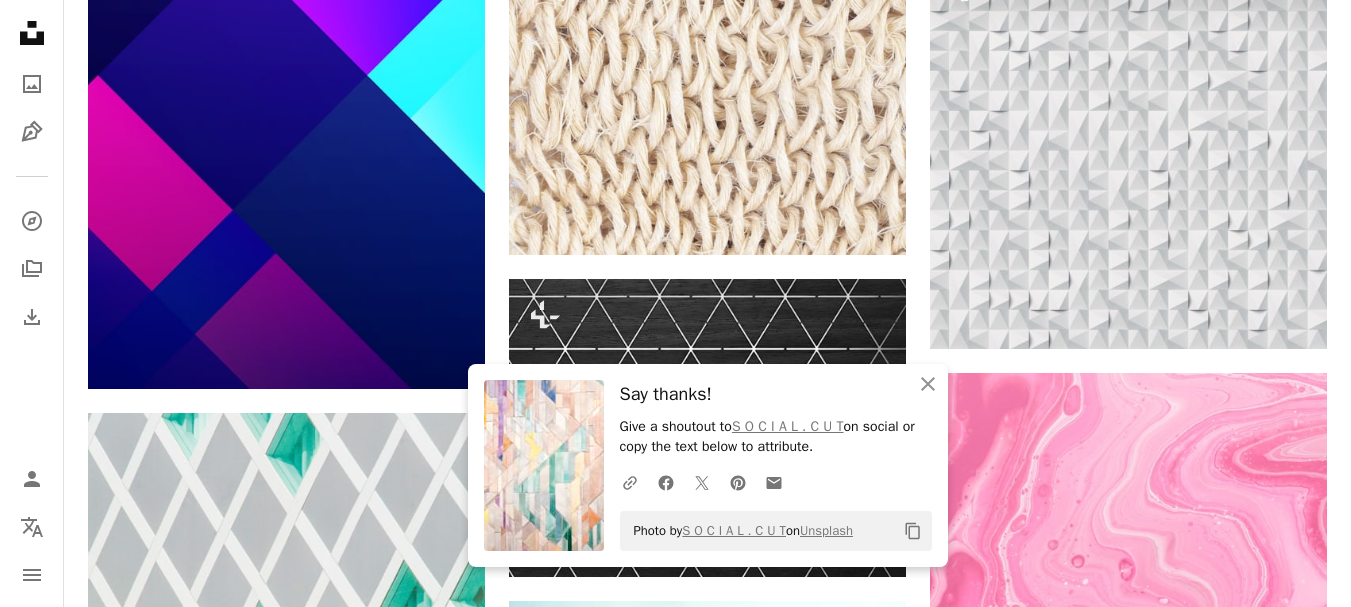 scroll, scrollTop: 13888, scrollLeft: 0, axis: vertical 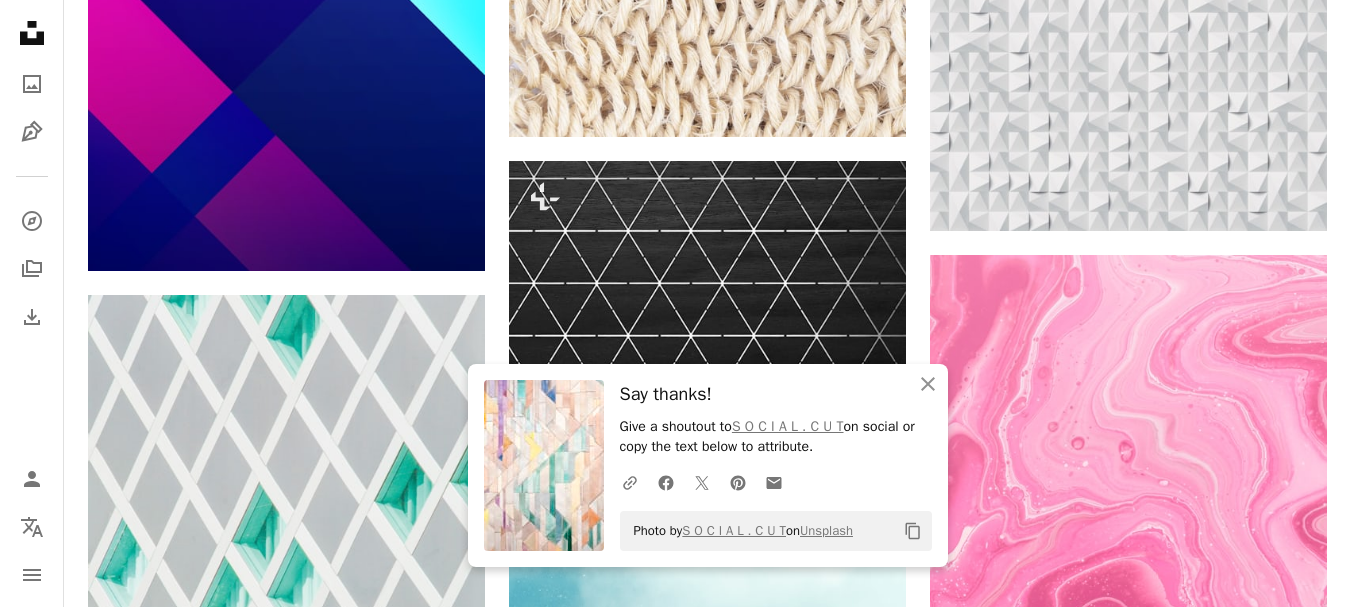 click on "Plus sign for Unsplash+ A heart A plus sign [FIRST] [LAST] For  Unsplash+ A lock   Download A heart A plus sign [FIRST] [LAST] Available for hire A checkmark inside of a circle Arrow pointing down Plus sign for Unsplash+ A heart A plus sign Getty Images For  Unsplash+ A lock   Download A heart A plus sign [FIRST] [LAST] Arrow pointing down A heart A plus sign Birmingham Museums Trust Arrow pointing down Plus sign for Unsplash+ A heart A plus sign Getty Images For  Unsplash+ A lock   Download A heart A plus sign [FIRST] & [LAST] Available for hire A checkmark inside of a circle Arrow pointing down Plus sign for Unsplash+ A heart A plus sign [FIRST] [LAST] For  Unsplash+ A lock   Download A heart A plus sign Birmingham Museums Trust Arrow pointing down A heart A plus sign [FIRST] [LAST] Available for hire A checkmark inside of a circle Arrow pointing down On-brand and on budget images for your next campaign Learn More A heart A plus sign [FIRST] [LAST] Arrow pointing down A heart A plus sign [FIRST] [LAST]" at bounding box center (707, -4866) 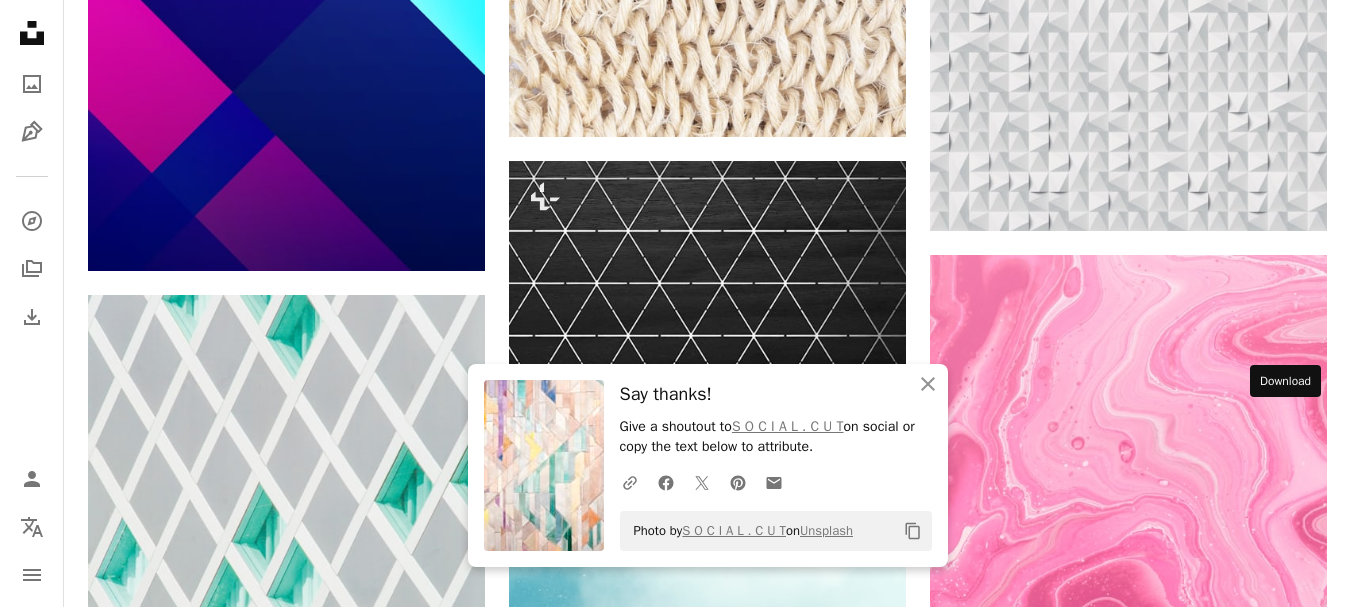click on "Arrow pointing down" 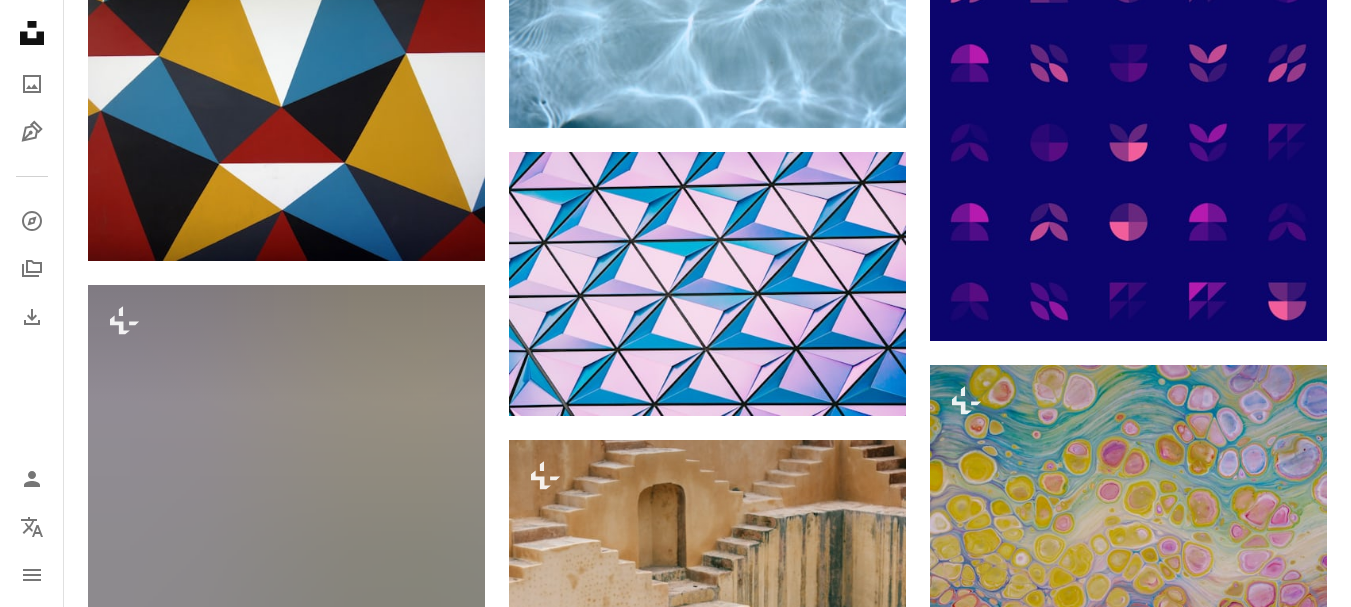scroll, scrollTop: 17244, scrollLeft: 0, axis: vertical 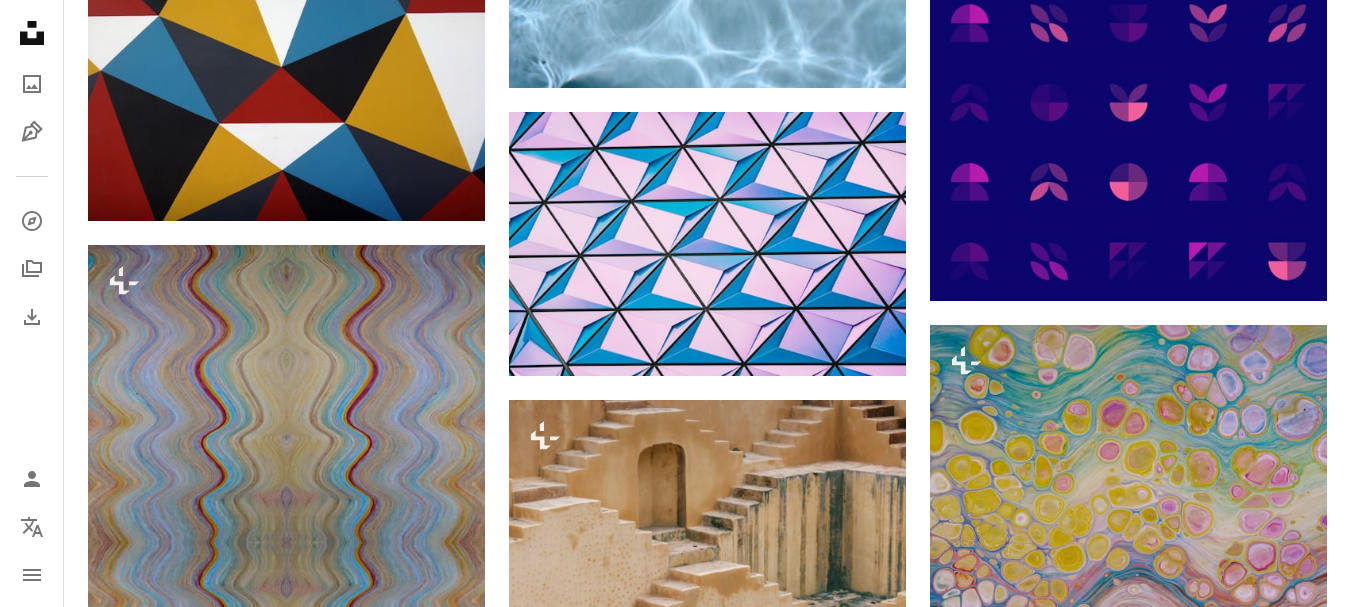 click on "Plus sign for Unsplash+ A heart A plus sign [FIRST] [LAST] For  Unsplash+ A lock   Download A heart A plus sign [FIRST] [LAST] Available for hire A checkmark inside of a circle Arrow pointing down Plus sign for Unsplash+ A heart A plus sign Getty Images For  Unsplash+ A lock   Download A heart A plus sign [FIRST] [LAST] Arrow pointing down A heart A plus sign Birmingham Museums Trust Arrow pointing down Plus sign for Unsplash+ A heart A plus sign Getty Images For  Unsplash+ A lock   Download A heart A plus sign [FIRST] & [LAST] Available for hire A checkmark inside of a circle Arrow pointing down Plus sign for Unsplash+ A heart A plus sign [FIRST] [LAST] For  Unsplash+ A lock   Download A heart A plus sign Birmingham Museums Trust Arrow pointing down A heart A plus sign [FIRST] [LAST] Available for hire A checkmark inside of a circle Arrow pointing down On-brand and on budget images for your next campaign Learn More A heart A plus sign [FIRST] [LAST] Arrow pointing down A heart A plus sign [FIRST] [LAST]" at bounding box center [707, -5350] 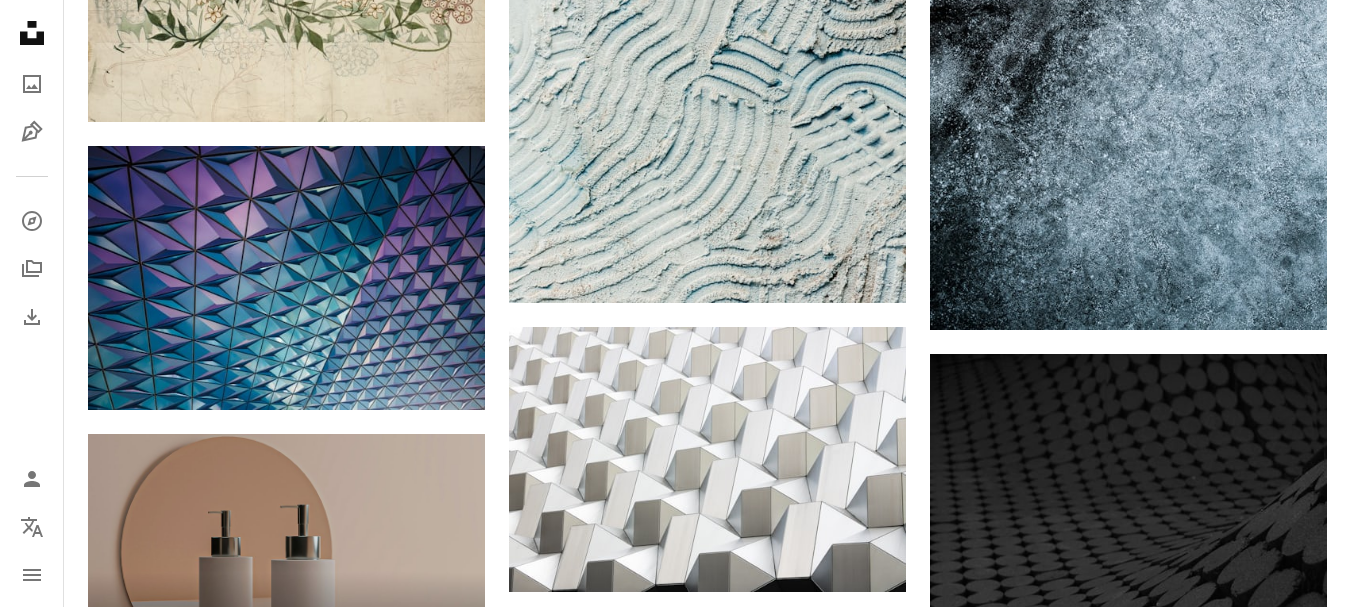 scroll, scrollTop: 0, scrollLeft: 0, axis: both 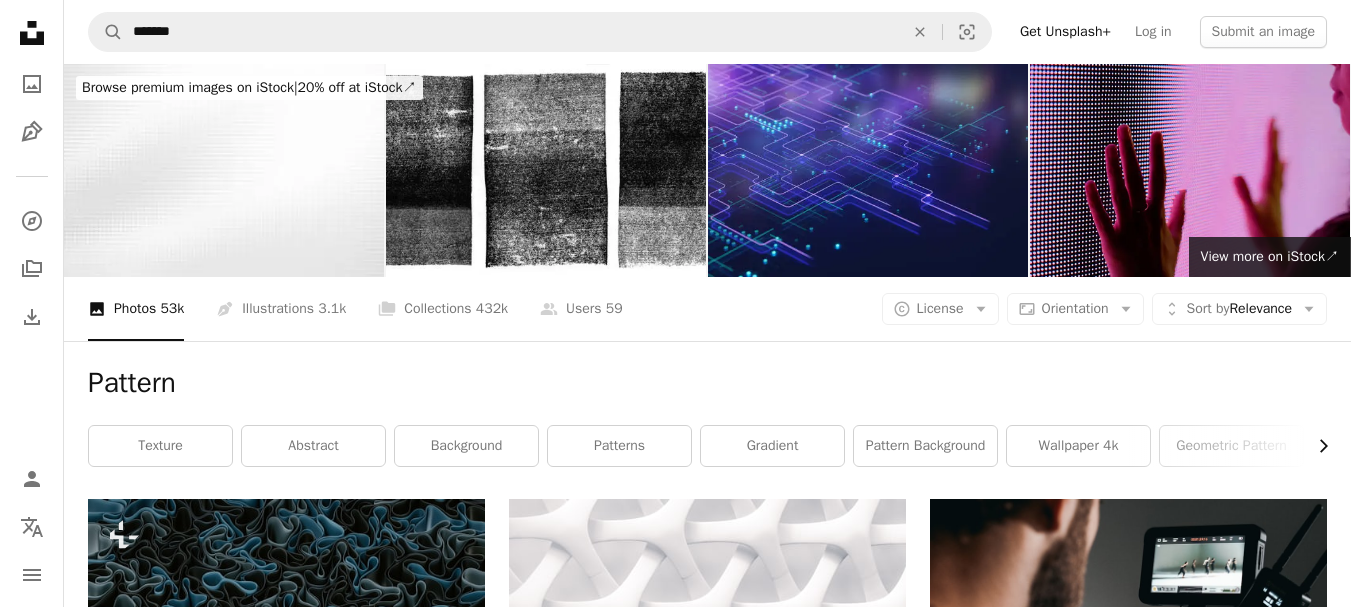 click on "Chevron right" at bounding box center [1316, 446] 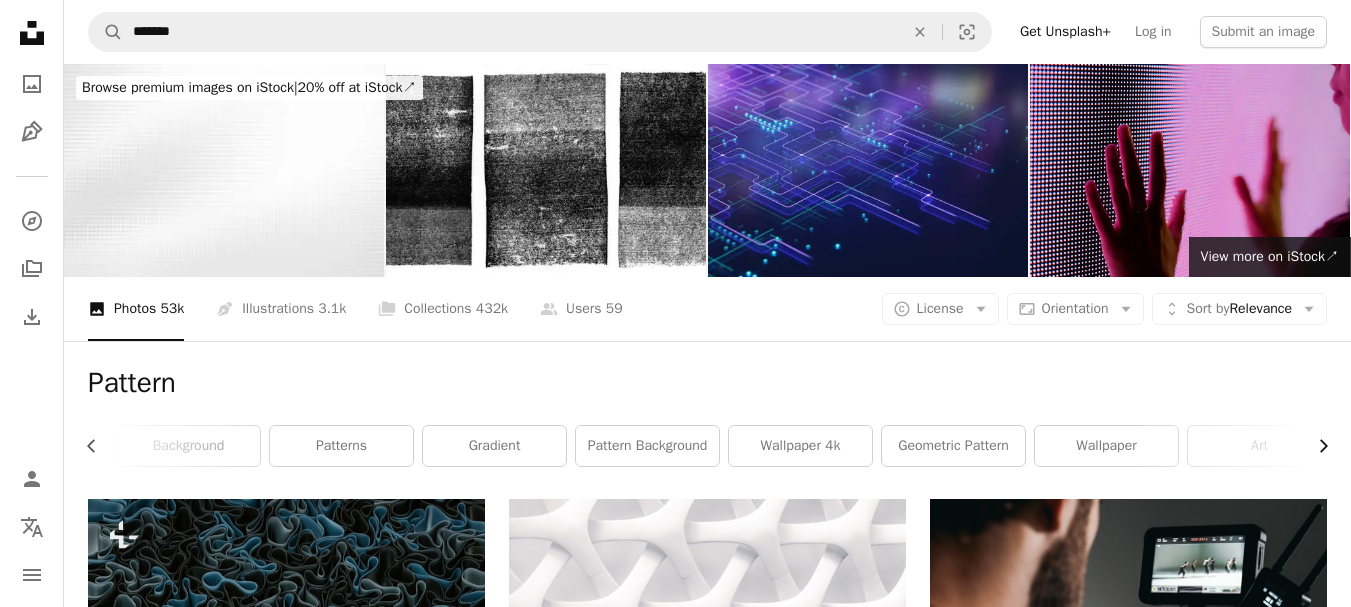 scroll, scrollTop: 0, scrollLeft: 300, axis: horizontal 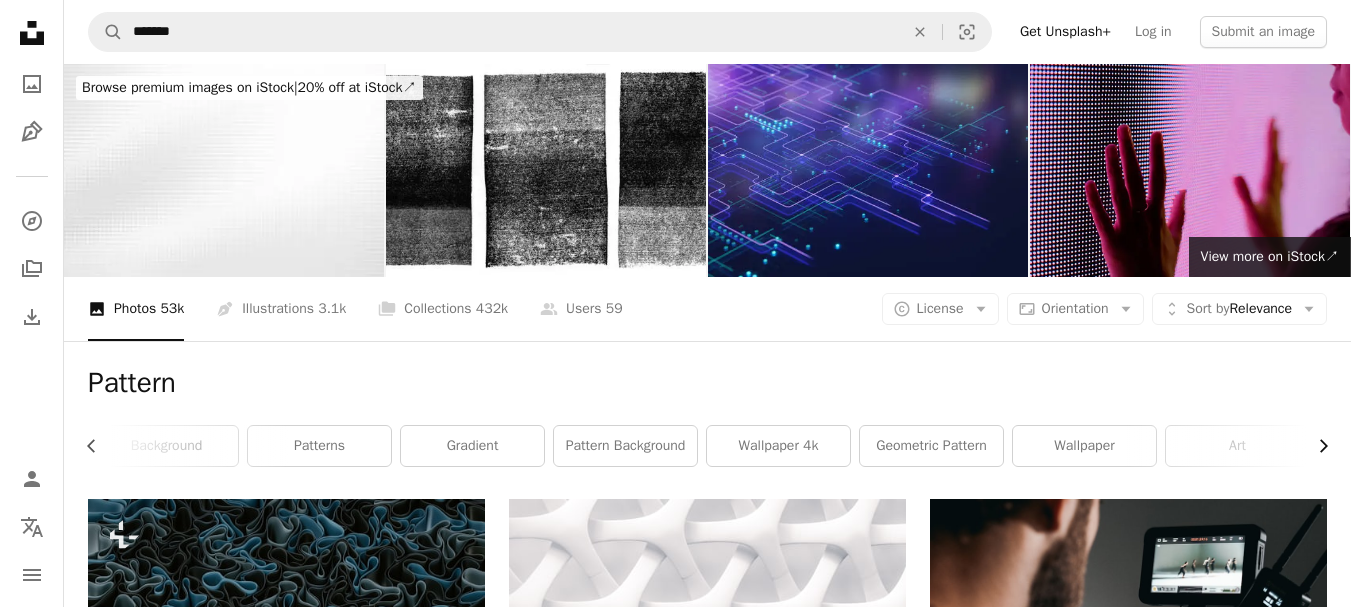 click on "Chevron right" at bounding box center [1316, 446] 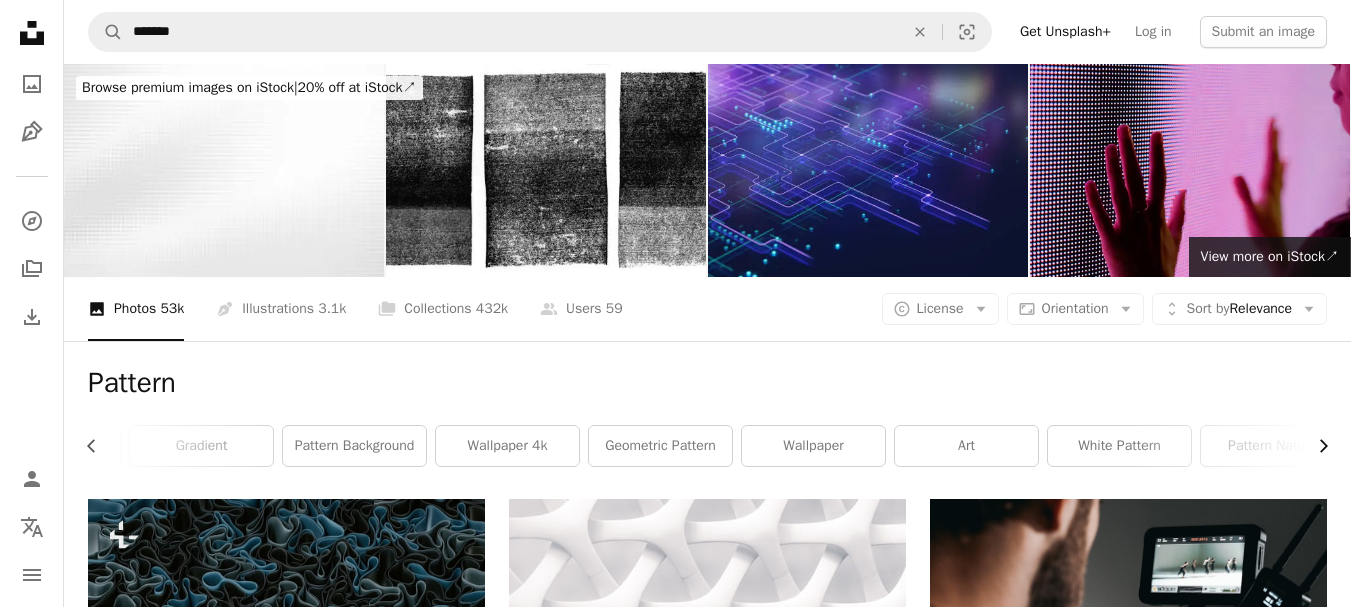 scroll, scrollTop: 0, scrollLeft: 589, axis: horizontal 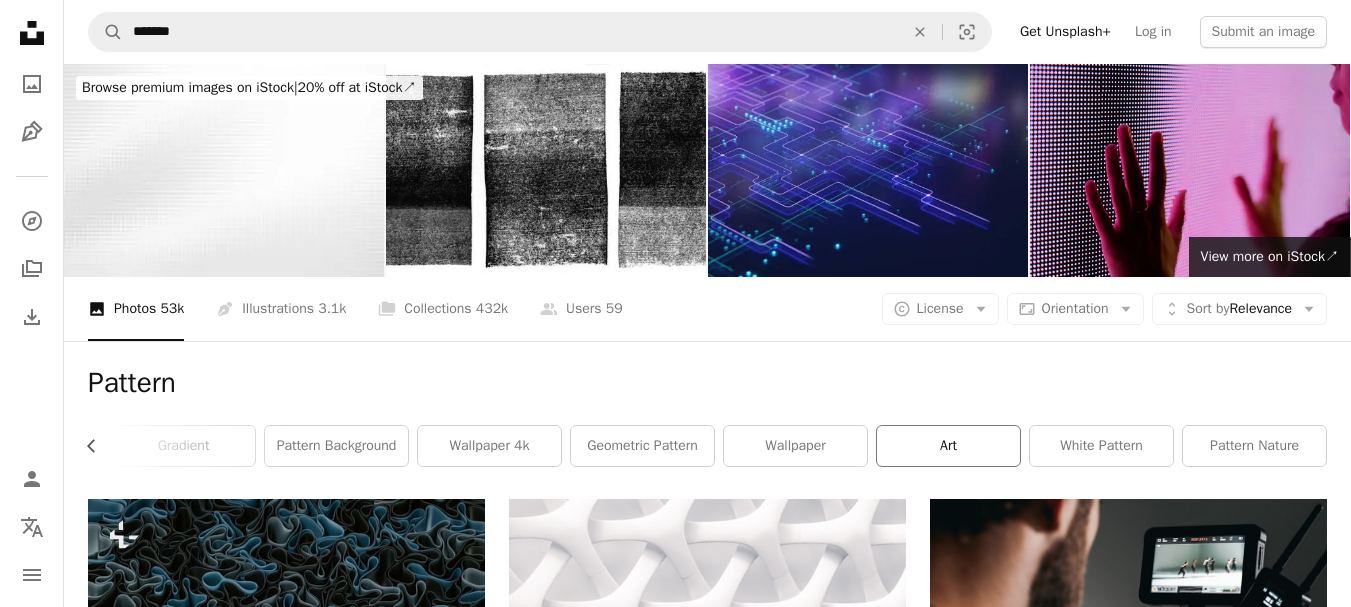 click on "art" at bounding box center [948, 446] 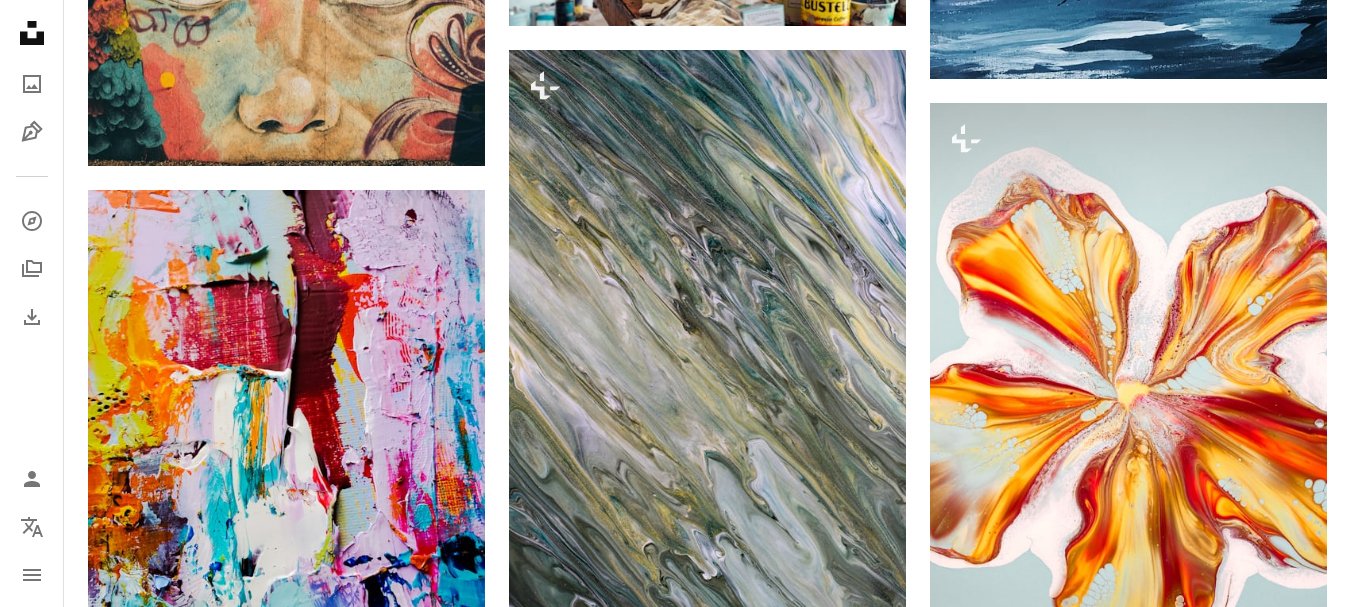 scroll, scrollTop: 3302, scrollLeft: 0, axis: vertical 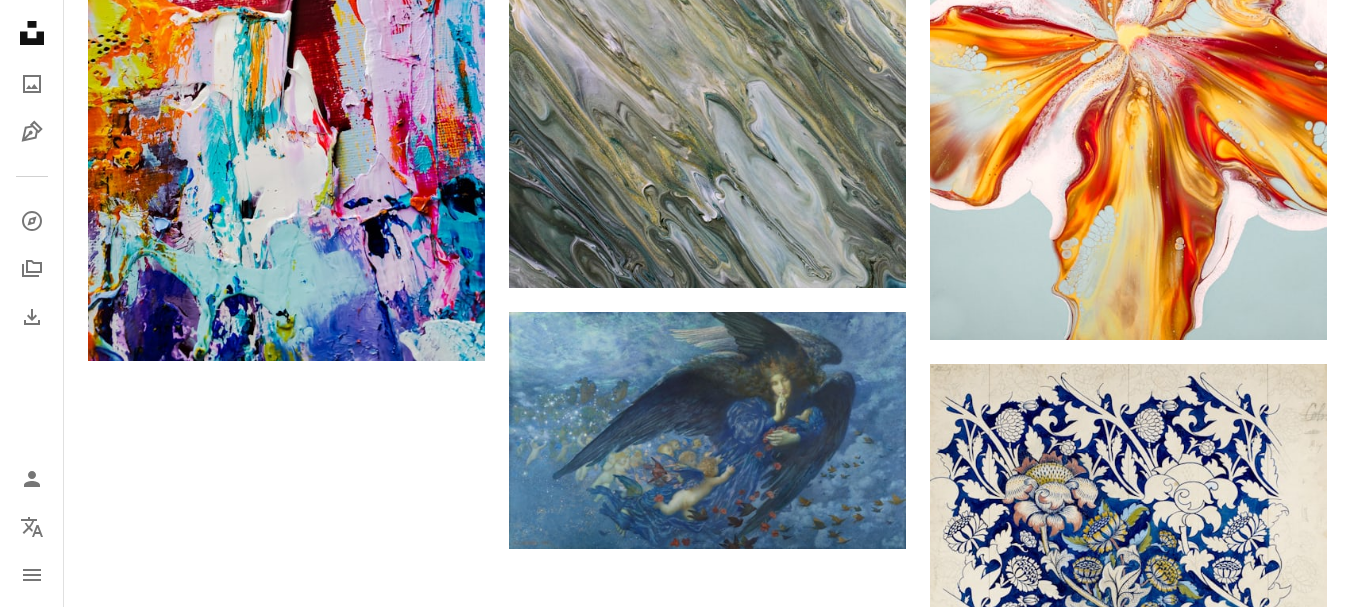 click on "Load more" at bounding box center (707, 1013) 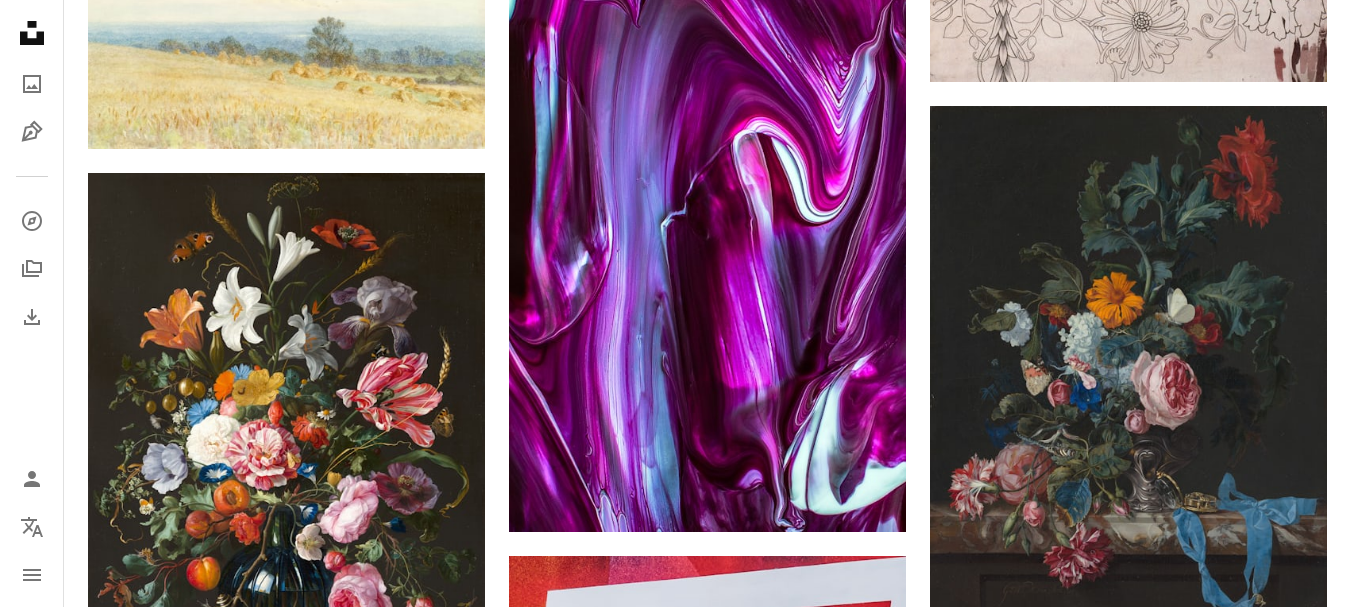 scroll, scrollTop: 6605, scrollLeft: 0, axis: vertical 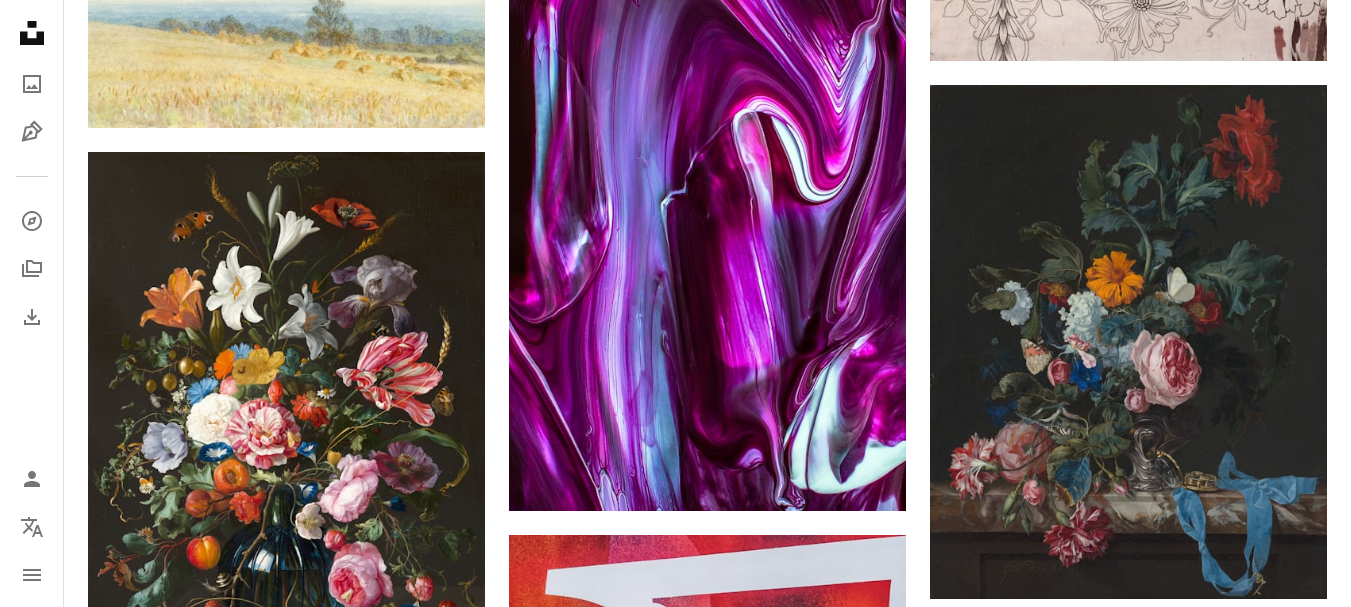 click on "Arrow pointing down" at bounding box center (445, 1297) 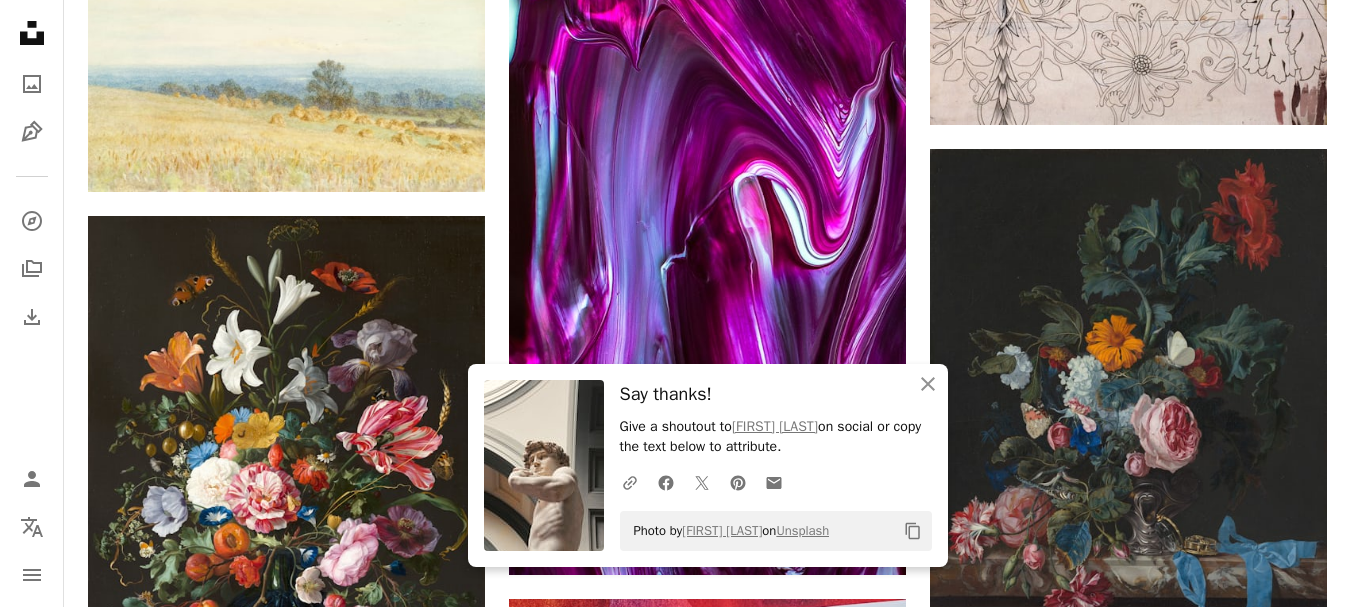scroll, scrollTop: 6584, scrollLeft: 0, axis: vertical 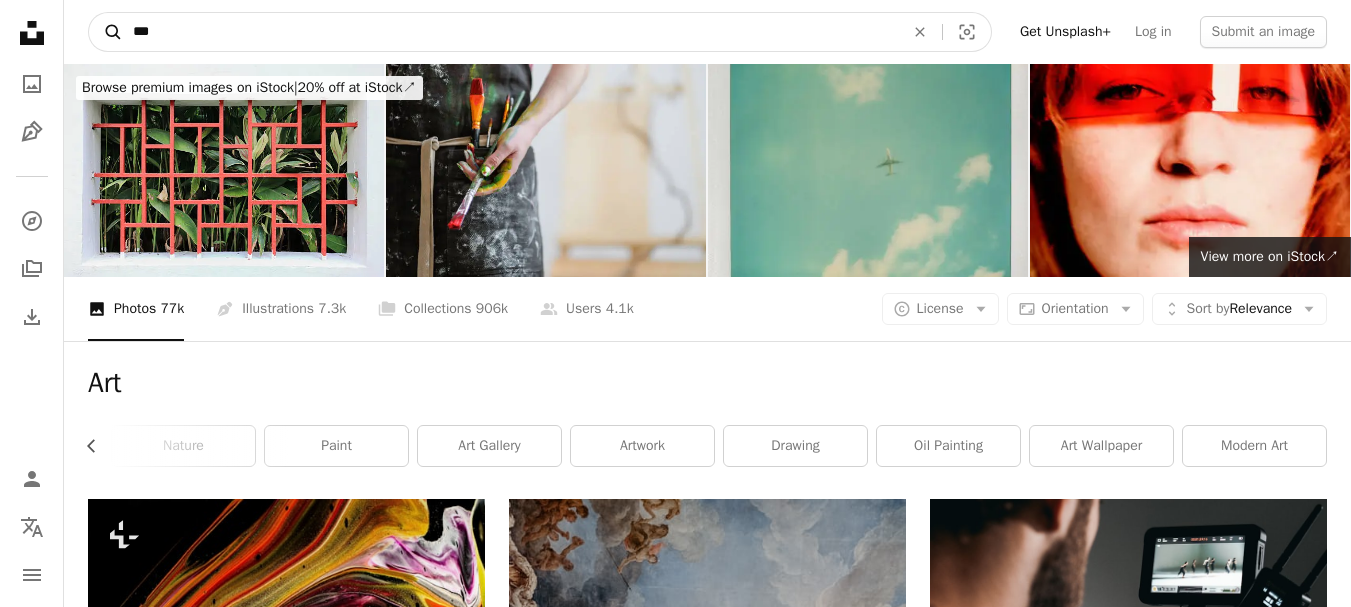 drag, startPoint x: 160, startPoint y: 28, endPoint x: 117, endPoint y: 21, distance: 43.56604 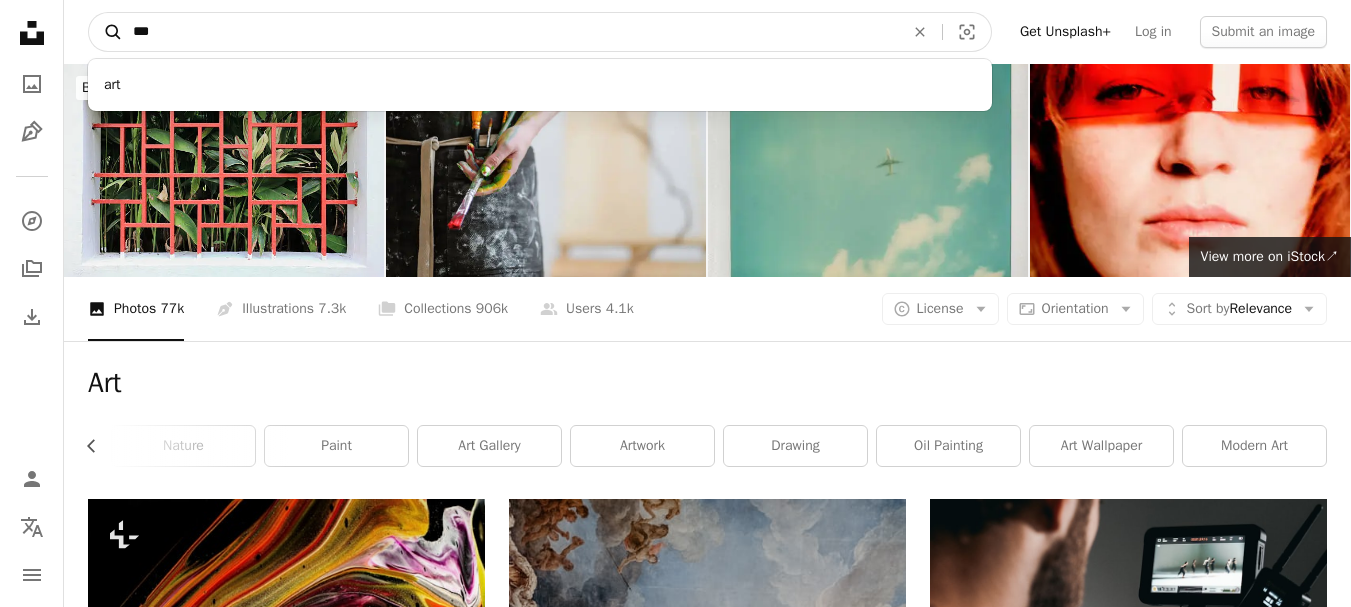 paste on "**********" 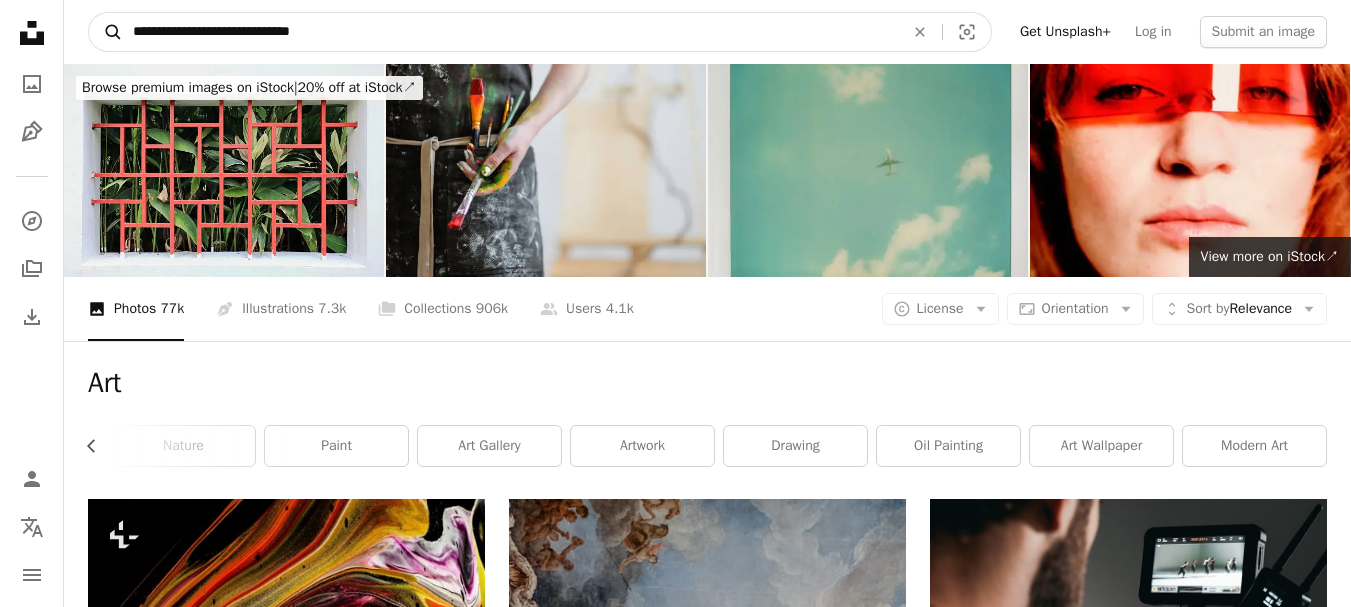 type on "**********" 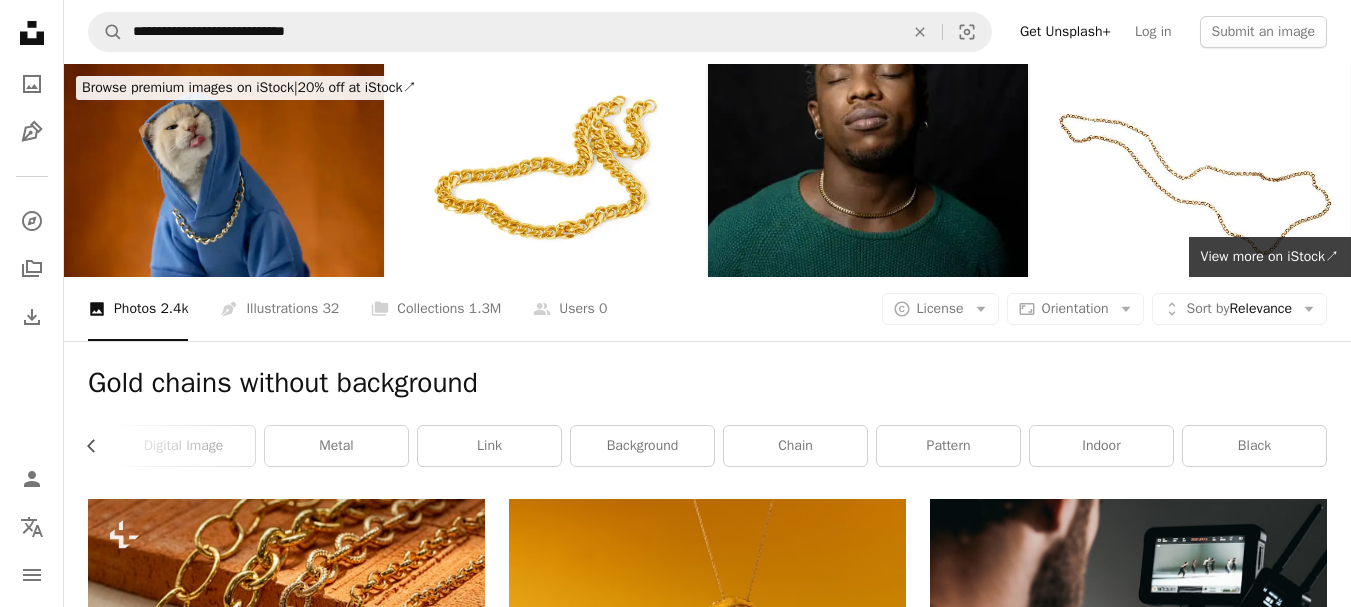 scroll, scrollTop: 531, scrollLeft: 0, axis: vertical 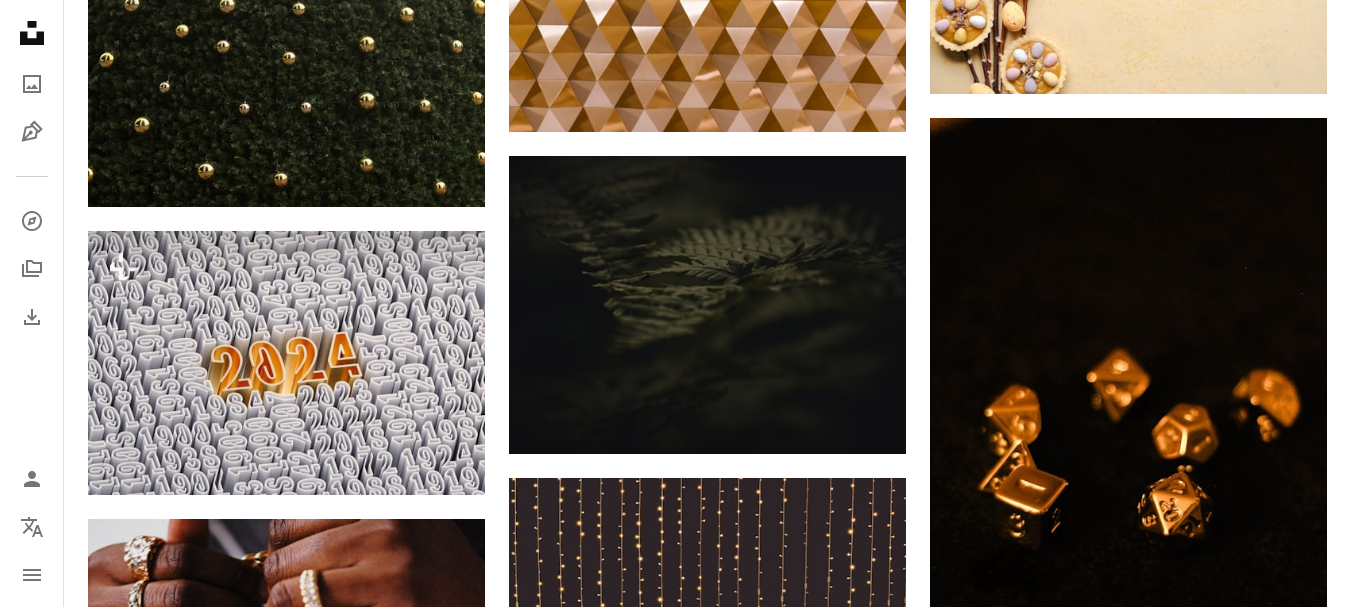 click 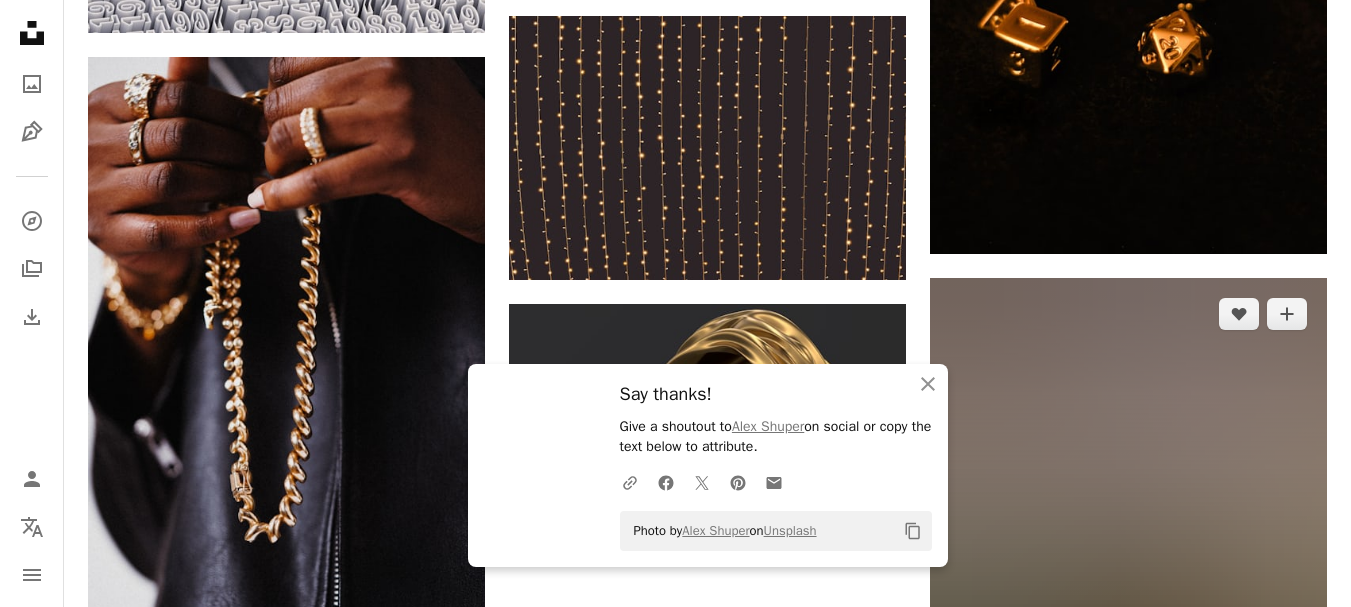 scroll, scrollTop: 2570, scrollLeft: 0, axis: vertical 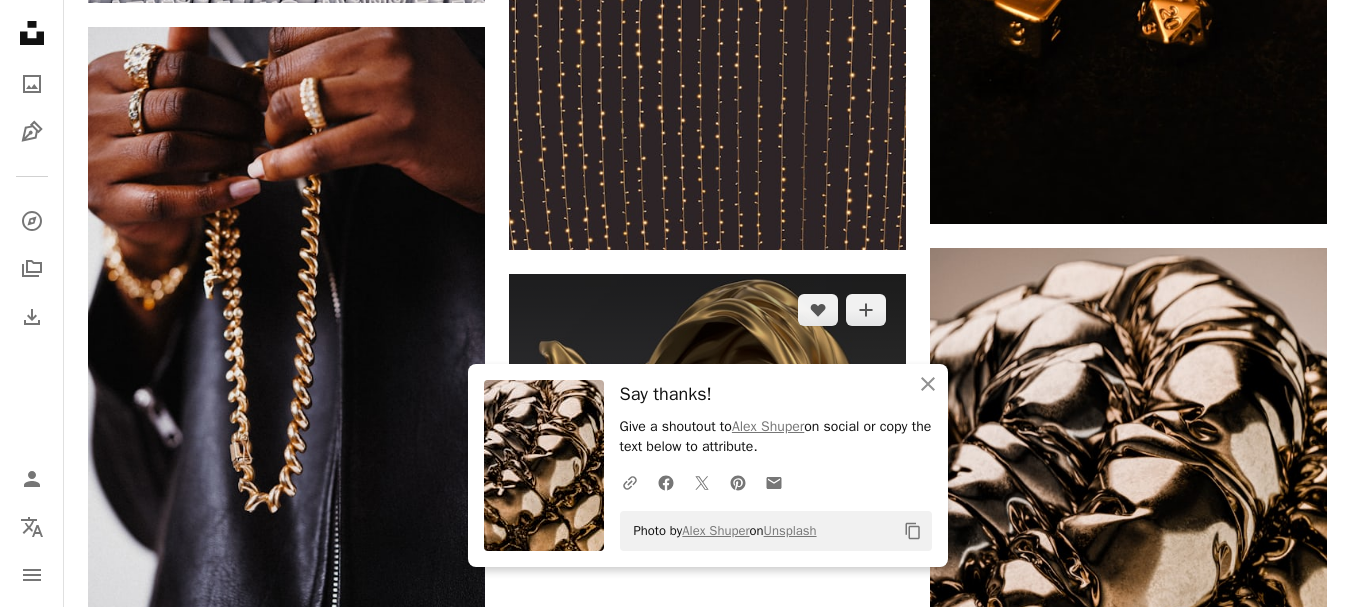 click on "Arrow pointing down" 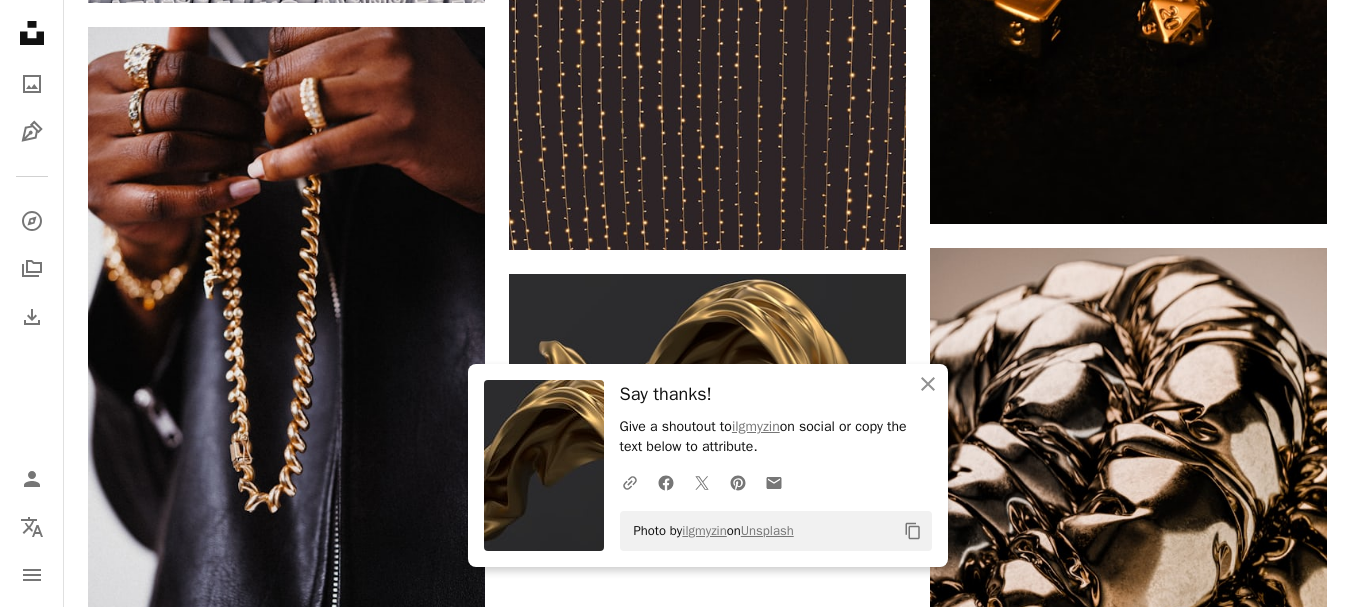 click on "Plus sign for Unsplash+ A heart A plus sign [FIRST] [LAST] For  Unsplash+ A lock   Download A heart A plus sign [FIRST] [LAST] Available for hire A checkmark inside of a circle Arrow pointing down A heart A plus sign [FIRST] [LAST] Available for hire A checkmark inside of a circle Arrow pointing down A heart A plus sign [FIRST] [LAST] Arrow pointing down A heart A plus sign [FIRST] [LAST] Arrow pointing down Plus sign for Unsplash+ A heart A plus sign [FIRST] [LAST] For  Unsplash+ A lock   Download A heart A plus sign [FIRST] [LAST] Available for hire A checkmark inside of a circle Arrow pointing down A heart A plus sign [FIRST] [LAST] Arrow pointing down Plus sign for Unsplash+ A heart A plus sign [FIRST] [LAST] For  Unsplash+ A lock   Download A heart A plus sign 愚木混株 Yumu Arrow pointing down Plus sign for Unsplash+ A heart A plus sign Curated Lifestyle For  Unsplash+ A lock   Download A heart A plus sign [FIRST] Available for hire A checkmark inside of a circle Arrow pointing down A heart A heart" at bounding box center (707, -614) 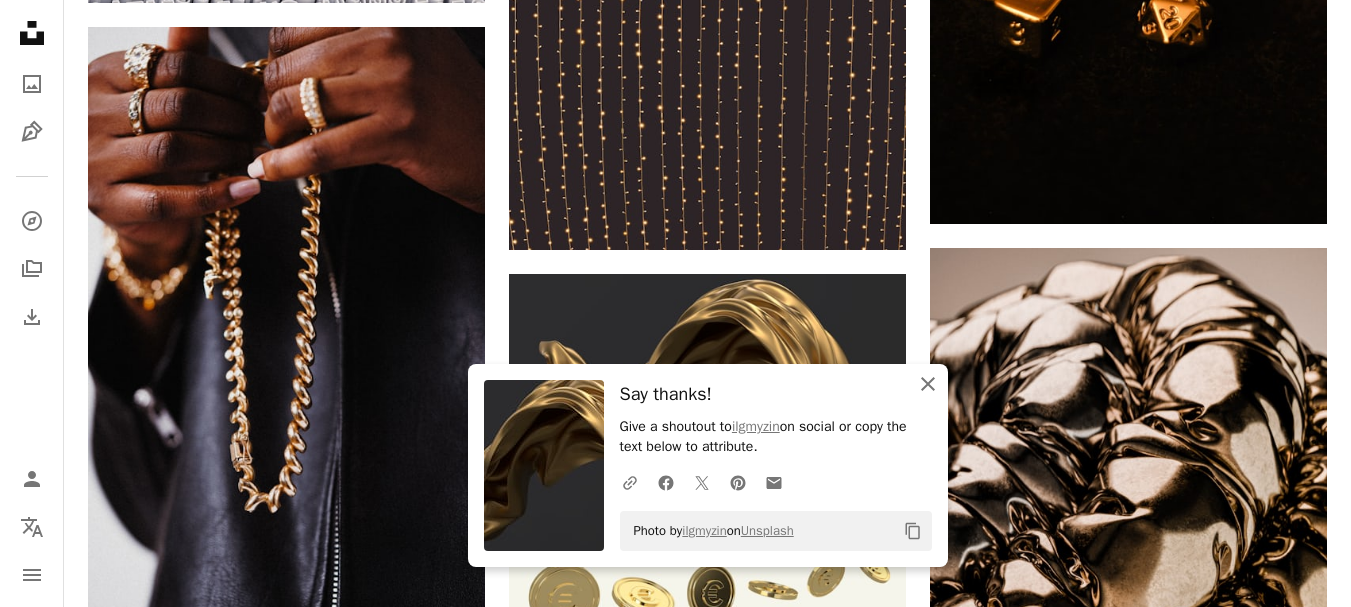 click on "An X shape" 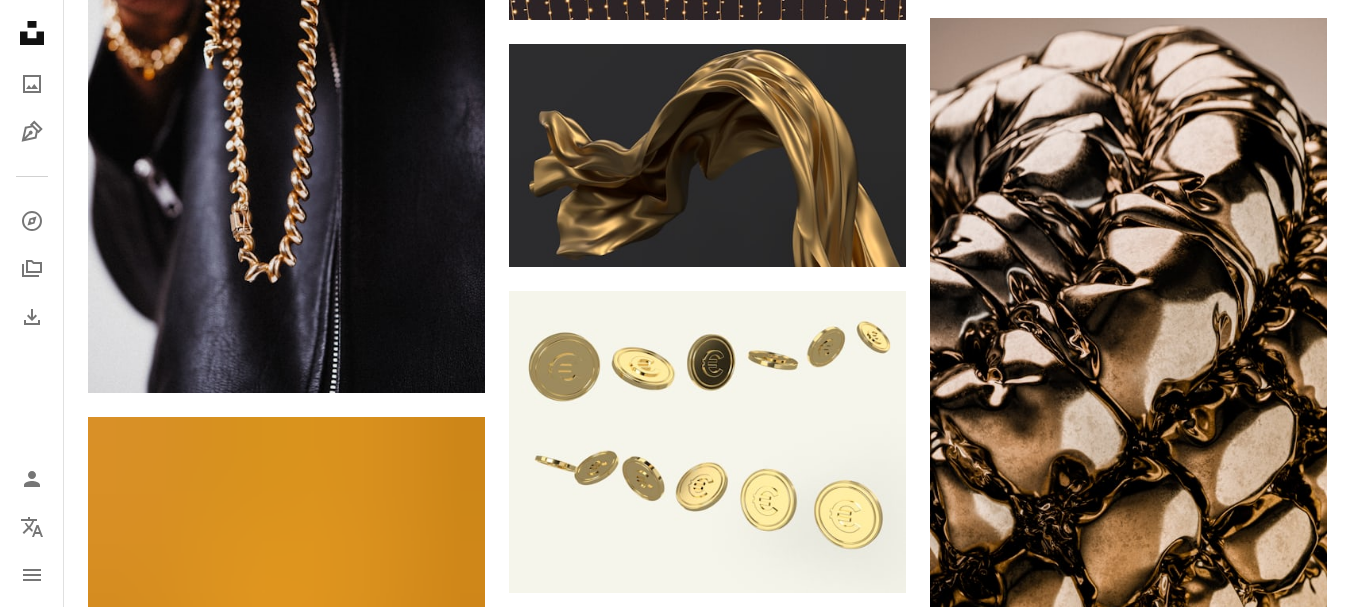 scroll, scrollTop: 2757, scrollLeft: 0, axis: vertical 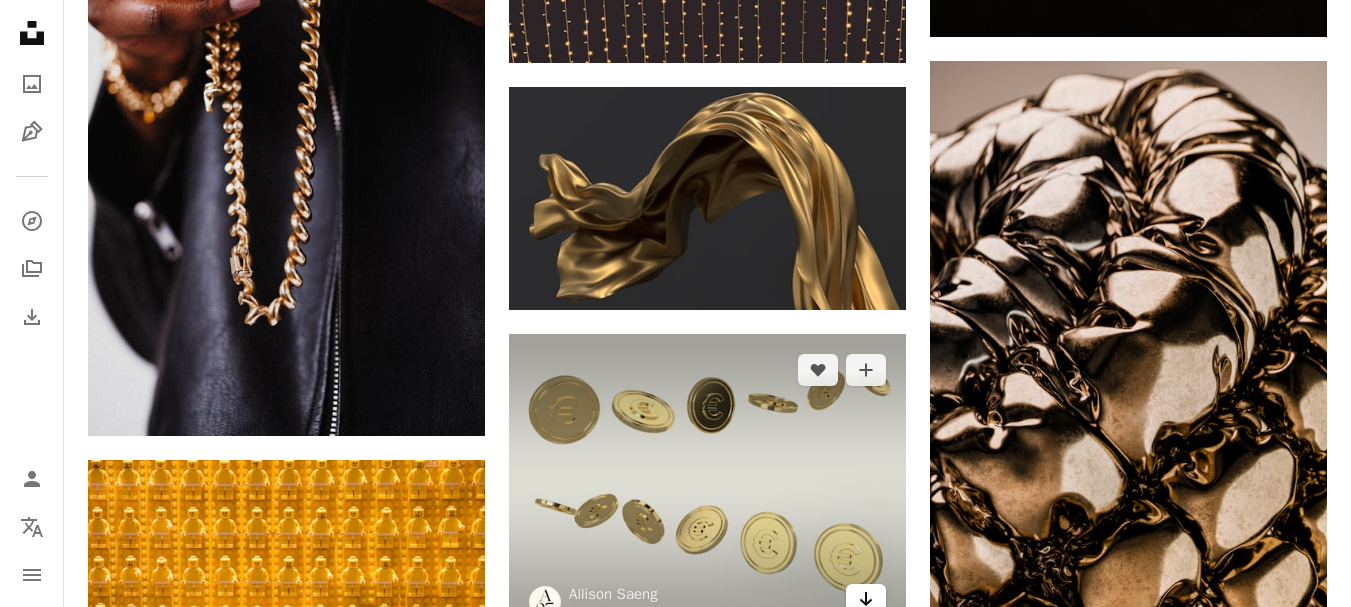 click on "Arrow pointing down" at bounding box center [866, 600] 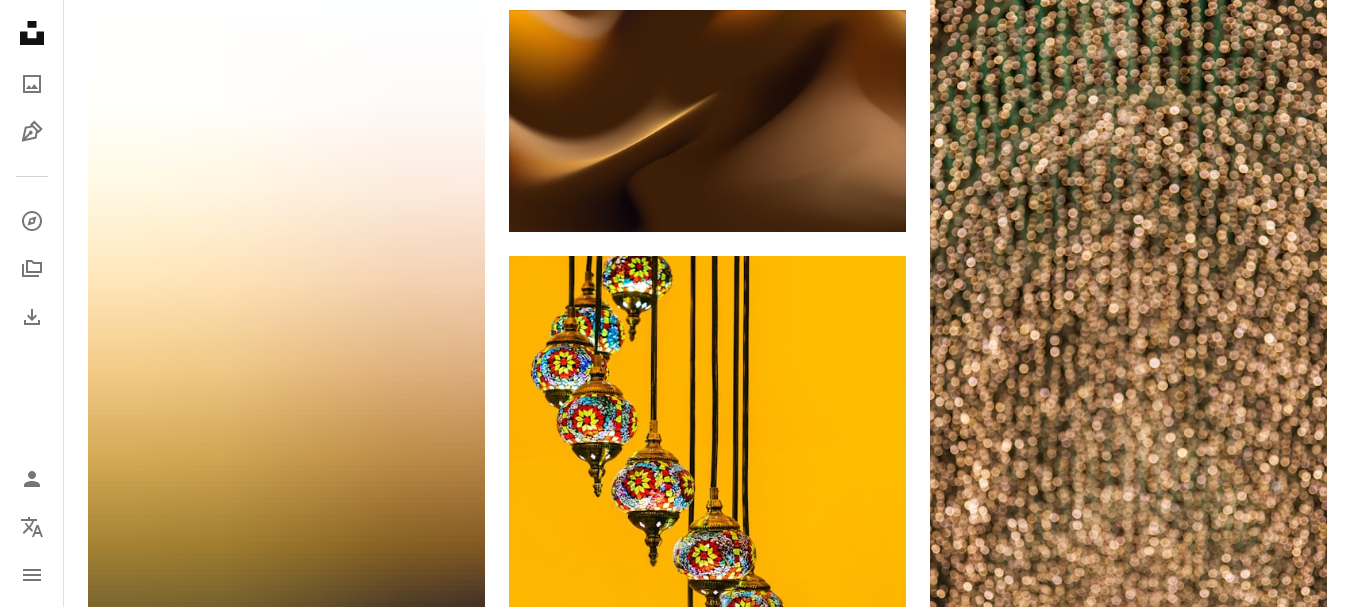 scroll, scrollTop: 11135, scrollLeft: 0, axis: vertical 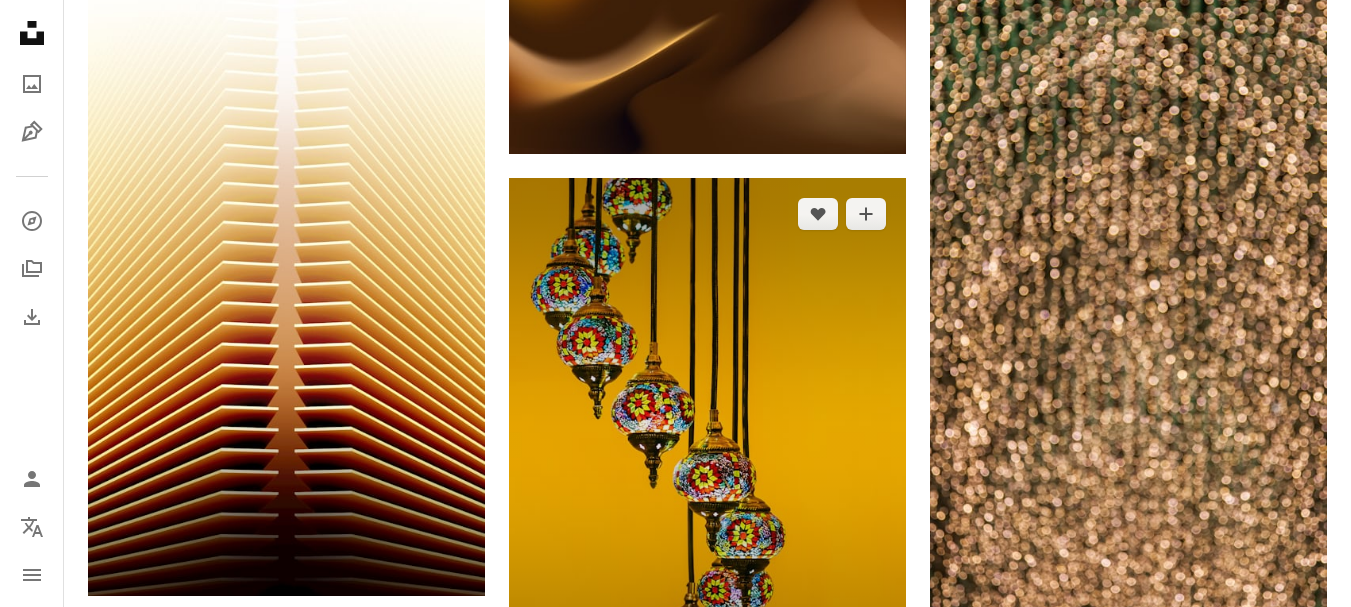 click on "Arrow pointing down" at bounding box center [866, 688] 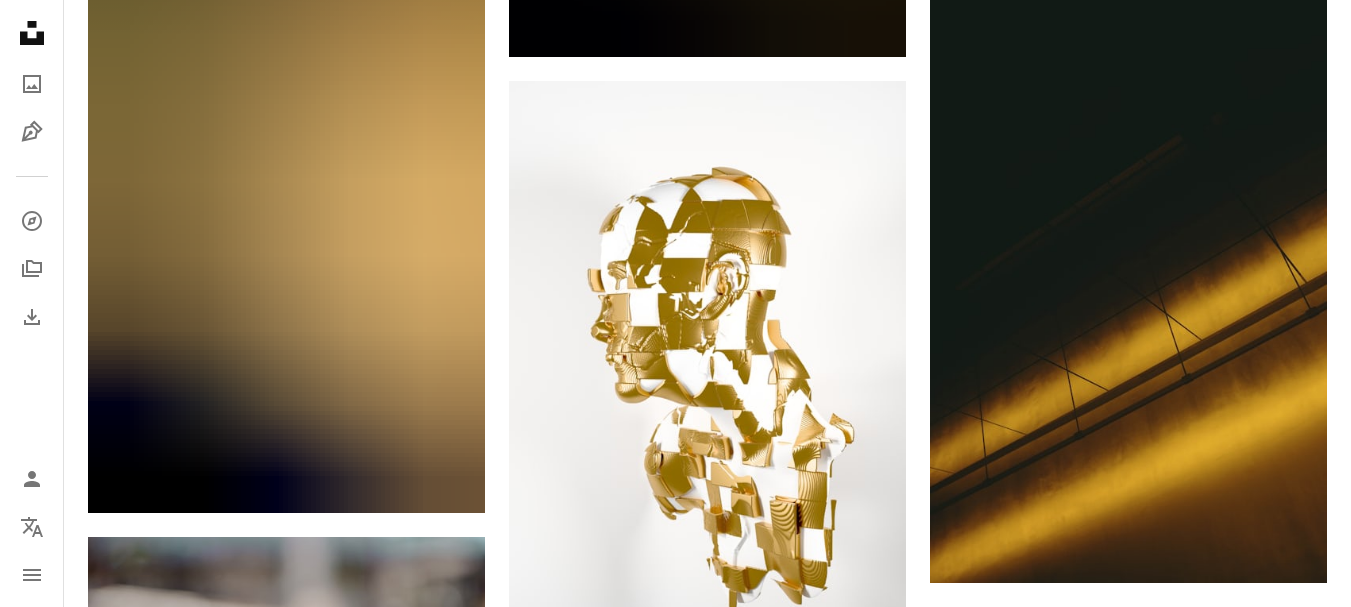 scroll, scrollTop: 14898, scrollLeft: 0, axis: vertical 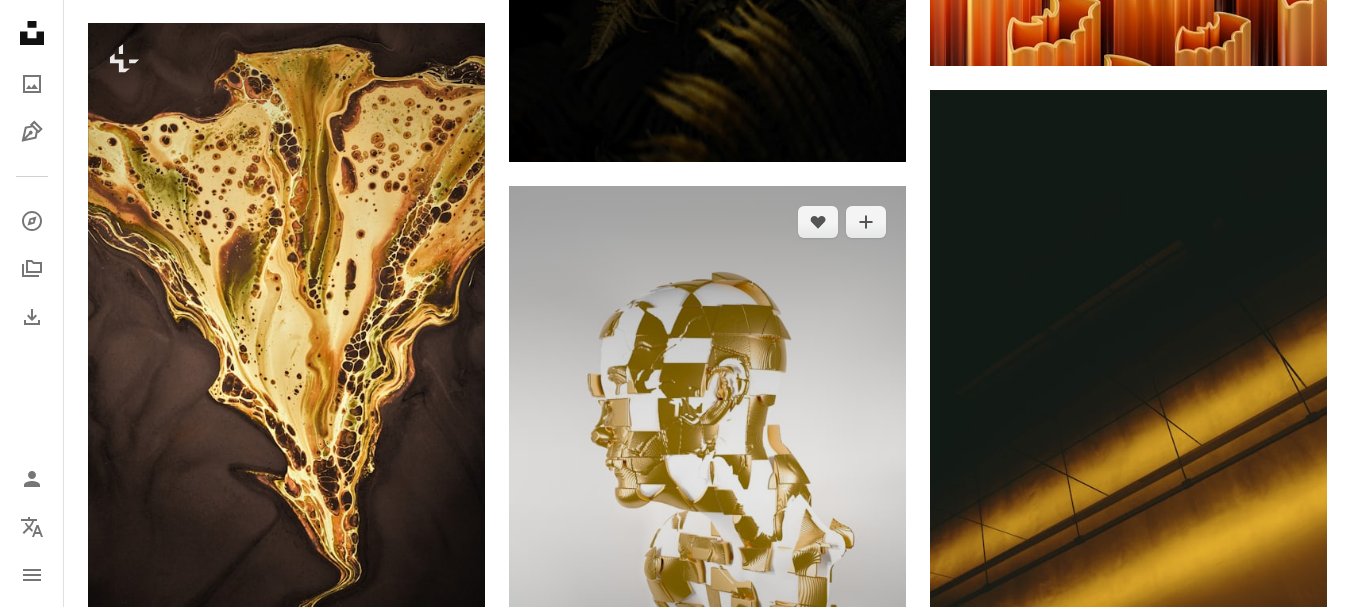 click on "Arrow pointing down" 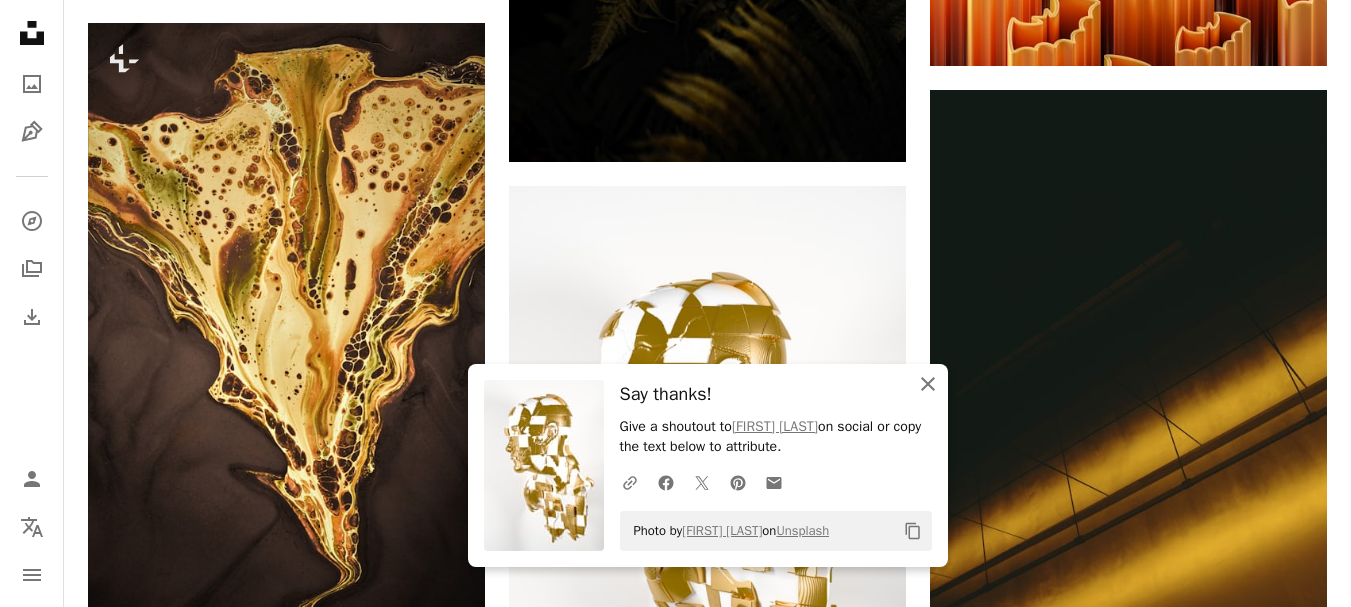 click 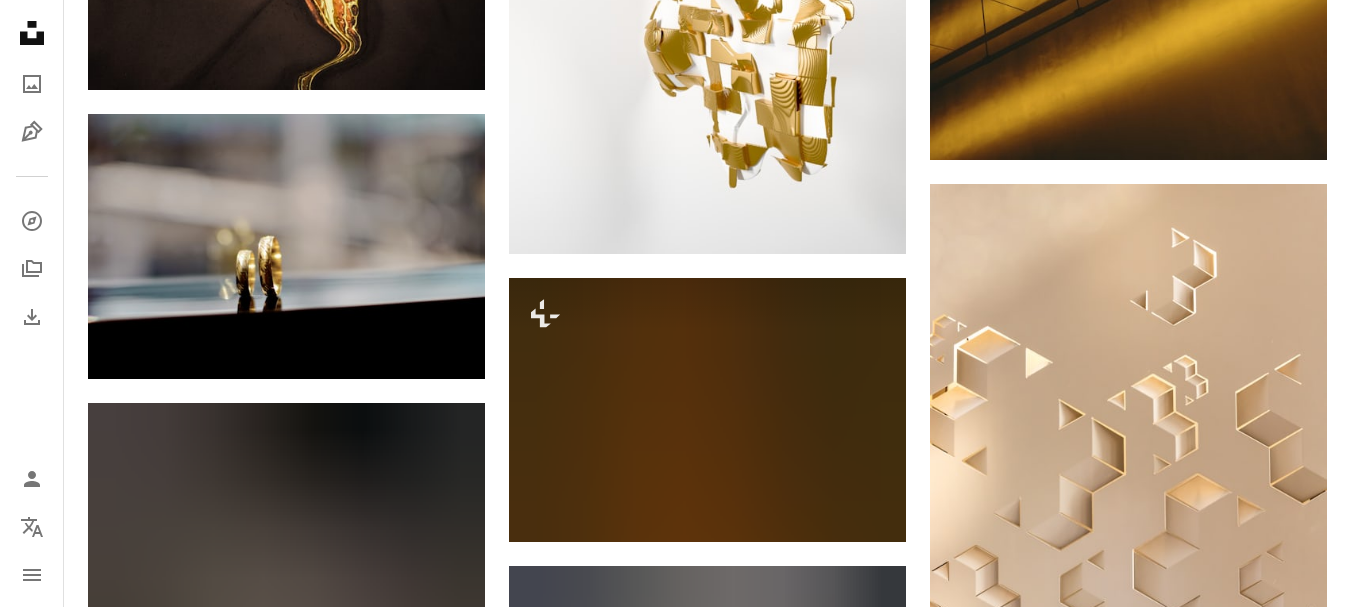 scroll, scrollTop: 15285, scrollLeft: 0, axis: vertical 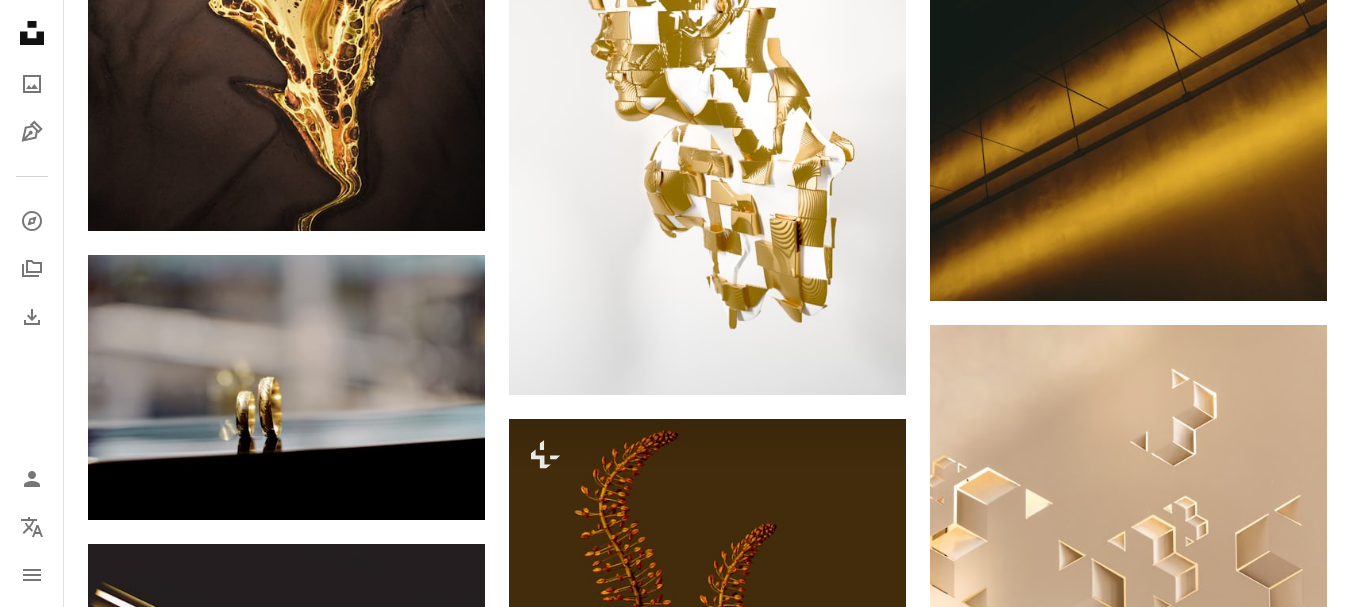 click on "Arrow pointing down" 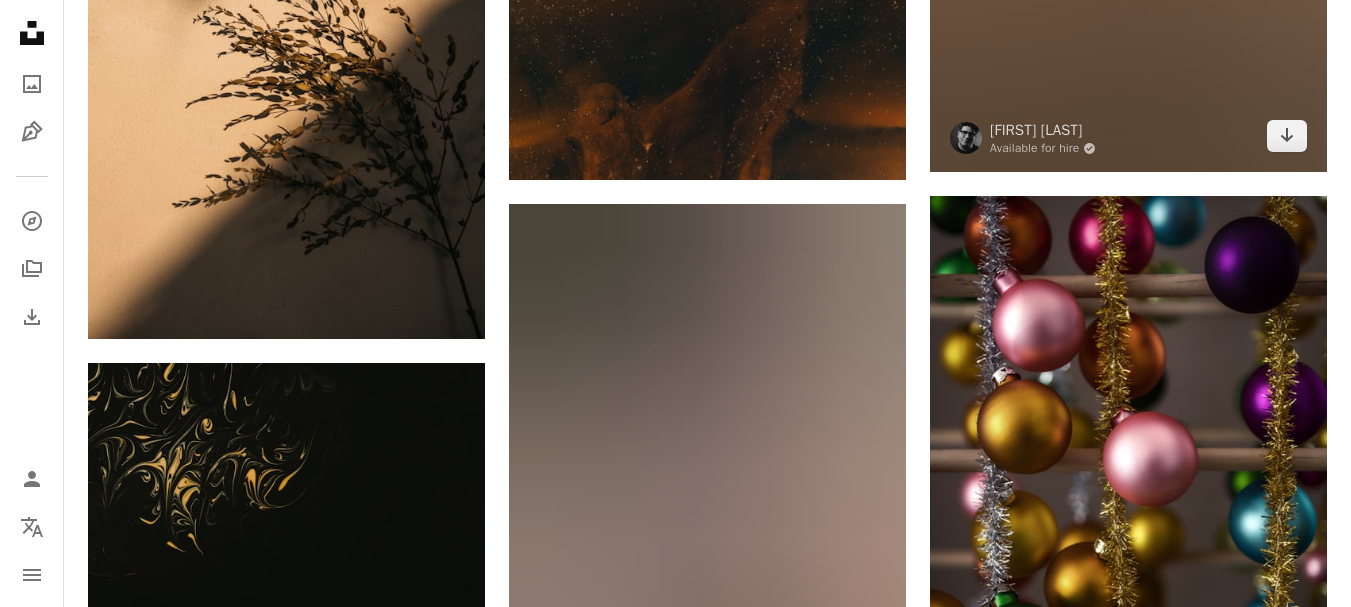 scroll, scrollTop: 17010, scrollLeft: 0, axis: vertical 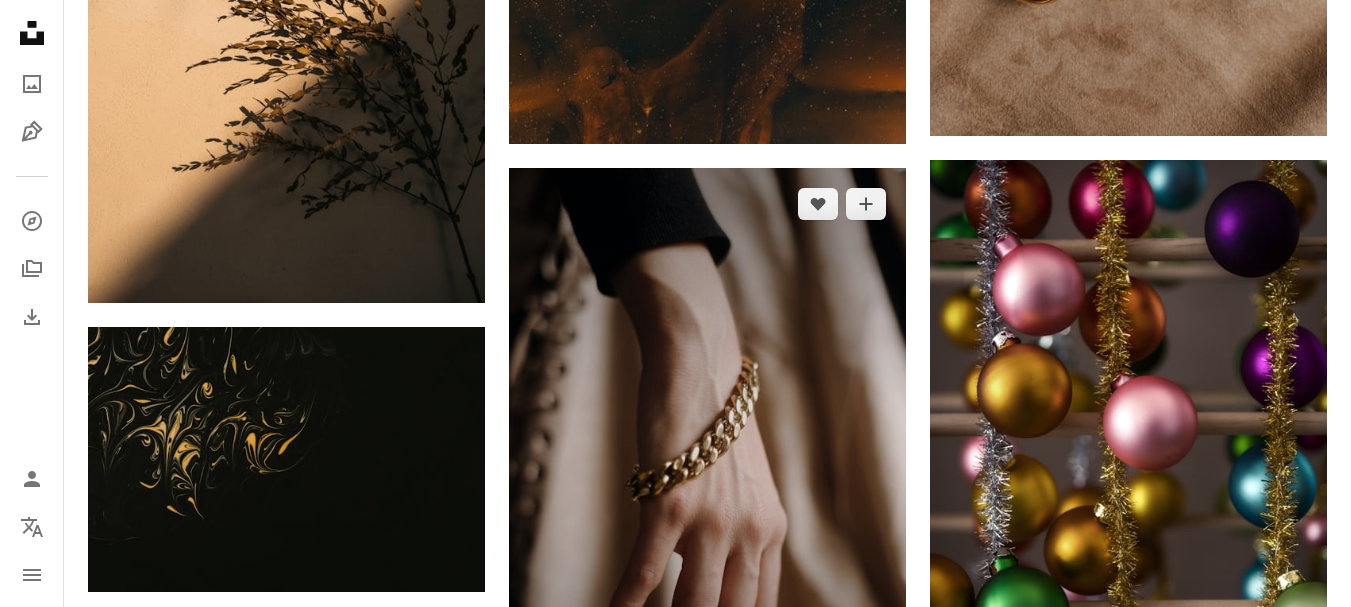 click on "Arrow pointing down" 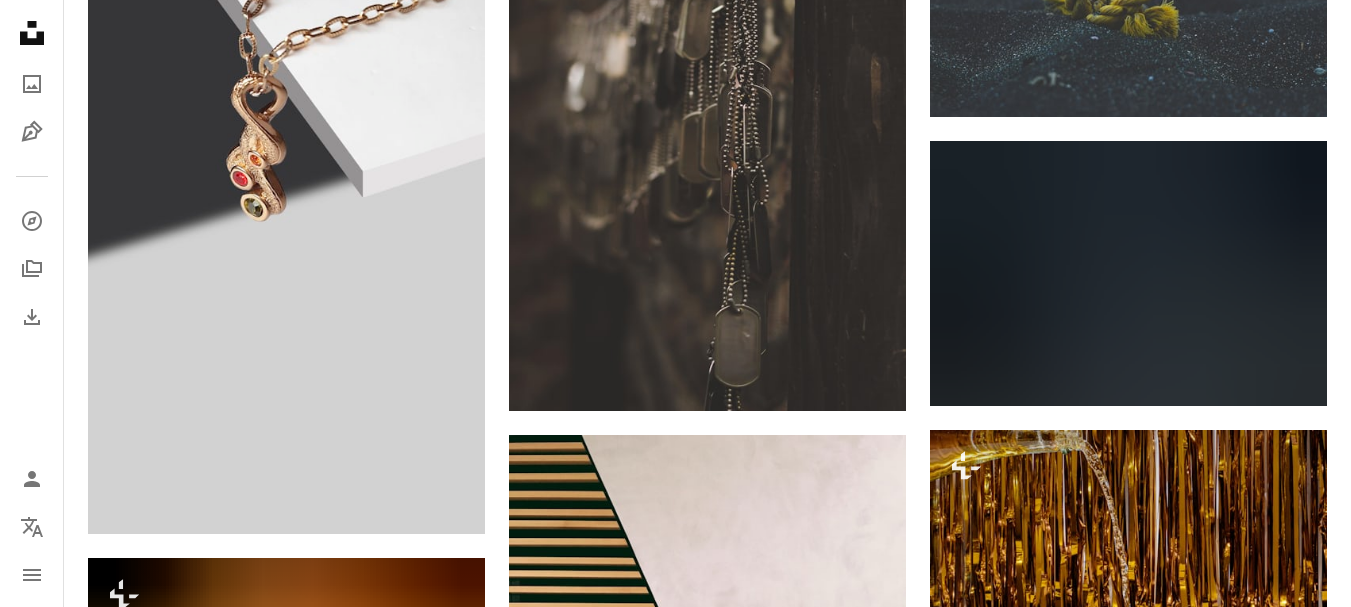 scroll, scrollTop: 20672, scrollLeft: 0, axis: vertical 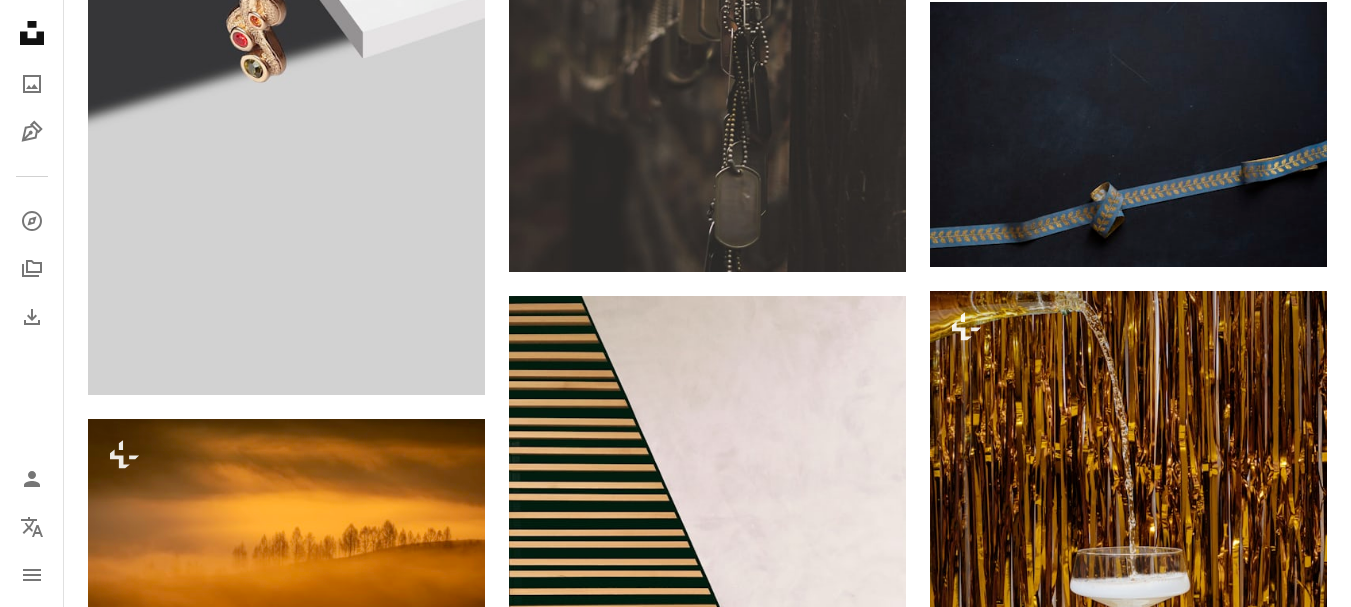 click on "Arrow pointing down" at bounding box center (1287, 1759) 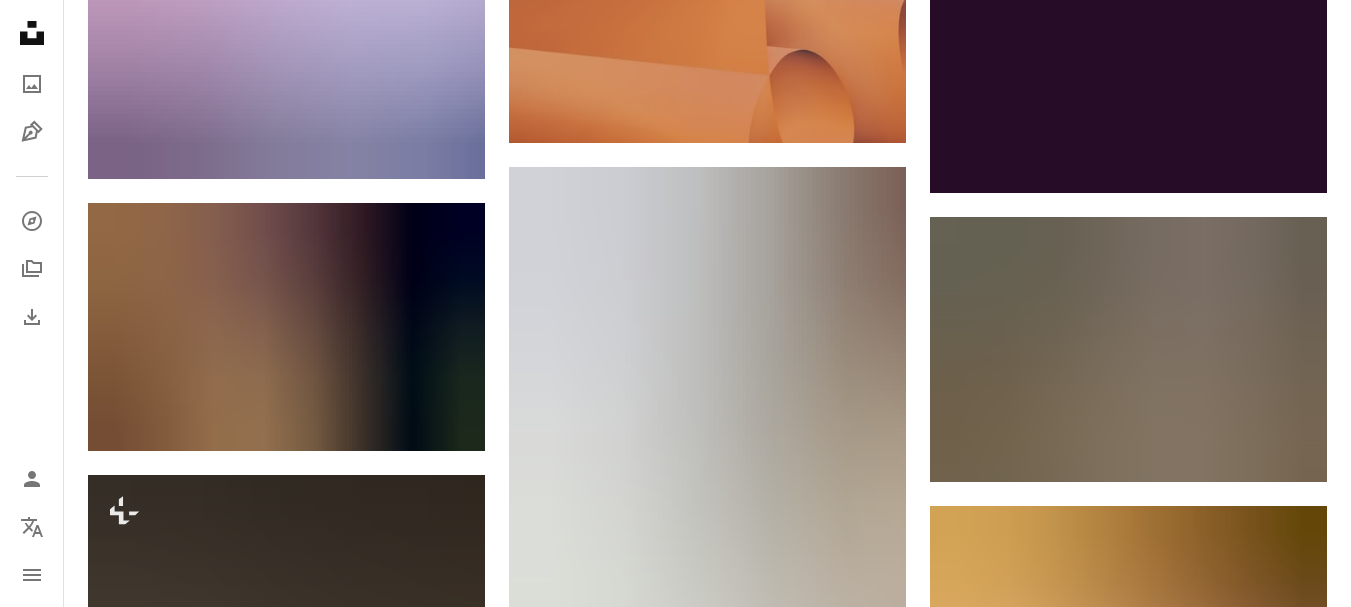 scroll, scrollTop: 22847, scrollLeft: 0, axis: vertical 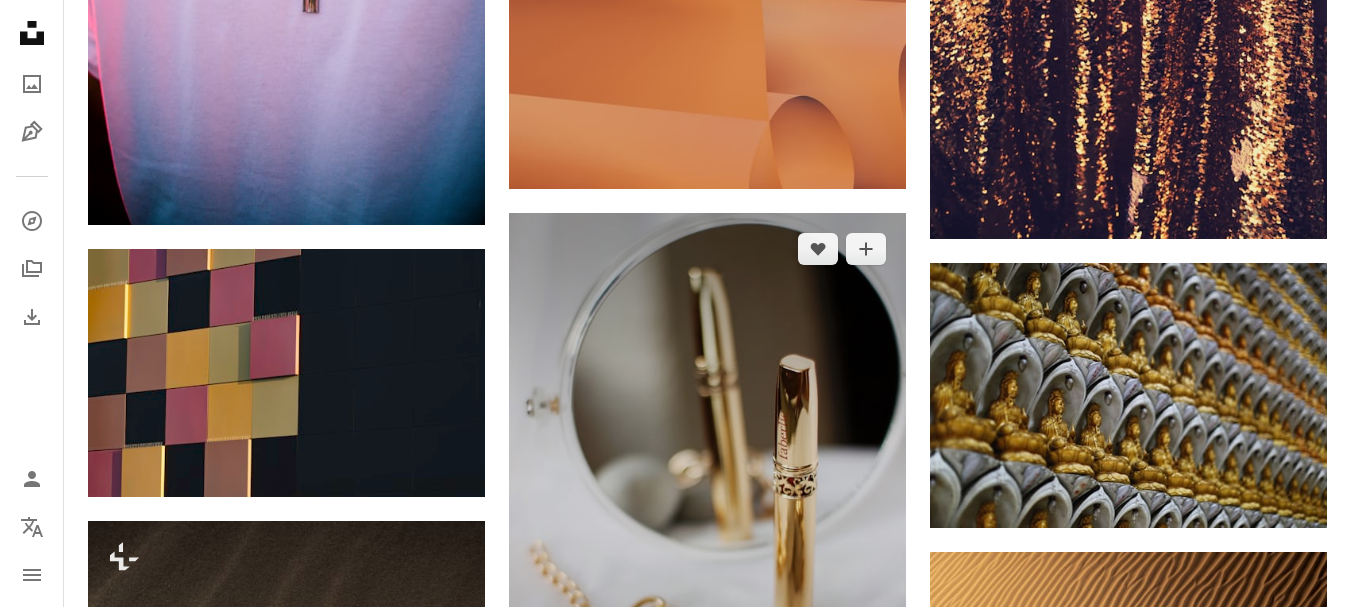 click on "Arrow pointing down" 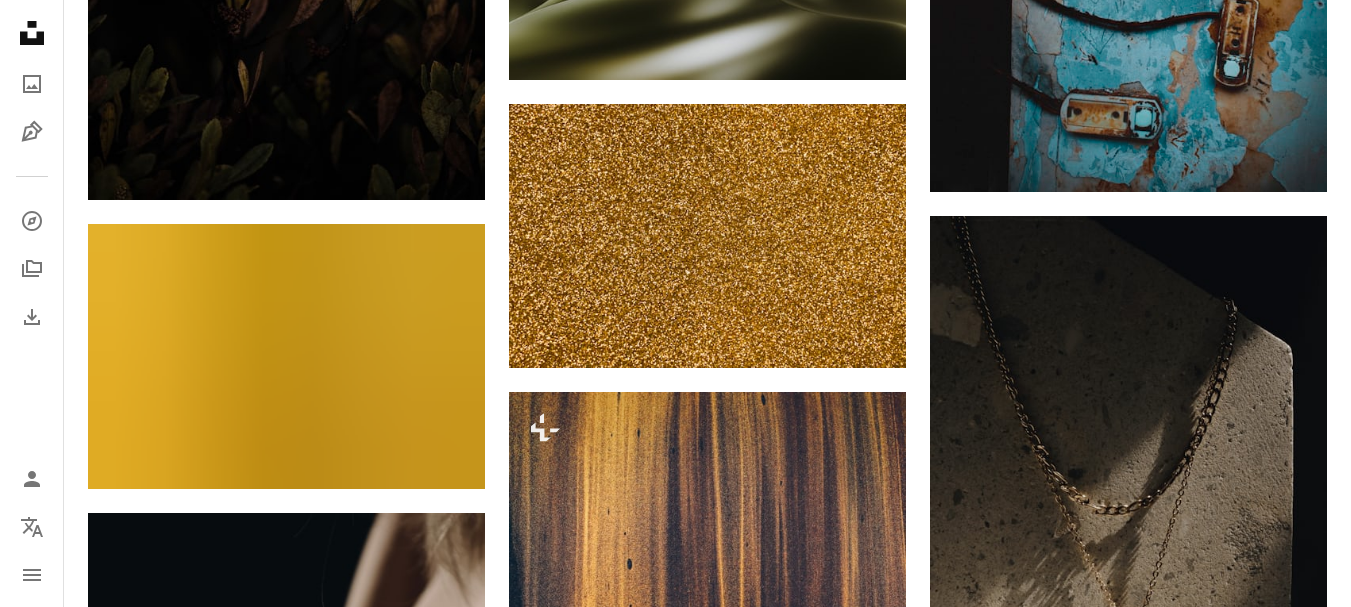 scroll, scrollTop: 26280, scrollLeft: 0, axis: vertical 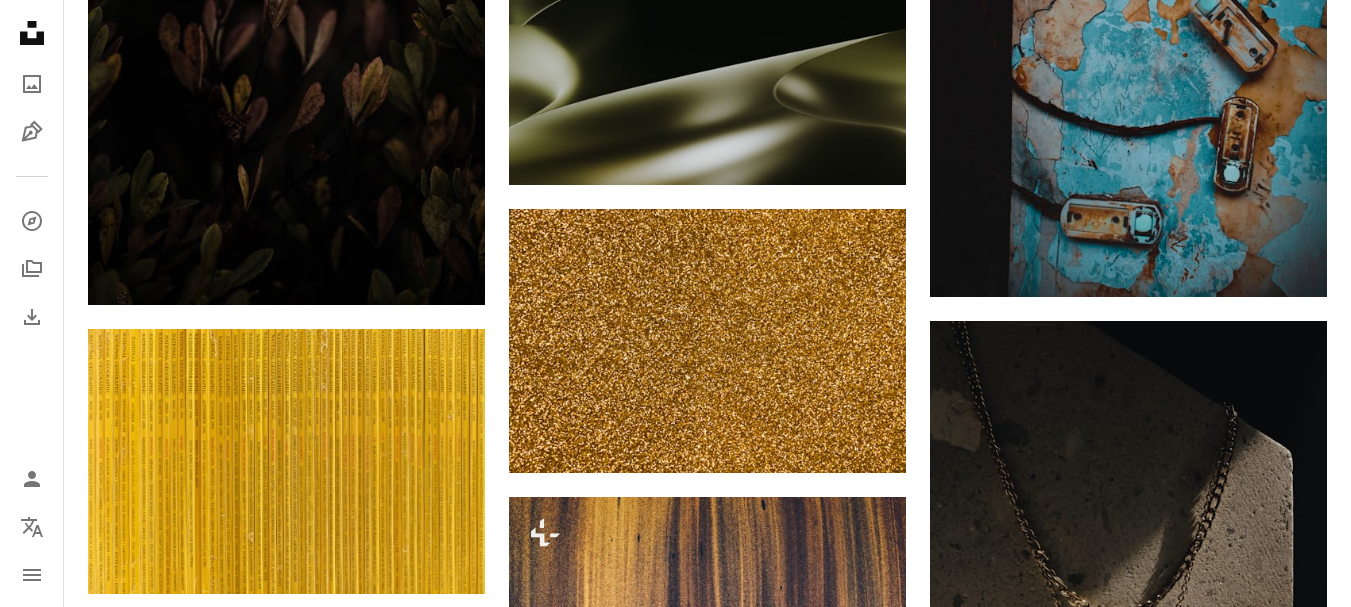 click on "Arrow pointing down" at bounding box center [1287, 1788] 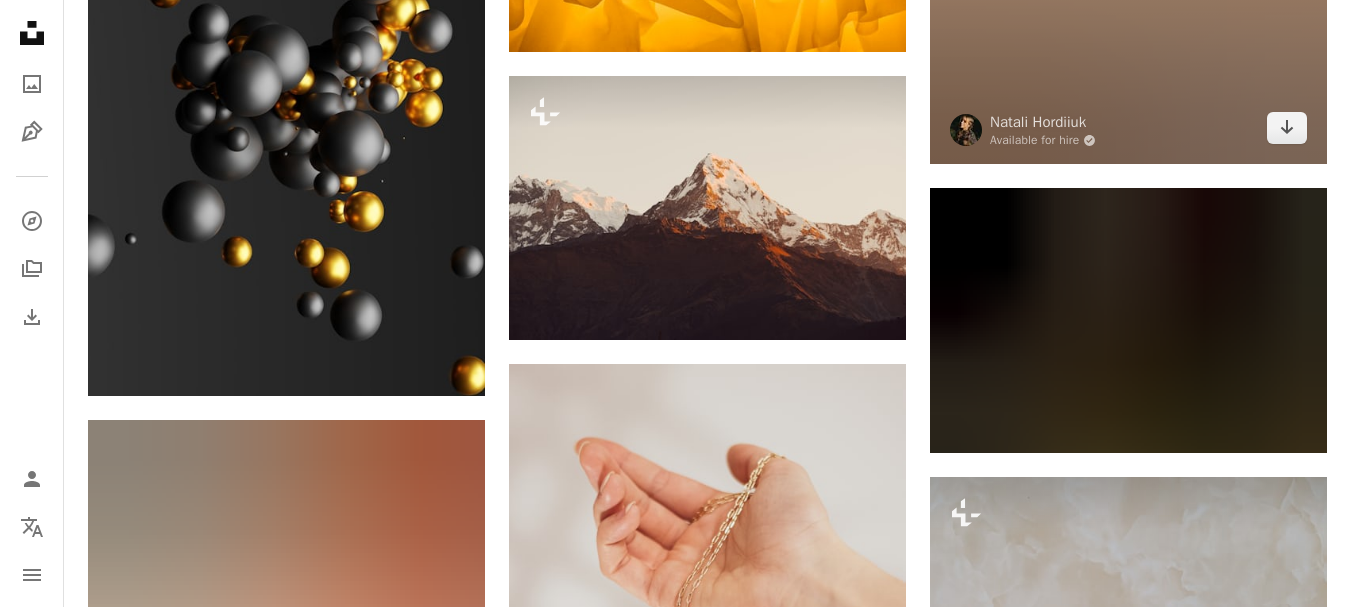 scroll, scrollTop: 28112, scrollLeft: 0, axis: vertical 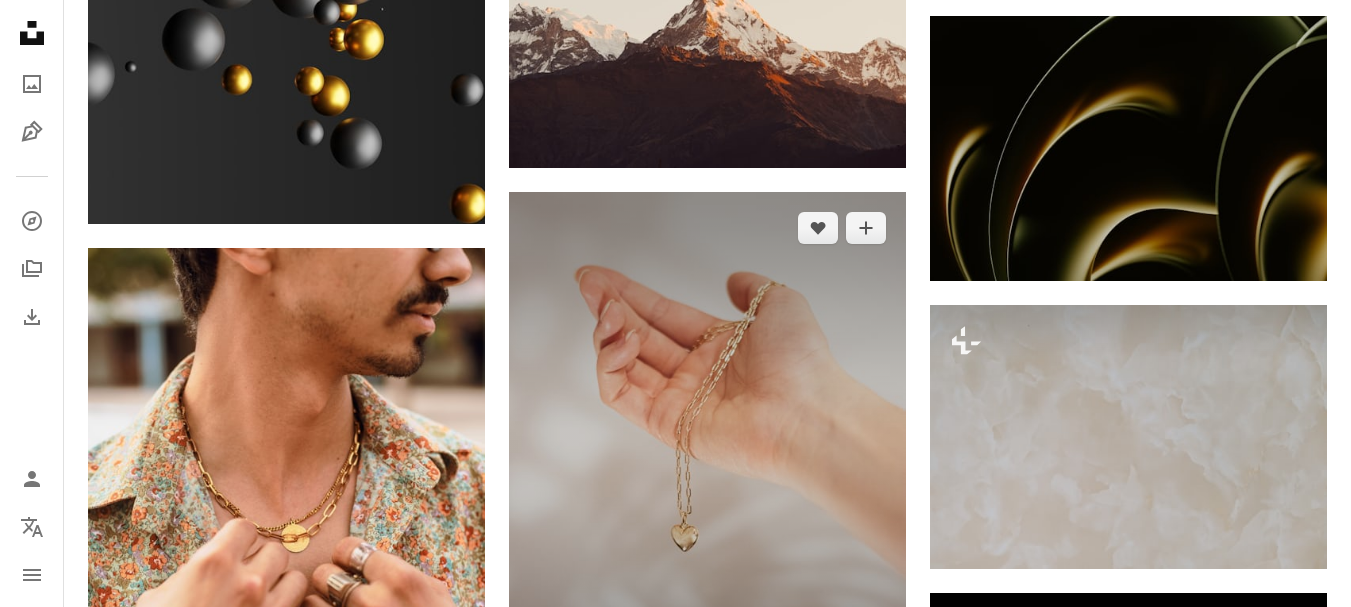 click on "Arrow pointing down" at bounding box center [866, 680] 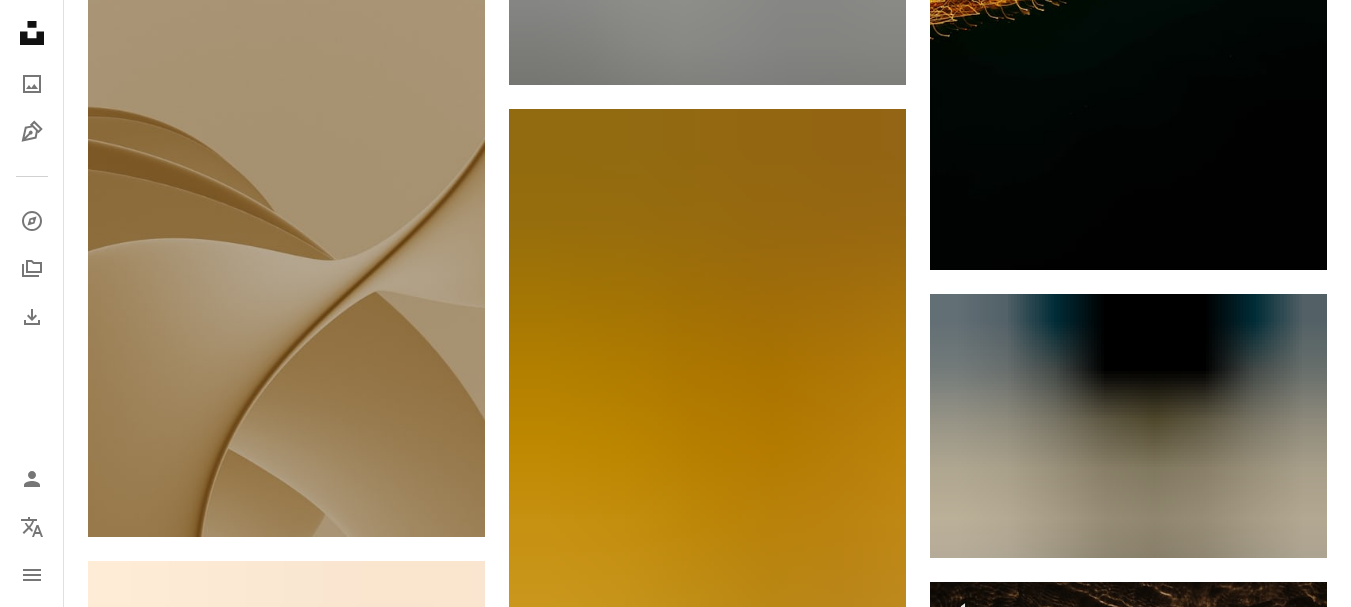 scroll, scrollTop: 28974, scrollLeft: 0, axis: vertical 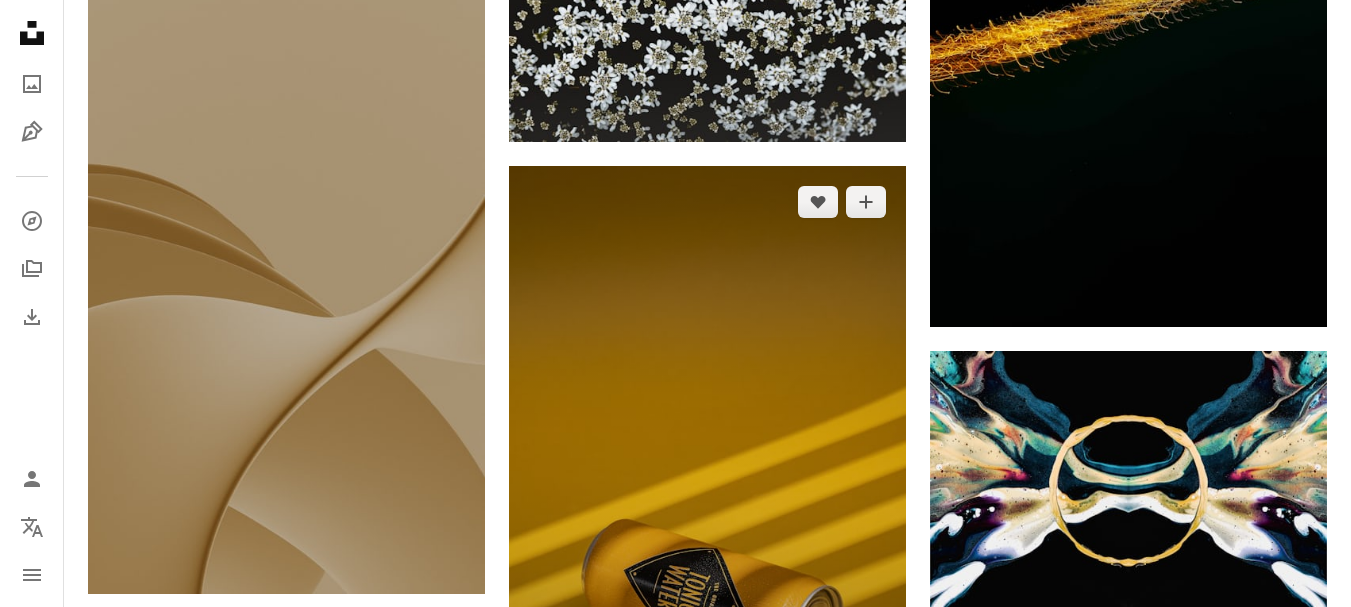 click on "Arrow pointing down" 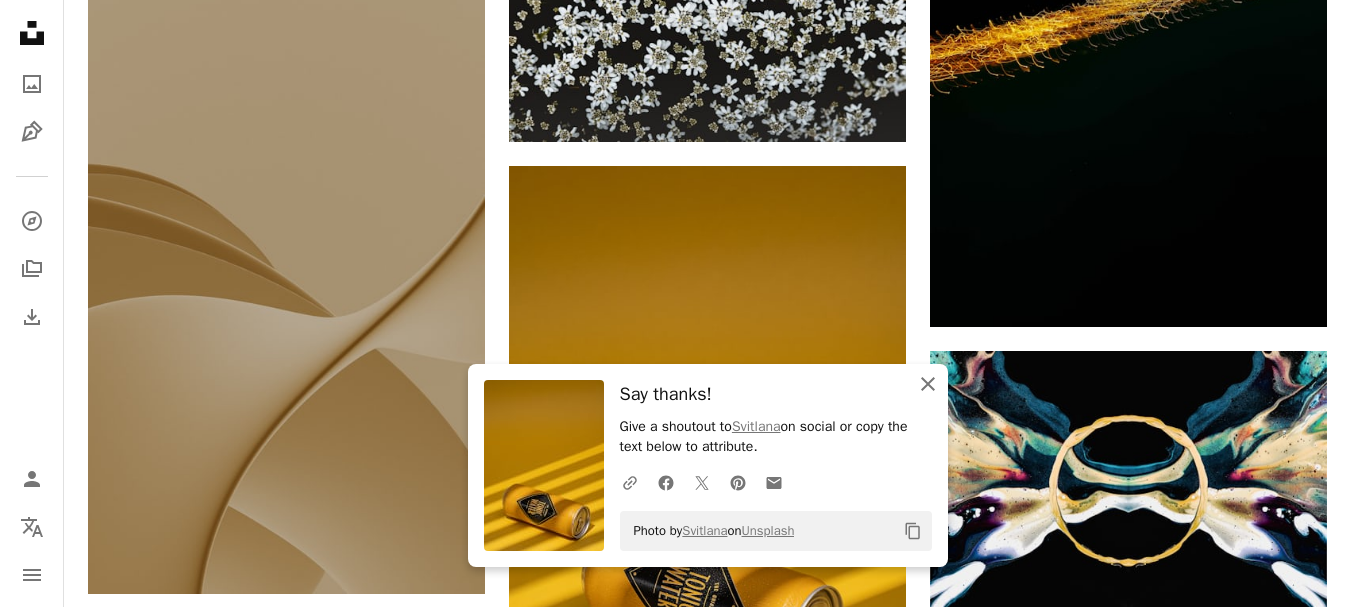 click on "An X shape" 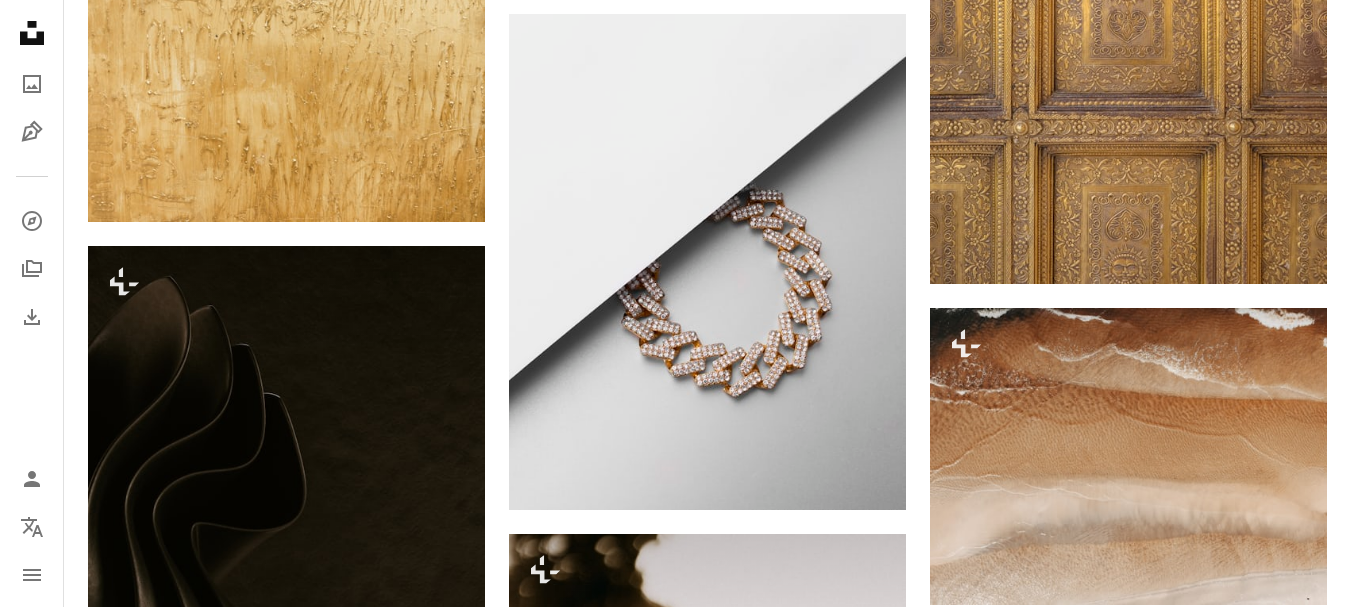 scroll, scrollTop: 32901, scrollLeft: 0, axis: vertical 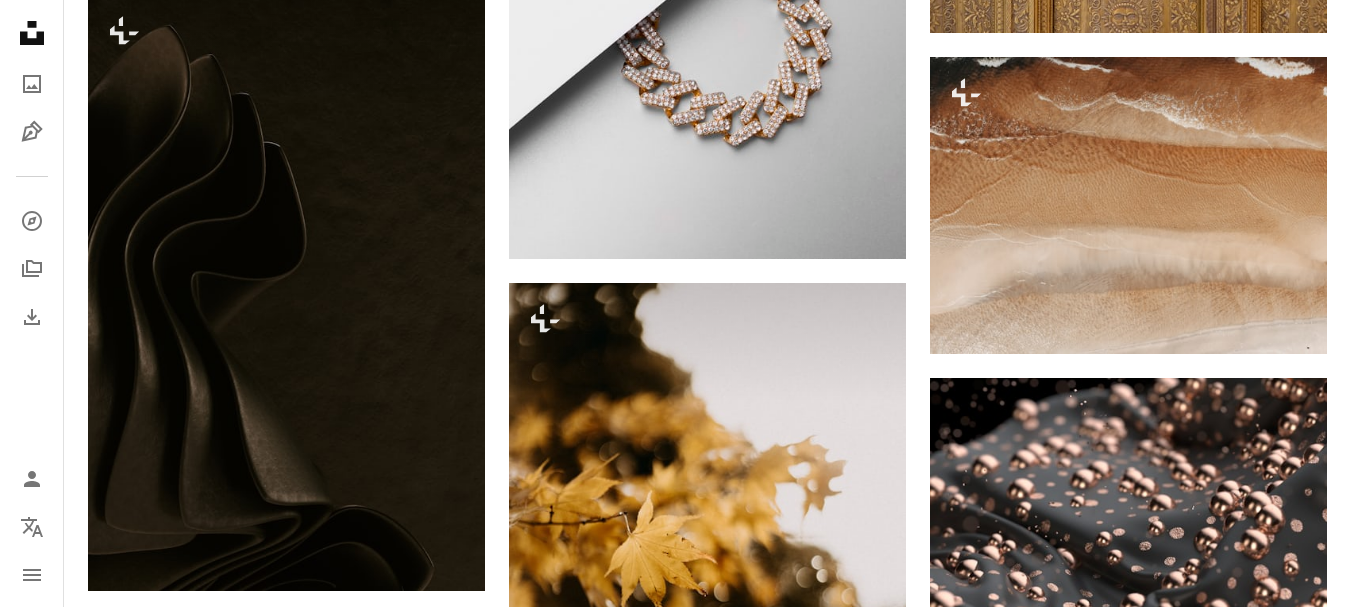 click 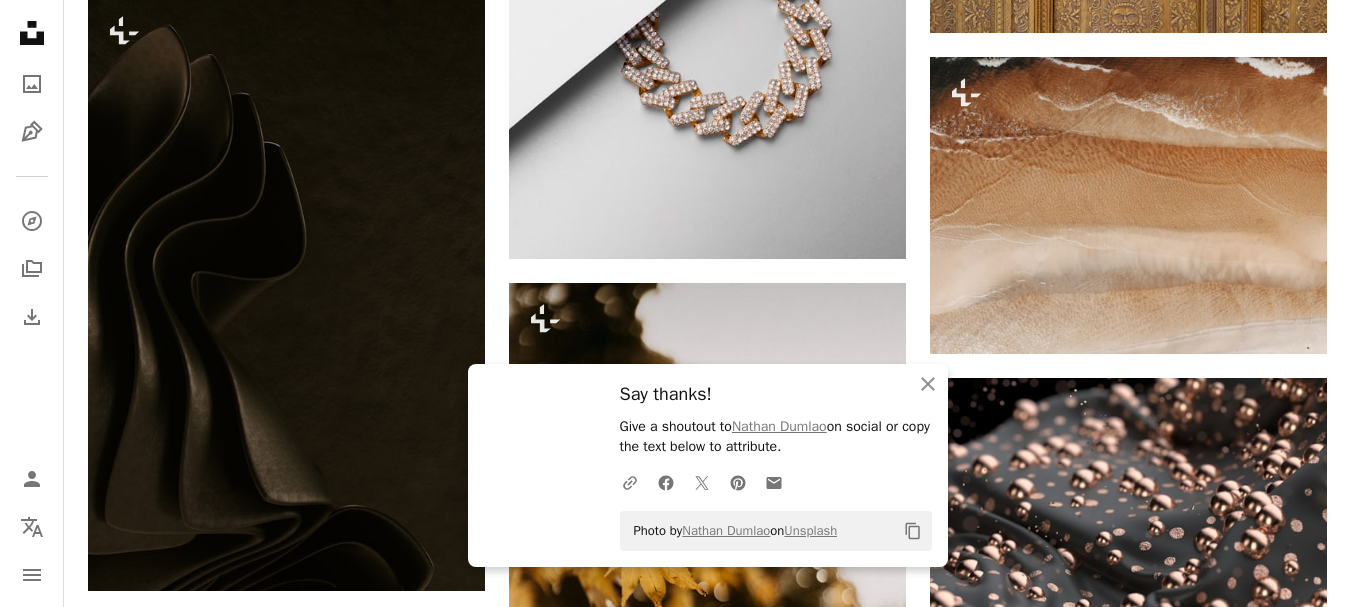 scroll, scrollTop: 33104, scrollLeft: 0, axis: vertical 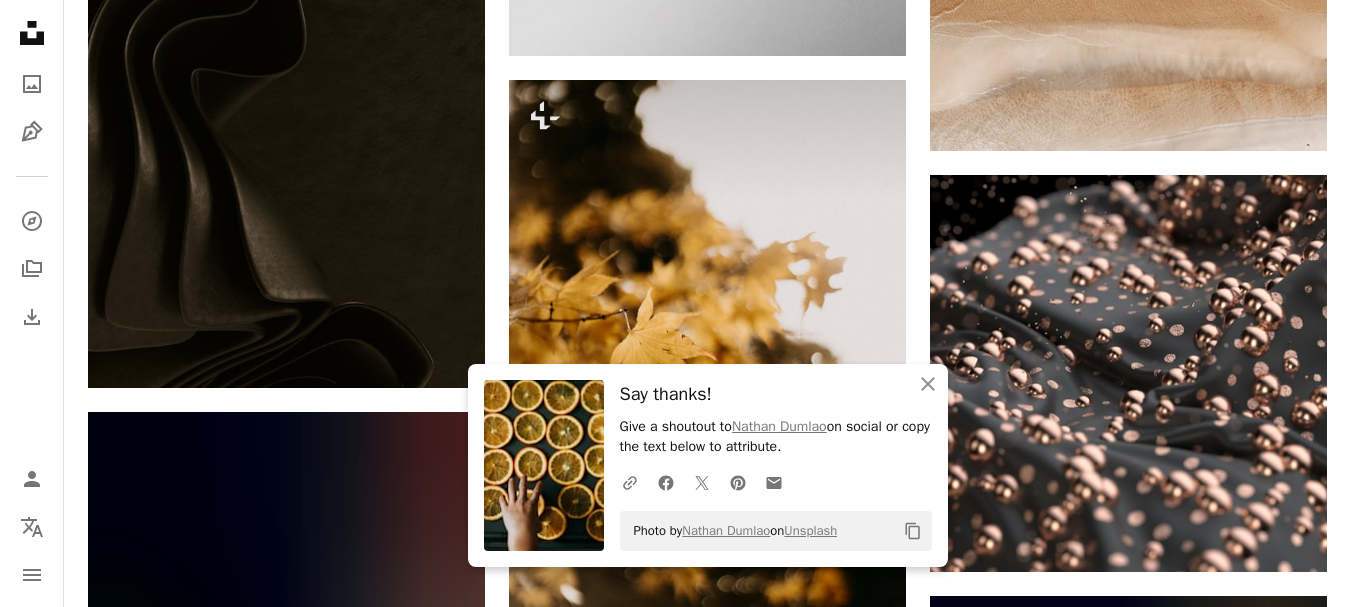 click on "Plus sign for Unsplash+ A heart A plus sign [FIRST] [LAST] For  Unsplash+ A lock   Download A heart A plus sign [FIRST] [LAST] Available for hire A checkmark inside of a circle Arrow pointing down A heart A plus sign [FIRST] [LAST] Available for hire A checkmark inside of a circle Arrow pointing down A heart A plus sign [FIRST] [LAST] Arrow pointing down A heart A plus sign [FIRST] [LAST] Plus sign for Unsplash+ A heart A plus sign [FIRST] [LAST] For  Unsplash+ A lock   Download A heart A plus sign [FIRST] [LAST] Available for hire A checkmark inside of a circle Arrow pointing down [FIRST] [LAST] Available for hire A checkmark inside of a circle Arrow pointing down A heart A plus sign [FIRST] [LAST] For  Unsplash+ A lock   Download The best in on-brand content creation Learn More Plus sign for Unsplash+ A heart A plus sign [FIRST] [LAST] For  Unsplash+" at bounding box center [707, -13190] 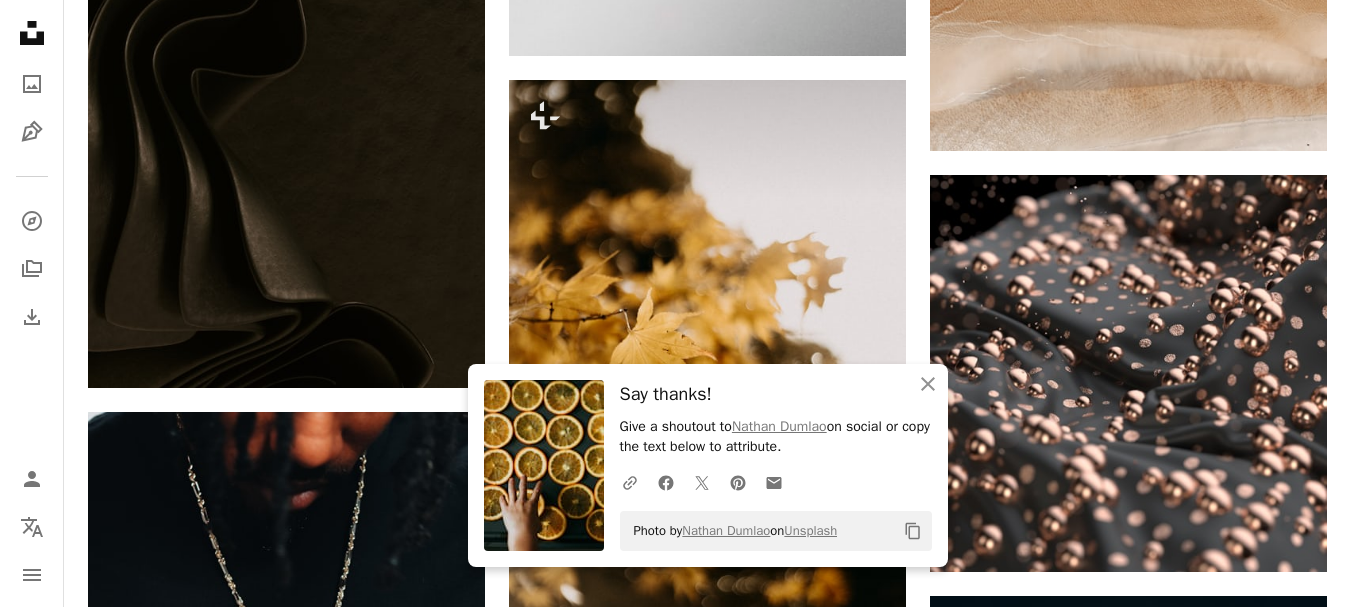 click 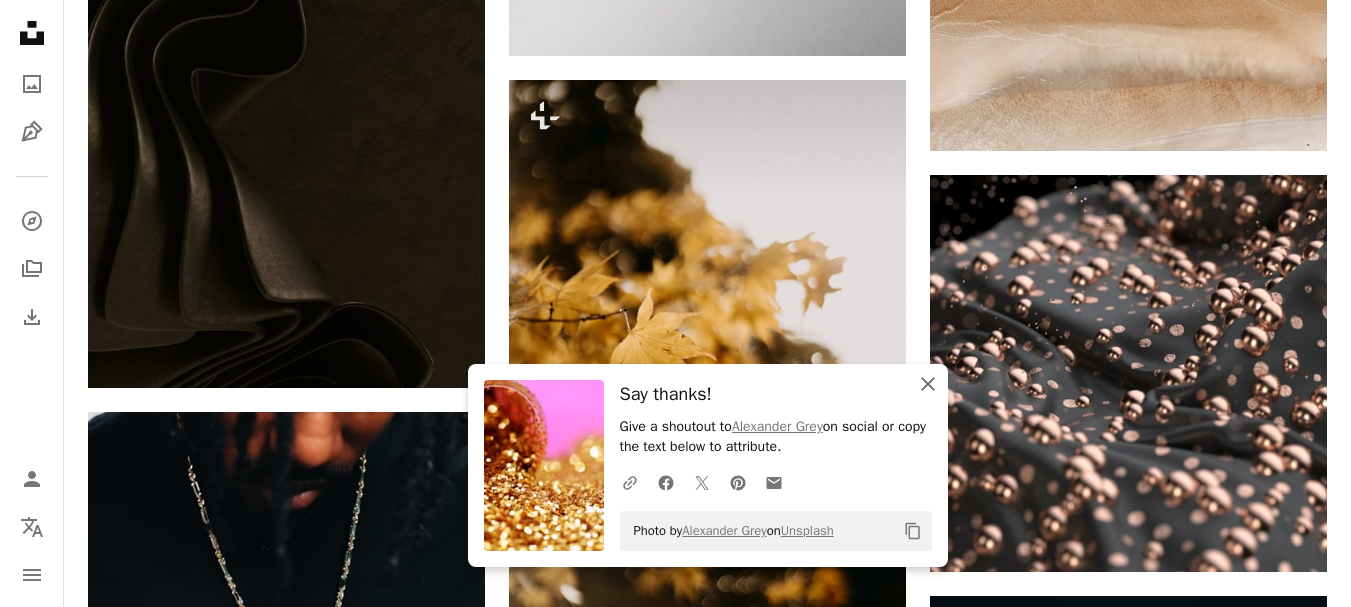 click on "An X shape" 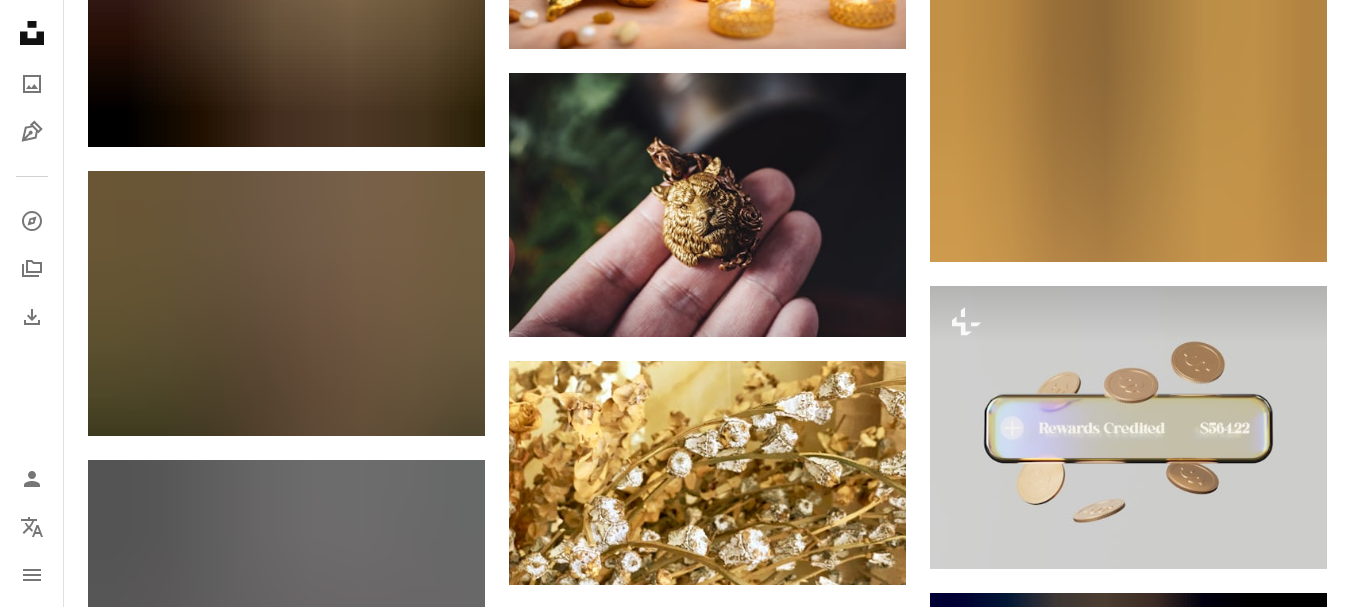 scroll, scrollTop: 45546, scrollLeft: 0, axis: vertical 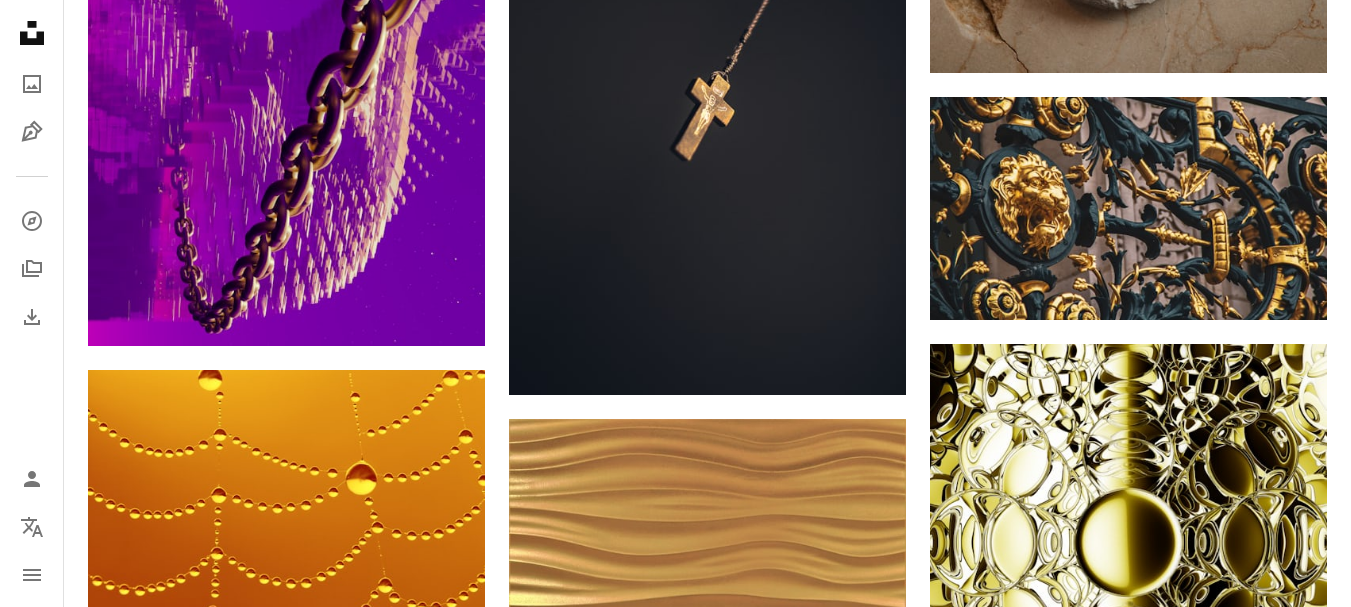 click 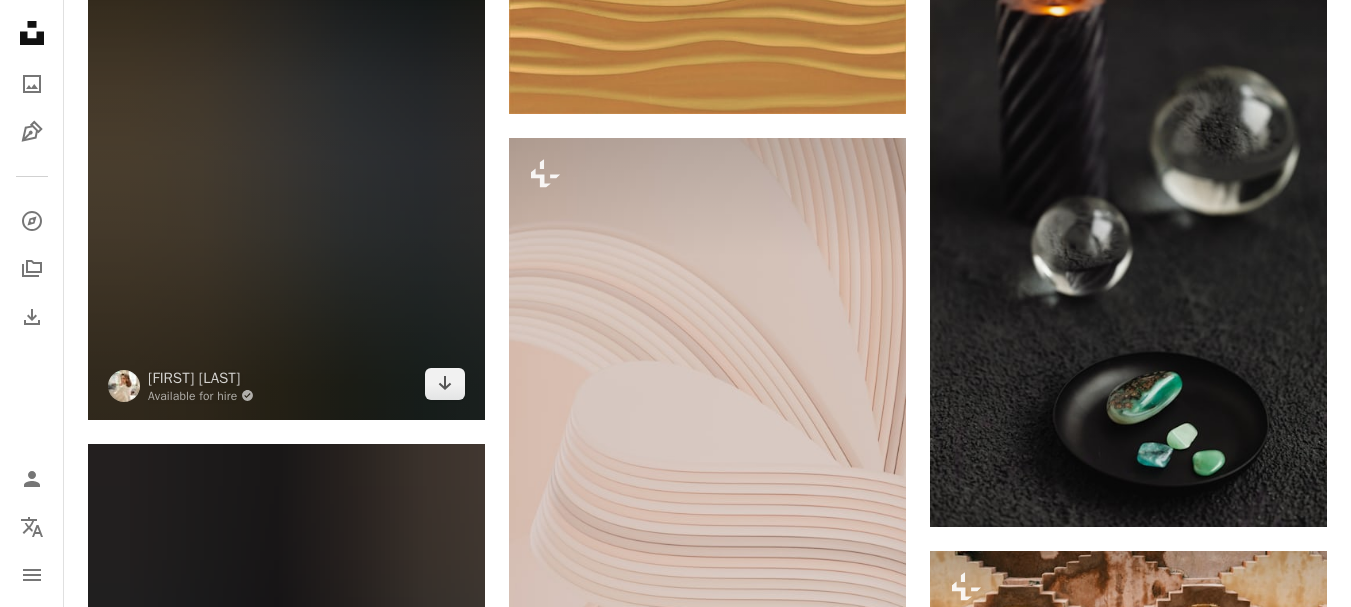 scroll, scrollTop: 48995, scrollLeft: 0, axis: vertical 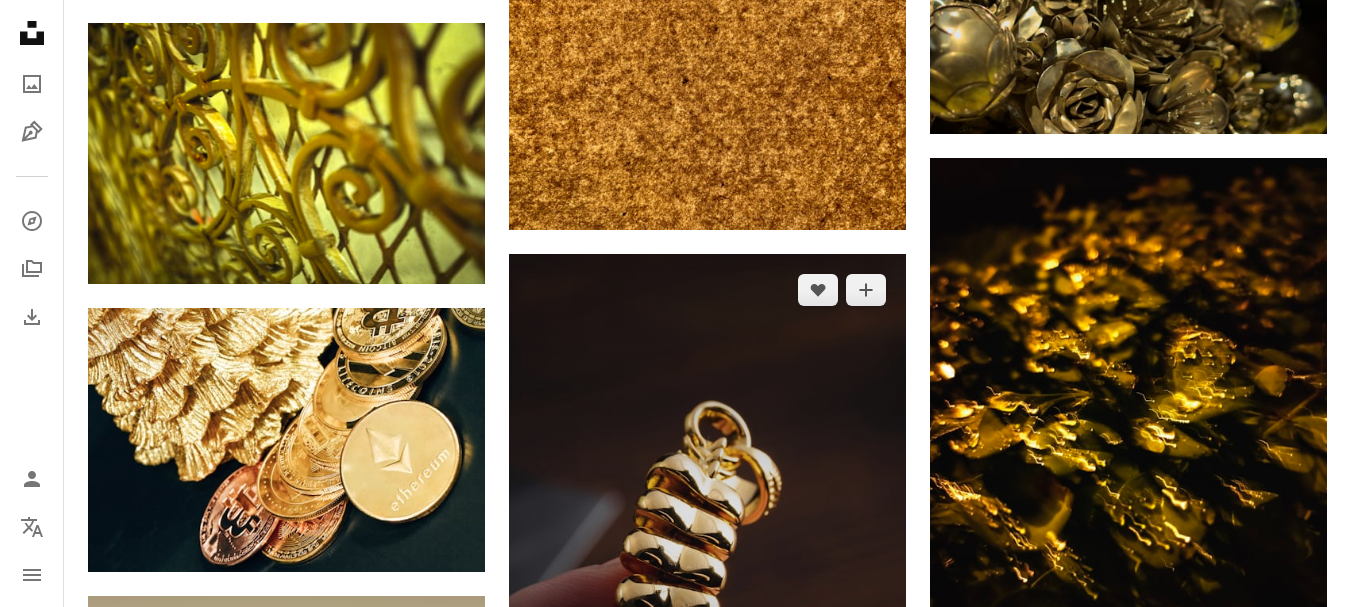 click on "Arrow pointing down" at bounding box center (866, 774) 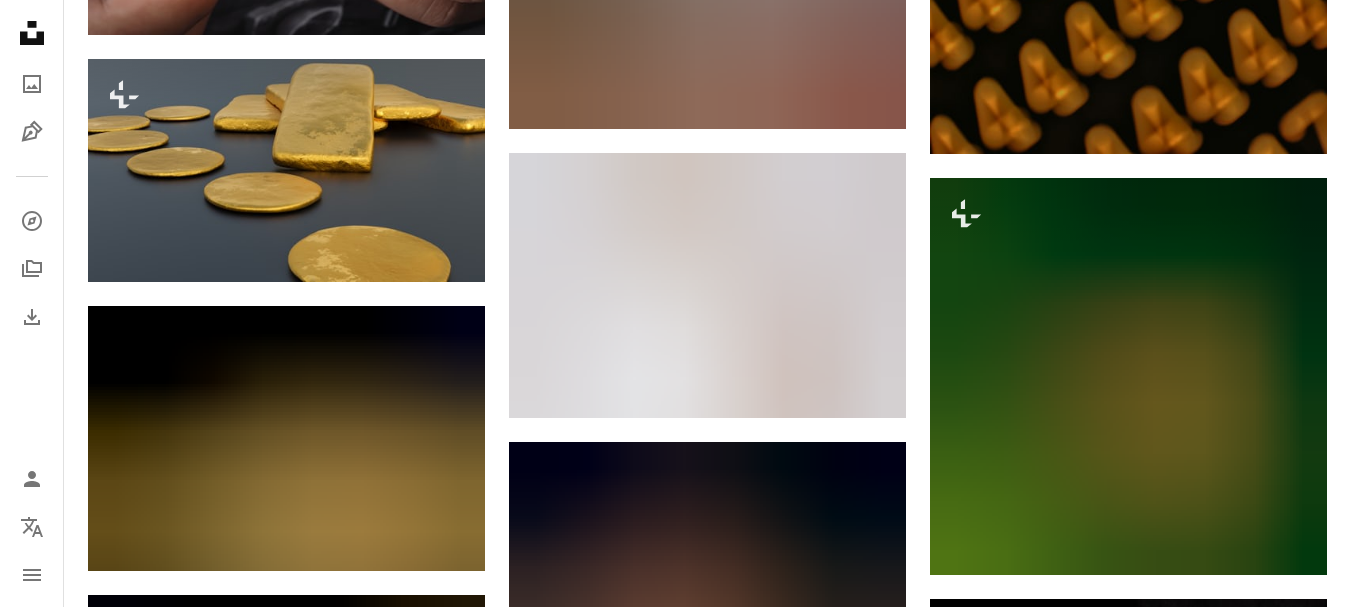 scroll, scrollTop: 56086, scrollLeft: 0, axis: vertical 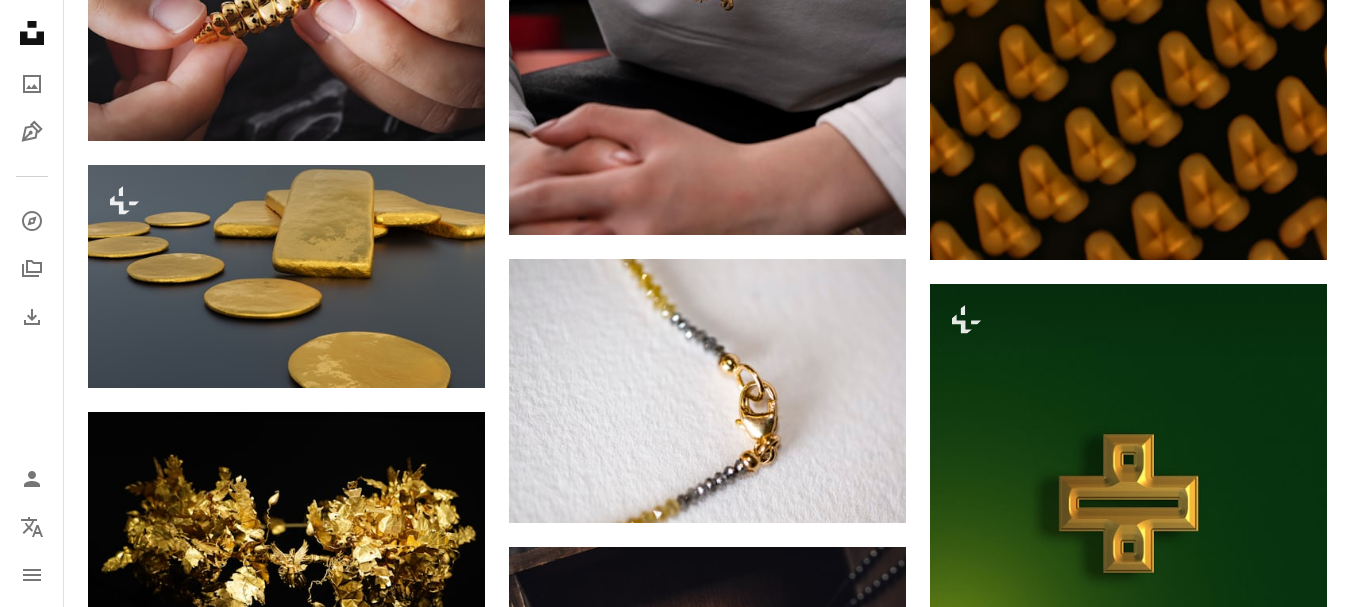 click on "Arrow pointing down" 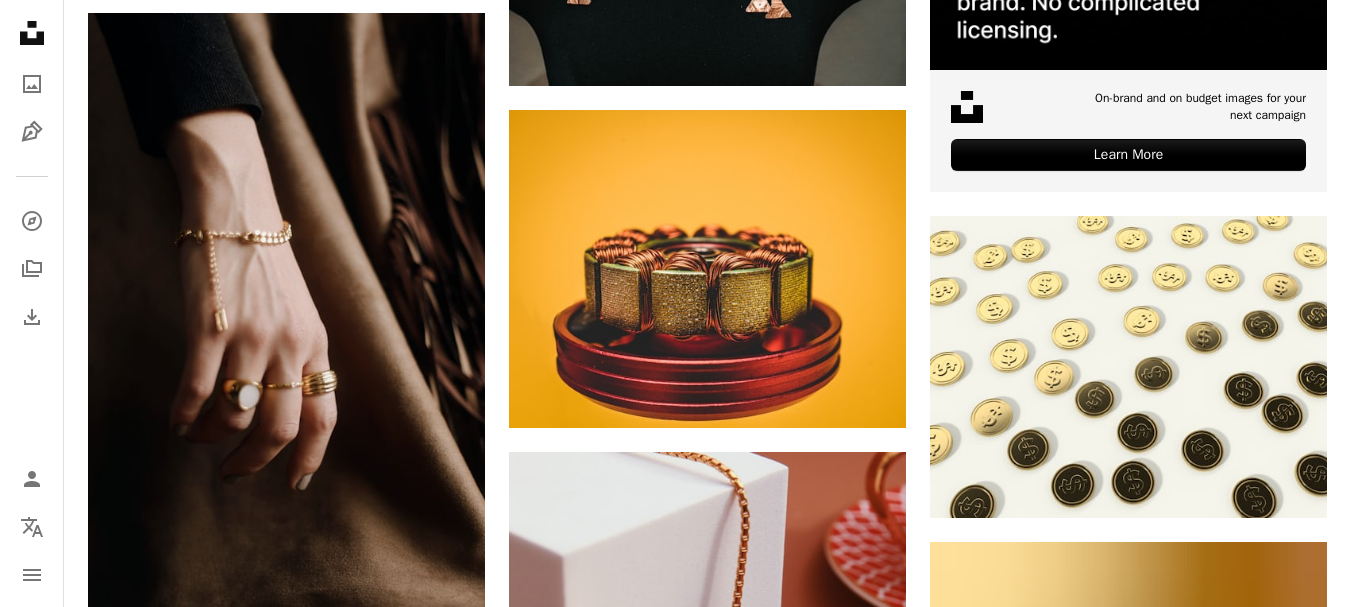 scroll, scrollTop: 0, scrollLeft: 0, axis: both 